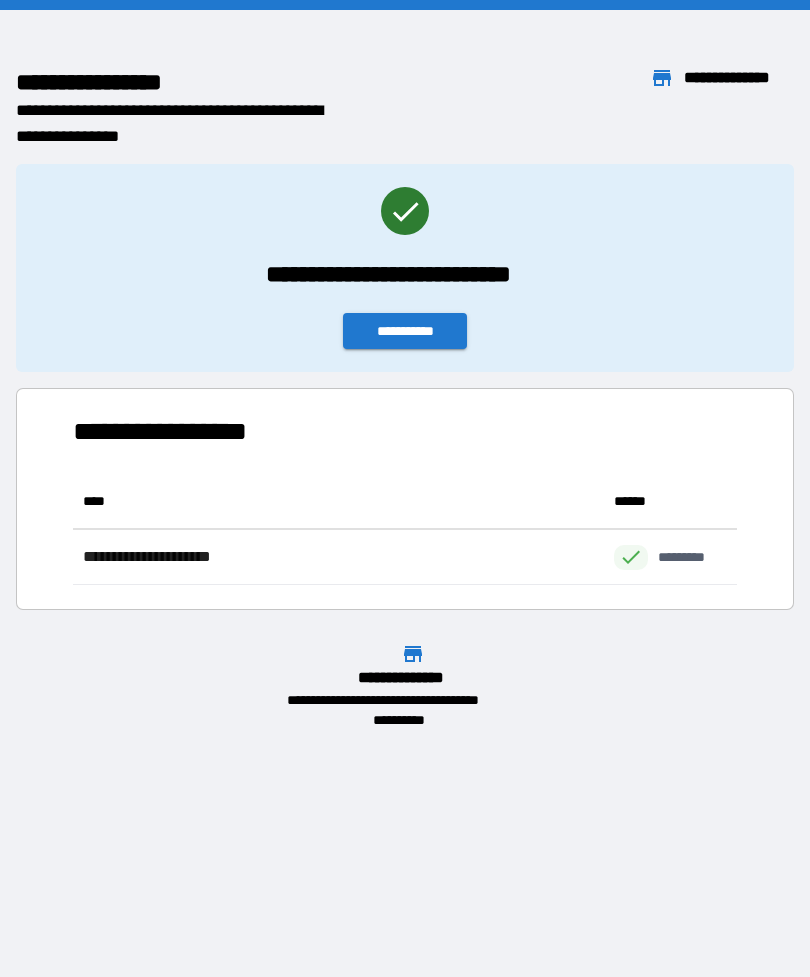 scroll, scrollTop: 0, scrollLeft: 0, axis: both 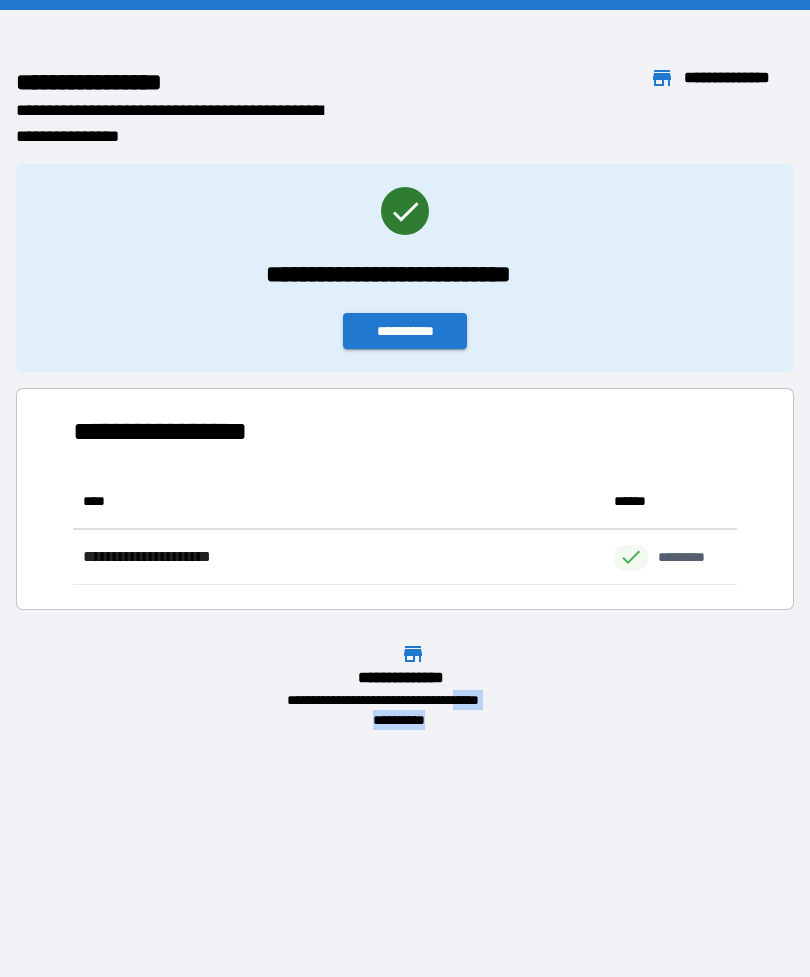 click on "**********" at bounding box center [405, 331] 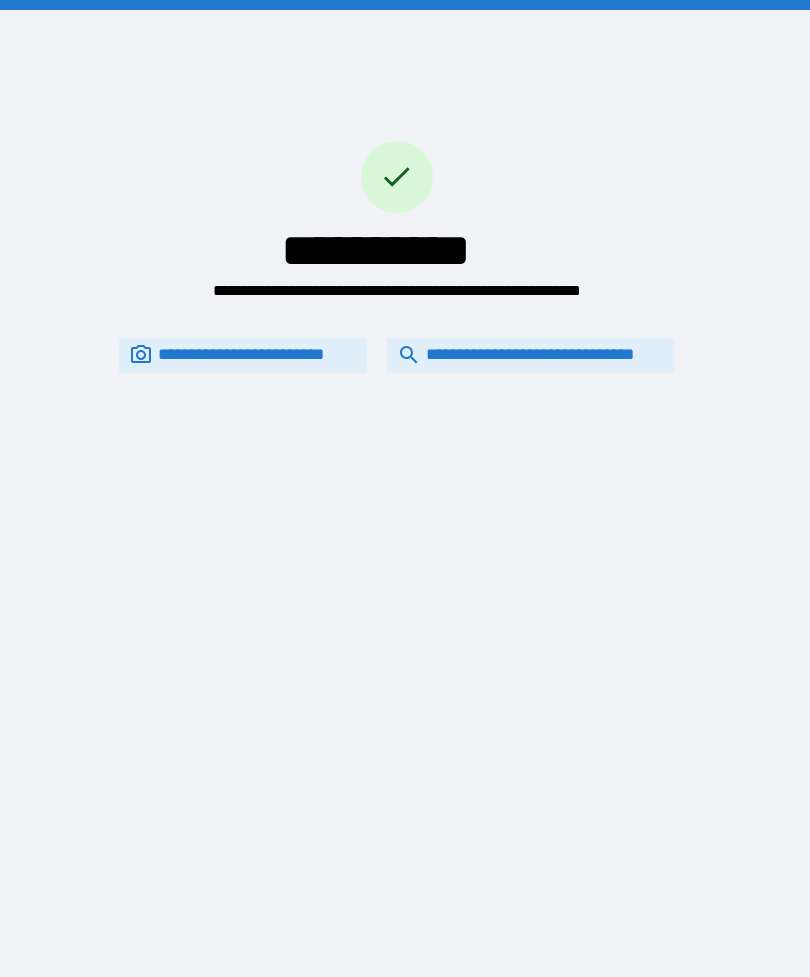 click on "**********" at bounding box center (531, 355) 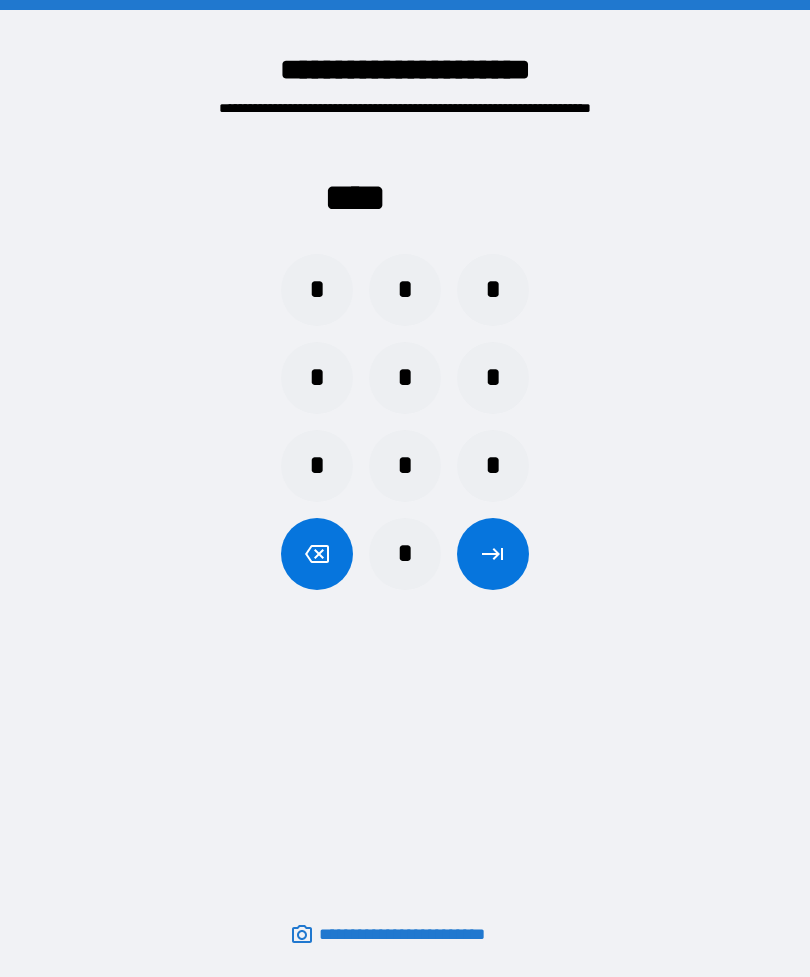 click on "*" at bounding box center (405, 554) 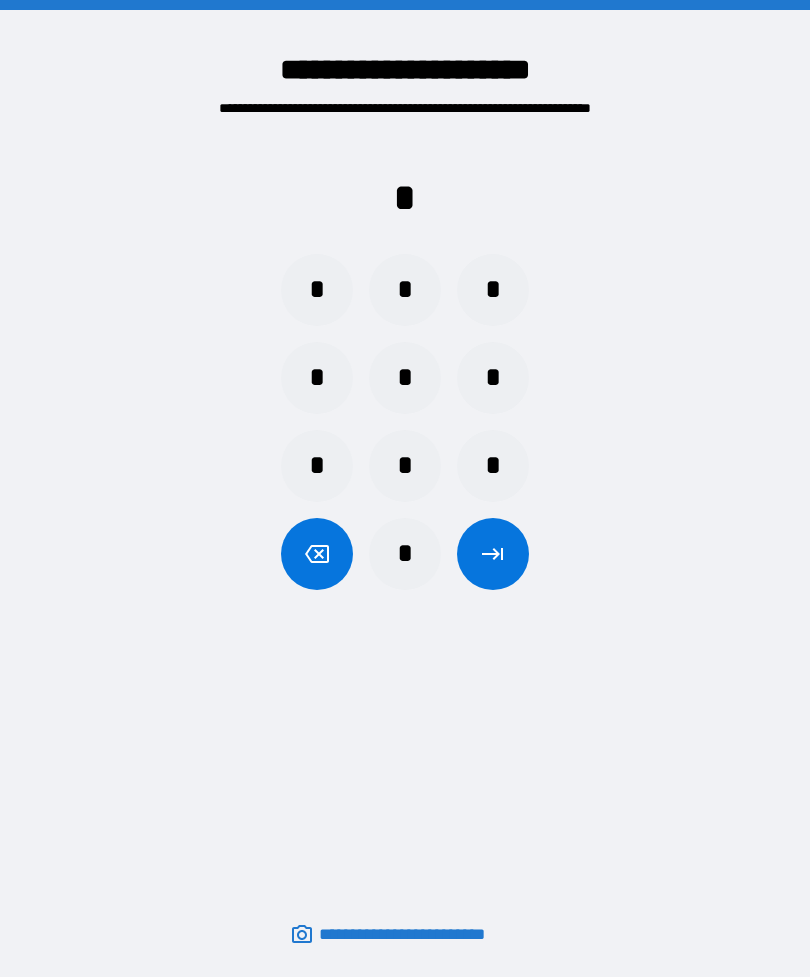 click on "*" at bounding box center (493, 466) 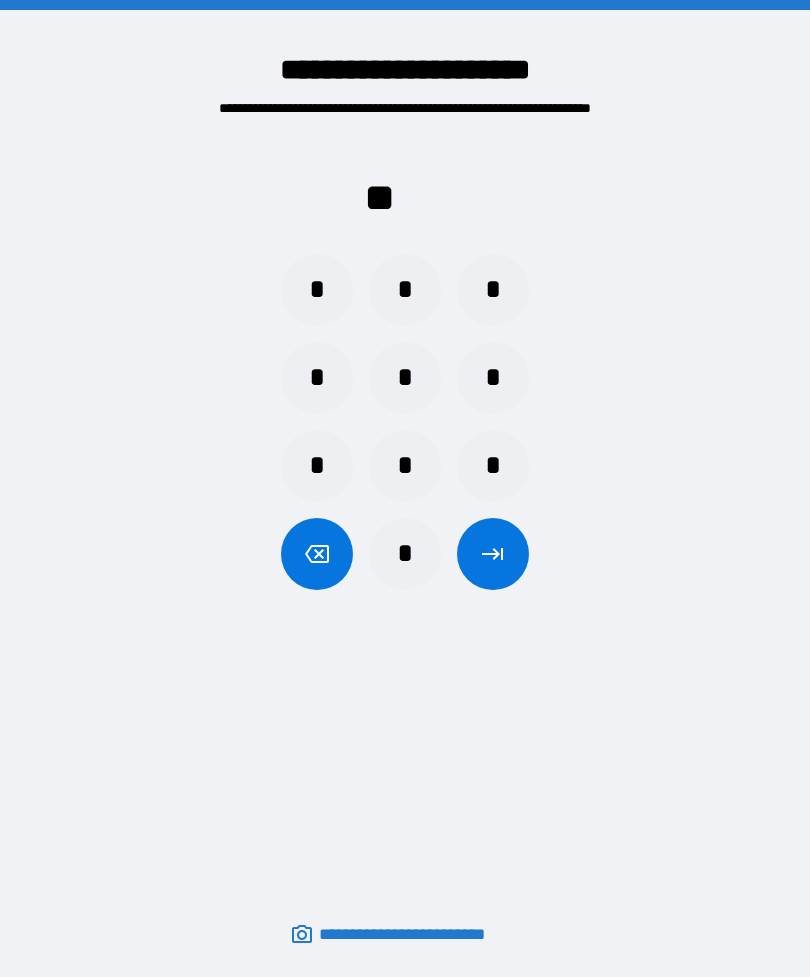 click on "*" at bounding box center [405, 290] 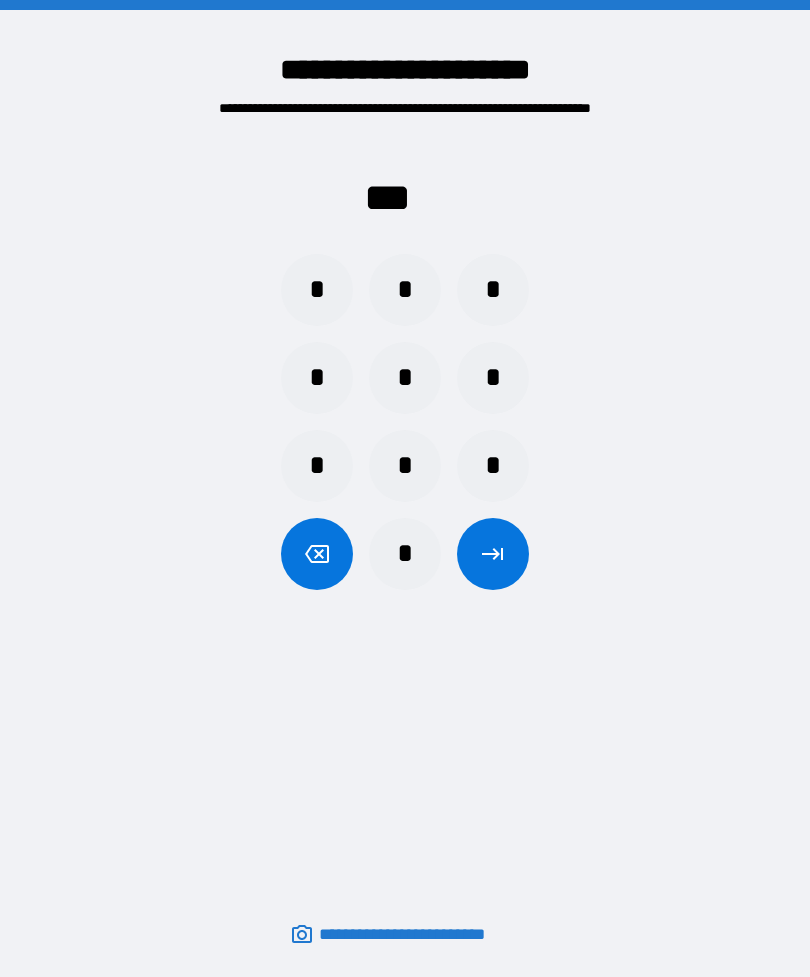 click on "*" at bounding box center (317, 378) 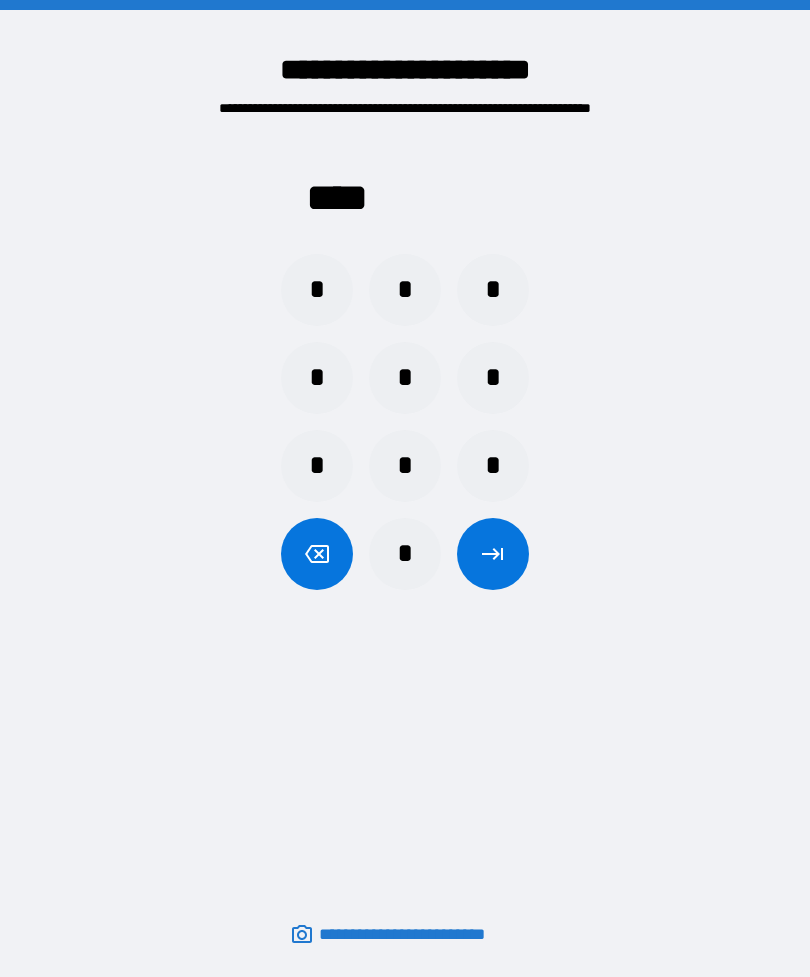 click at bounding box center (493, 554) 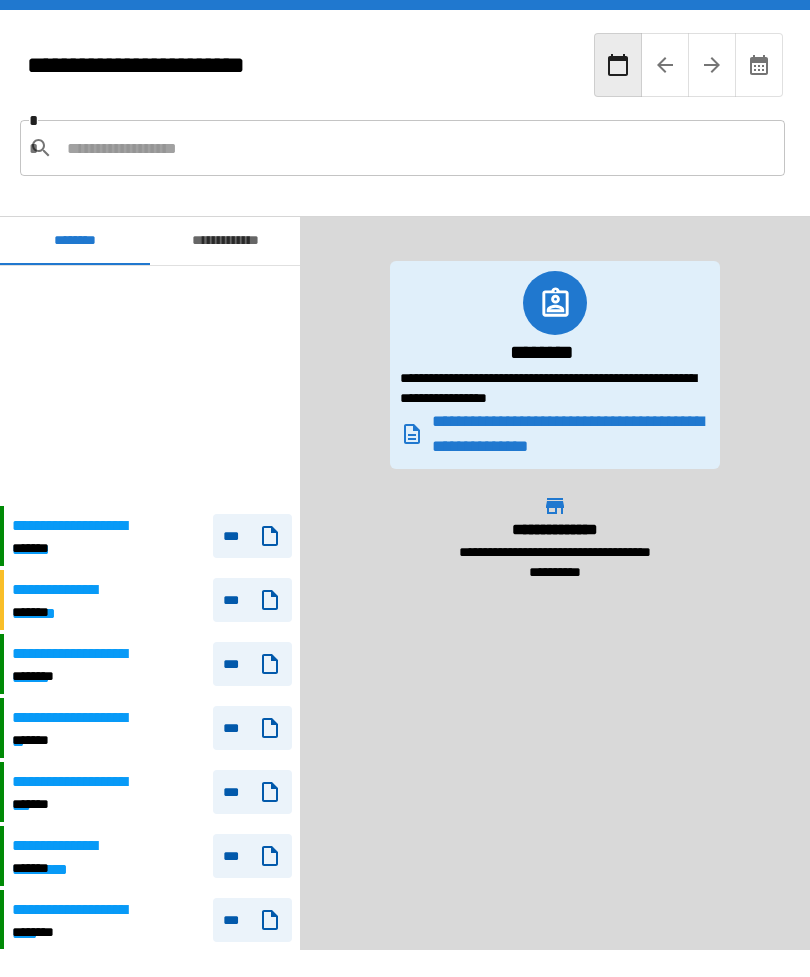 scroll, scrollTop: 240, scrollLeft: 0, axis: vertical 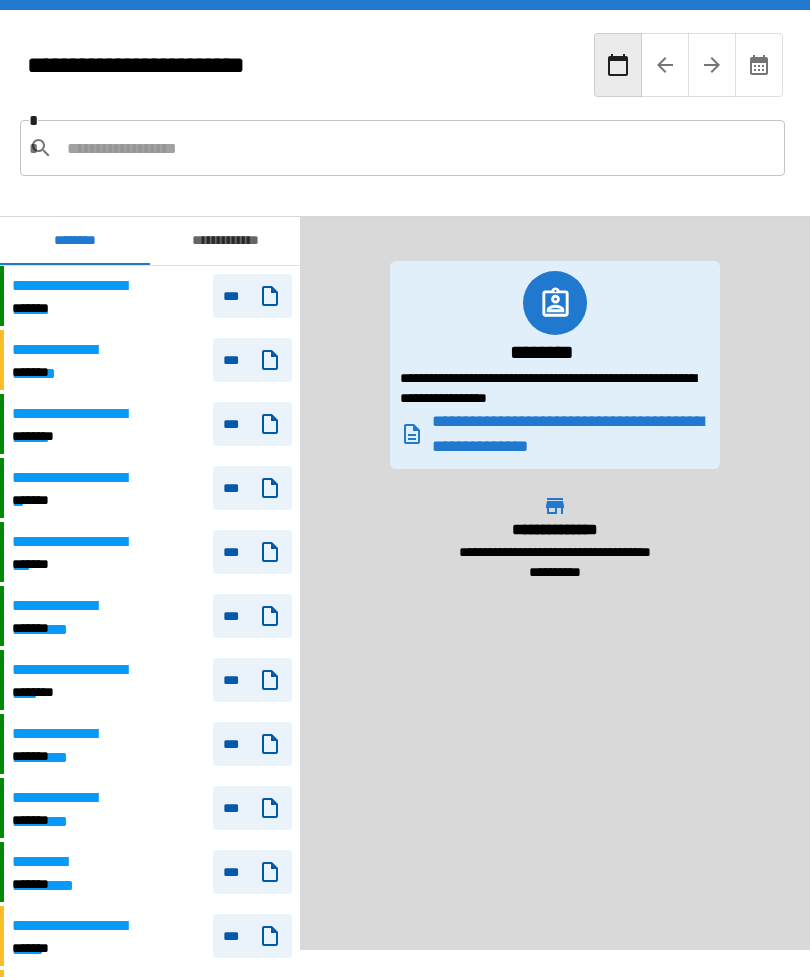 click on "**********" at bounding box center (152, 552) 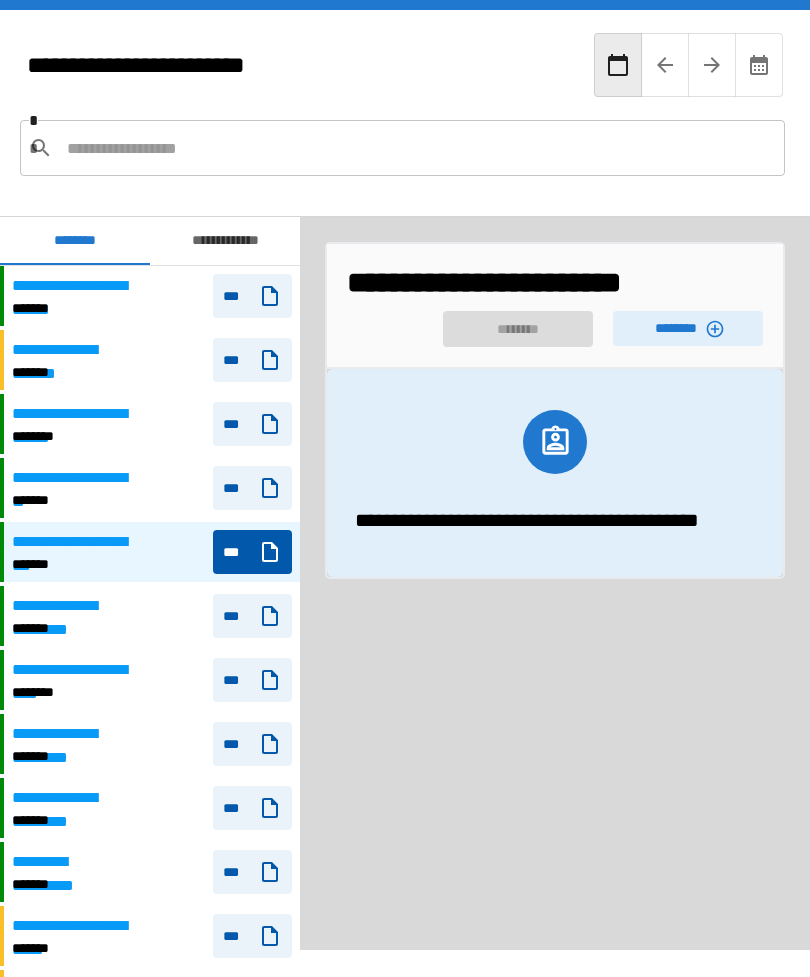 click on "******** ********" at bounding box center [555, 324] 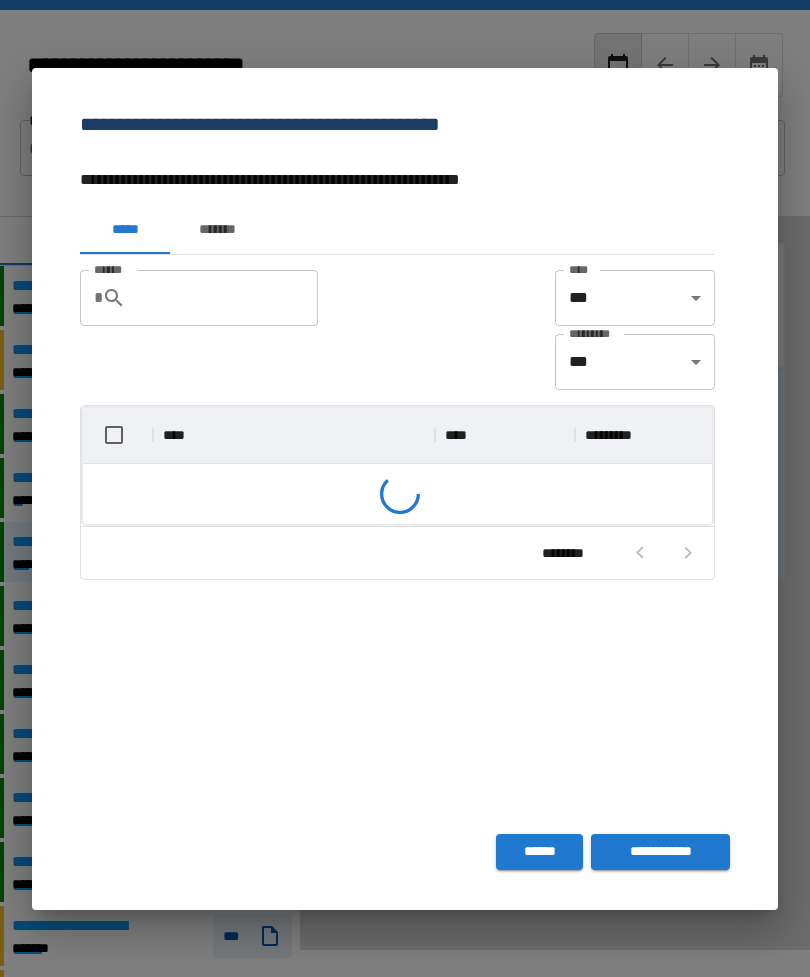 scroll, scrollTop: 1, scrollLeft: 1, axis: both 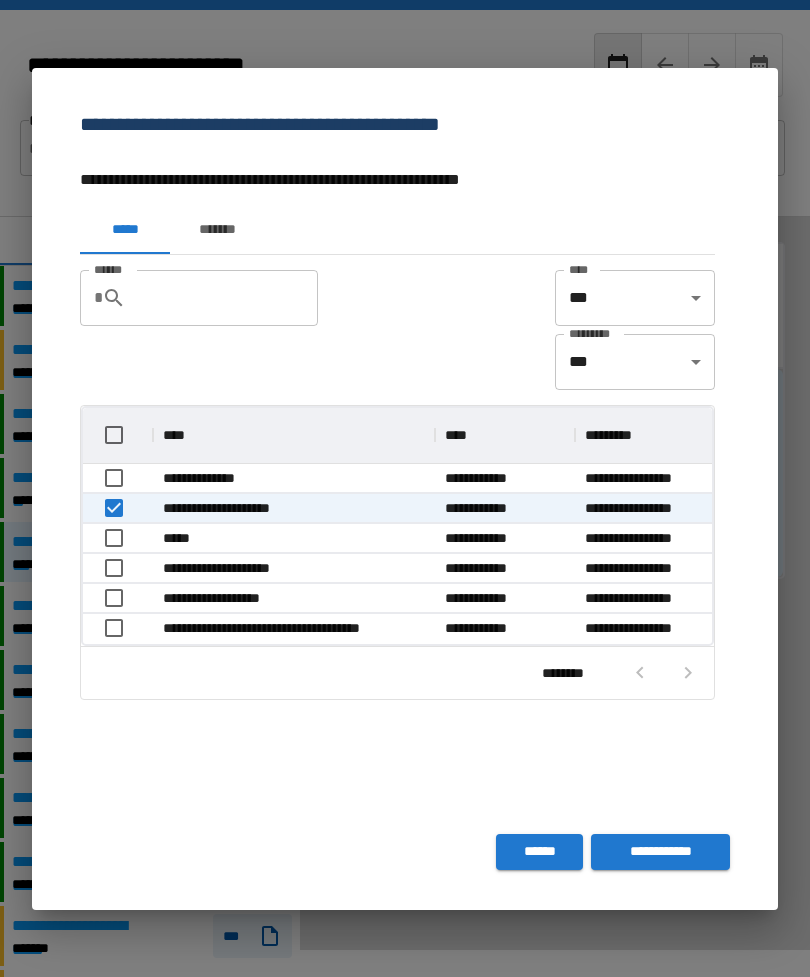 click on "**********" at bounding box center [660, 852] 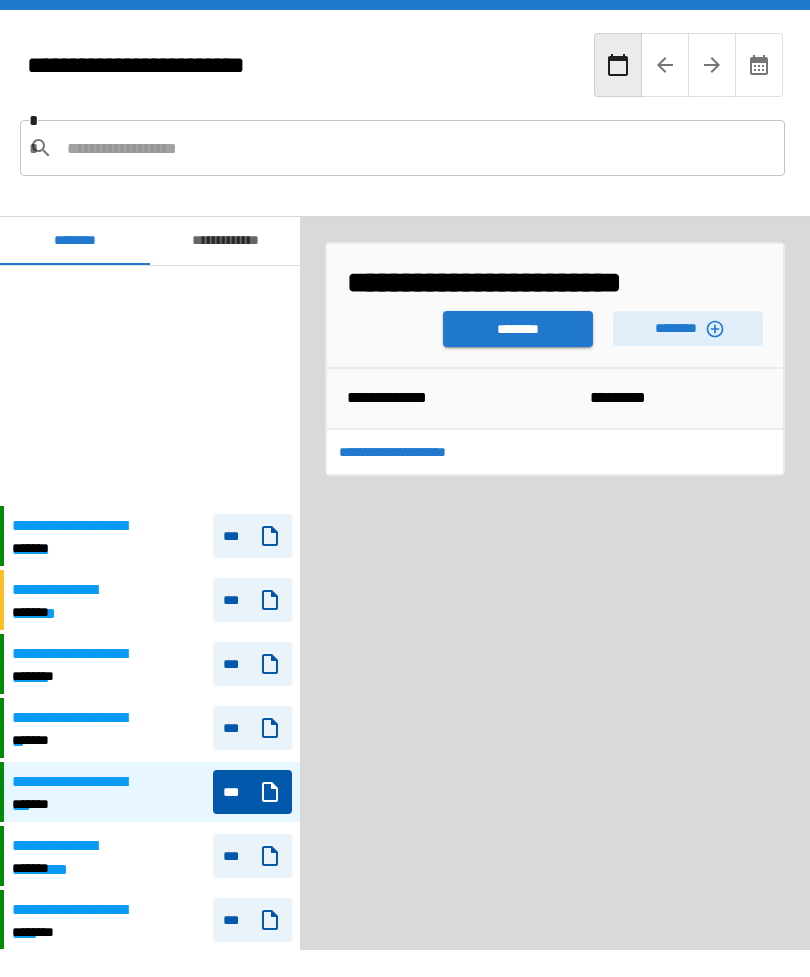 scroll, scrollTop: 240, scrollLeft: 0, axis: vertical 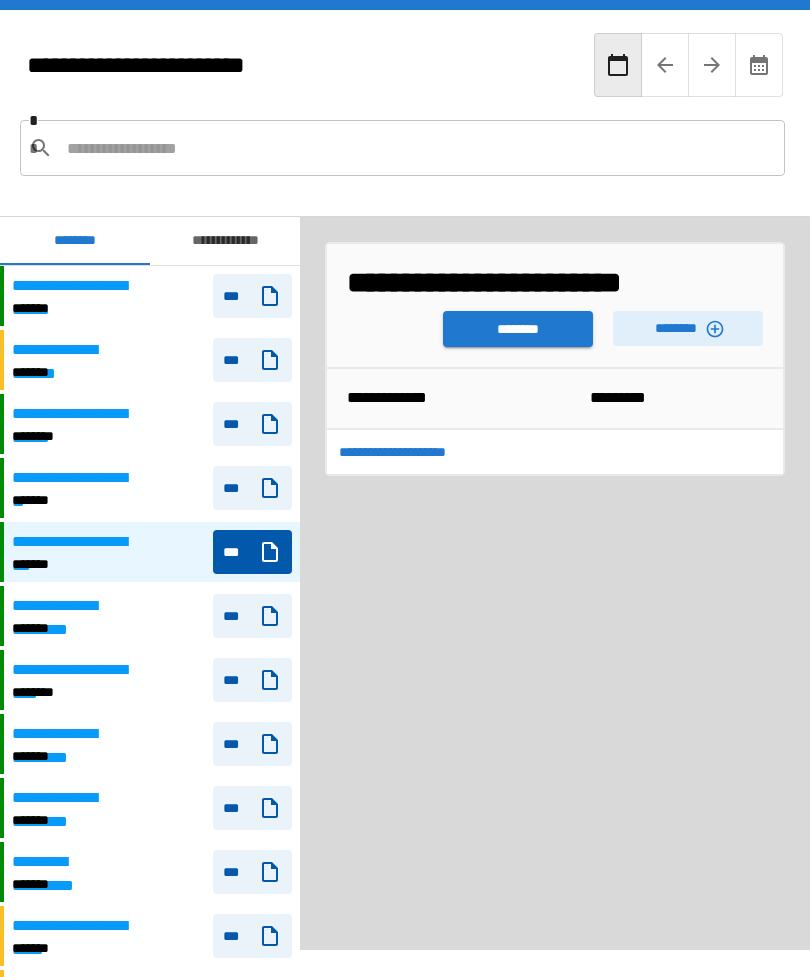 click on "********" at bounding box center [518, 329] 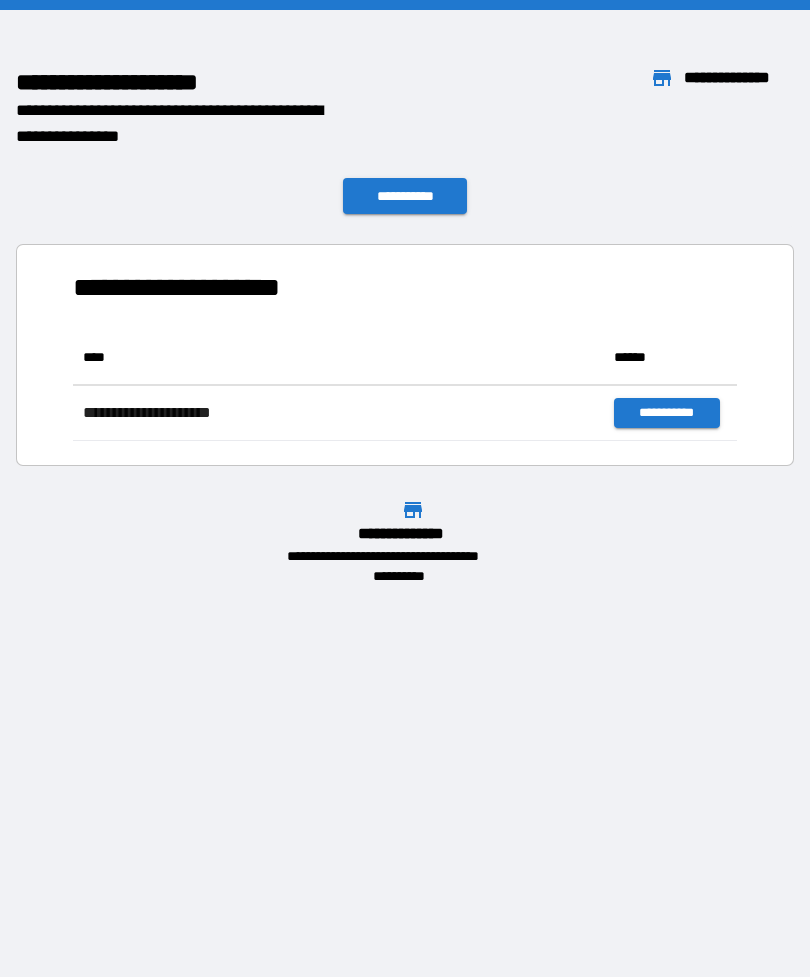 scroll, scrollTop: 1, scrollLeft: 1, axis: both 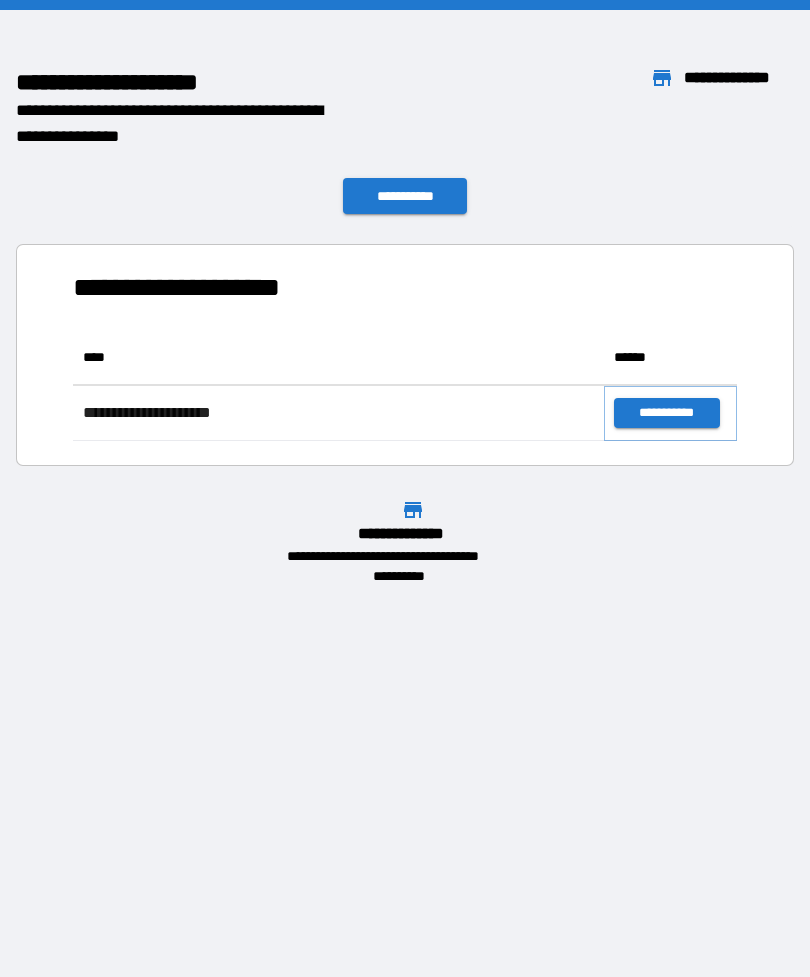 click on "**********" at bounding box center (666, 413) 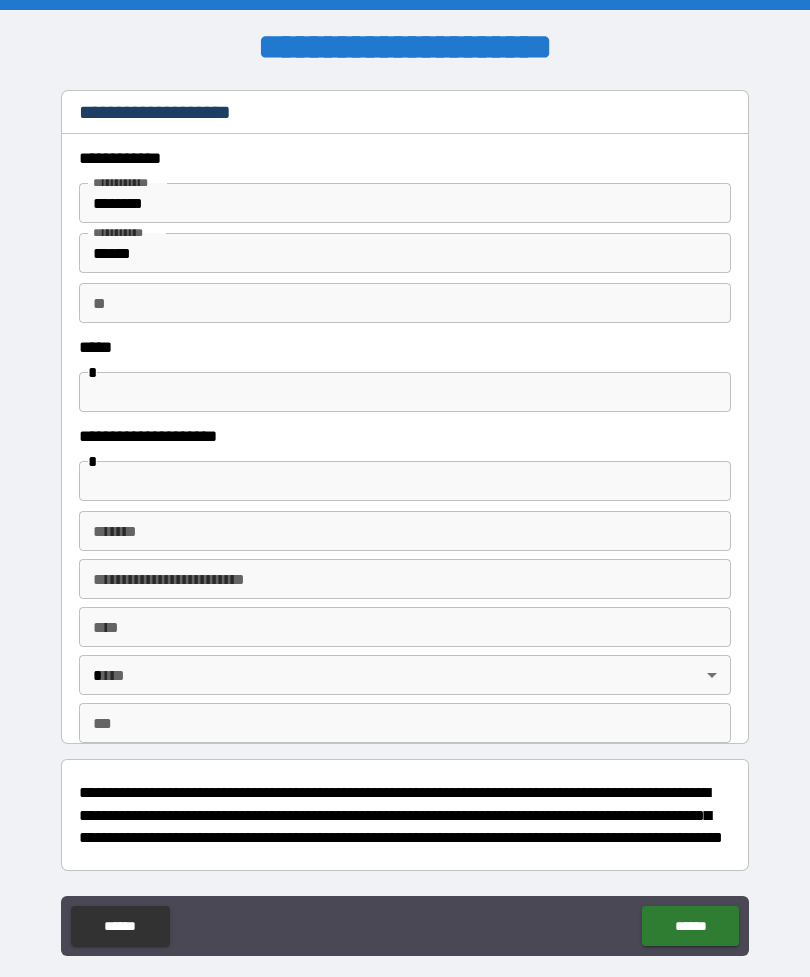 click at bounding box center [405, 392] 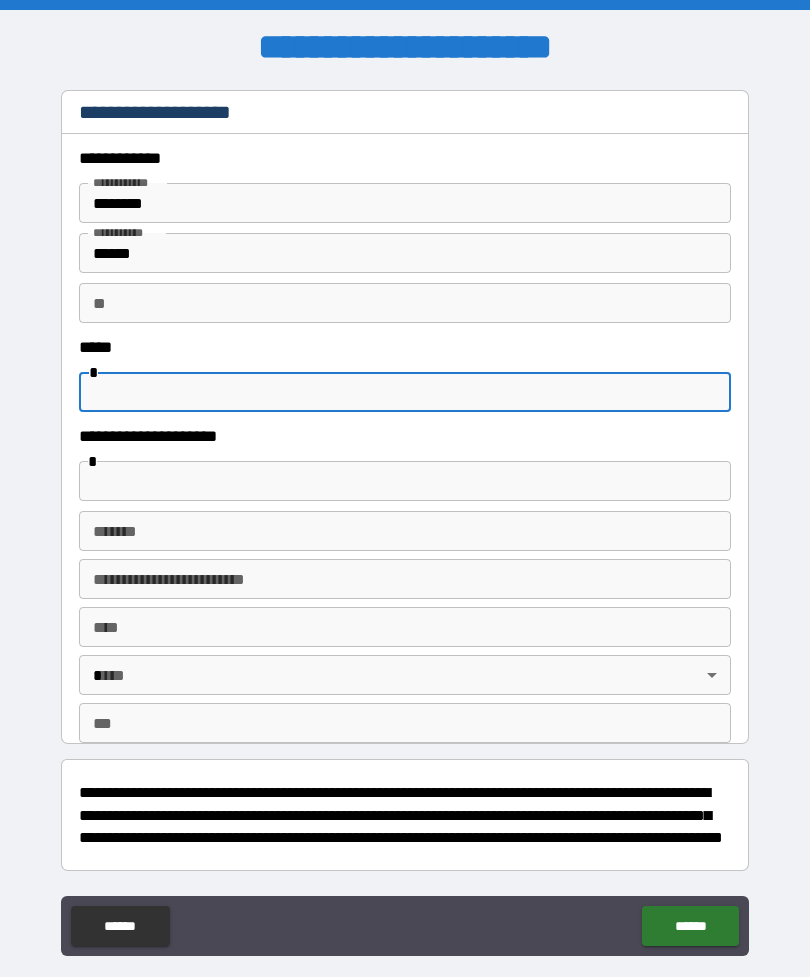 type on "*" 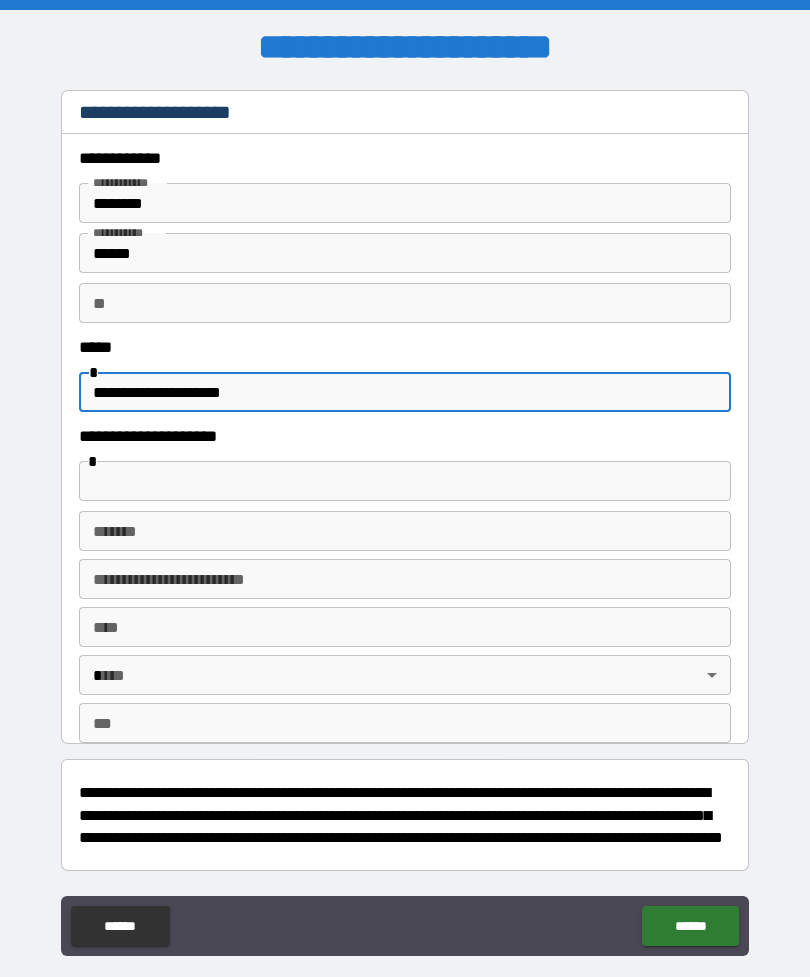 type on "**********" 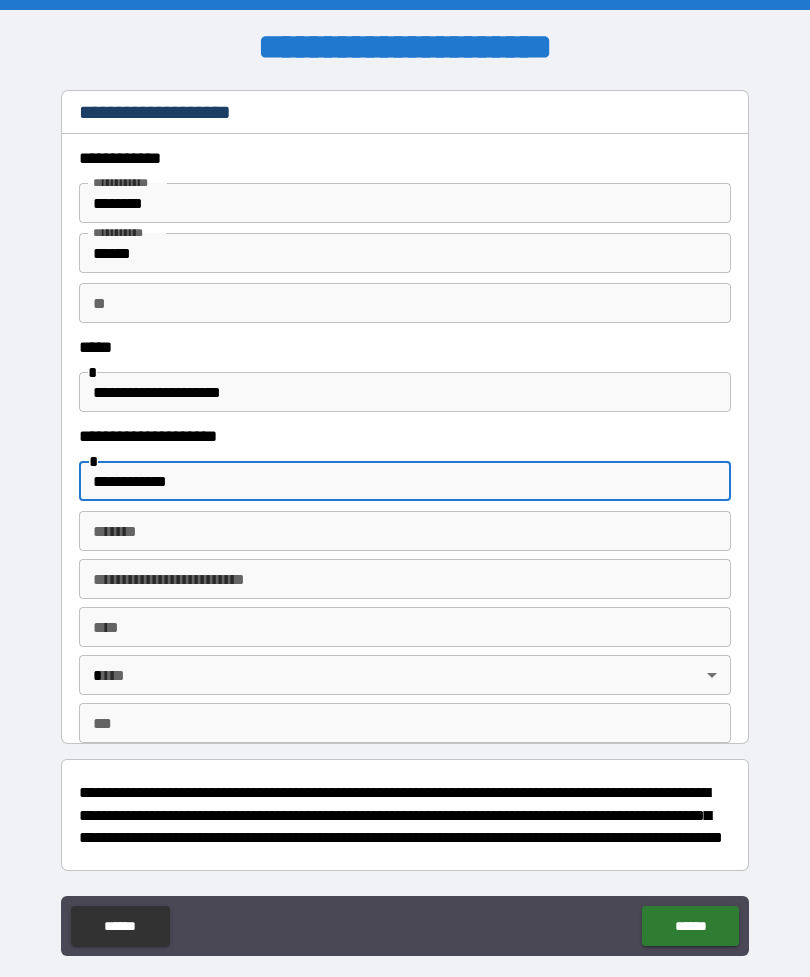 type on "**********" 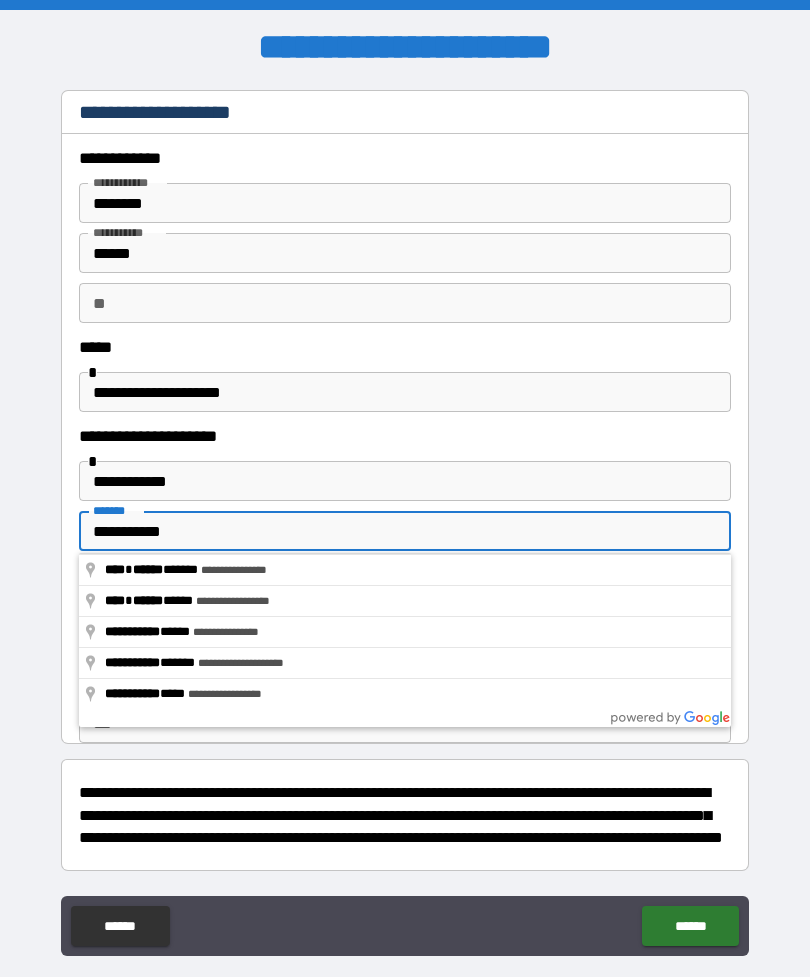 type on "**********" 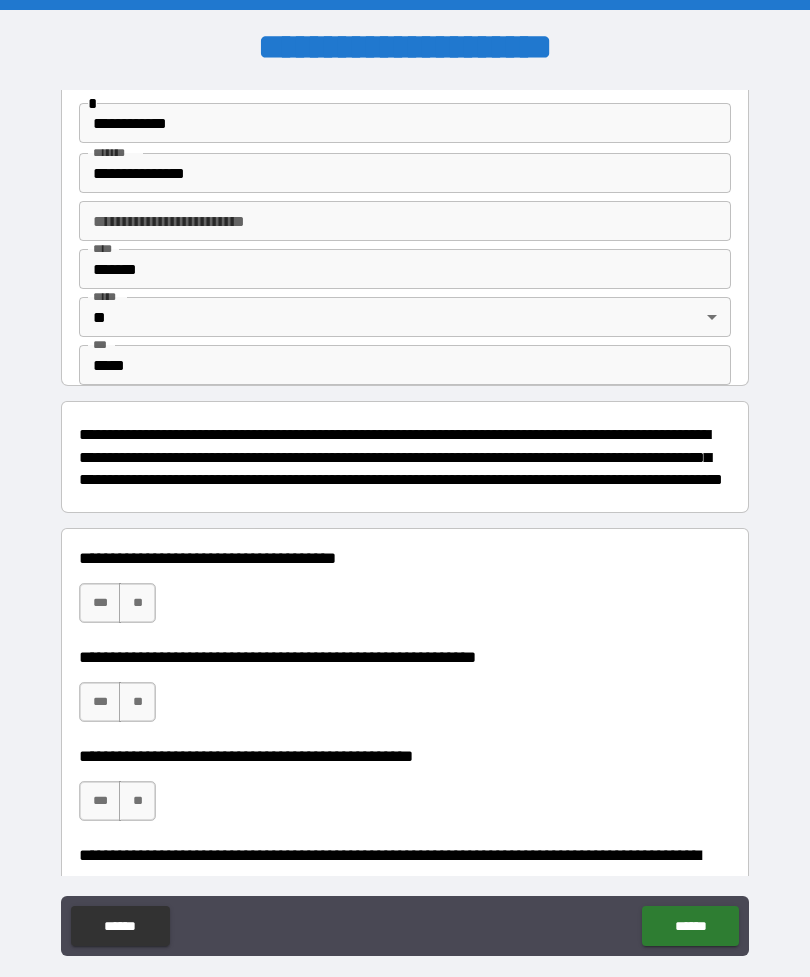 scroll, scrollTop: 379, scrollLeft: 0, axis: vertical 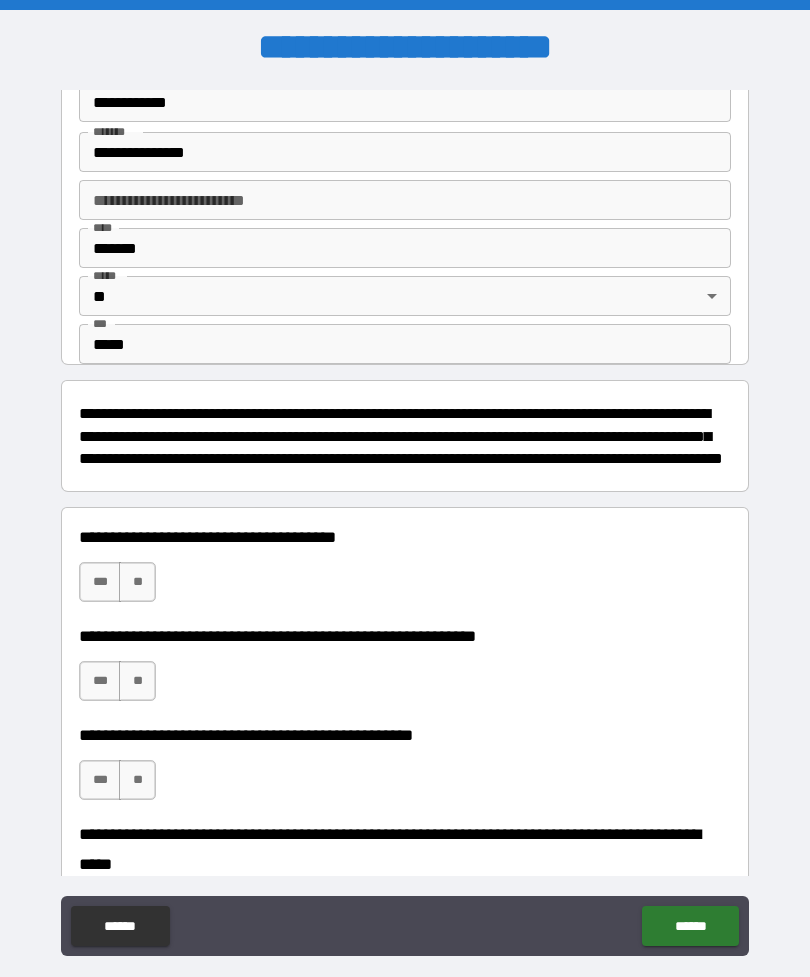 click on "***" at bounding box center [100, 582] 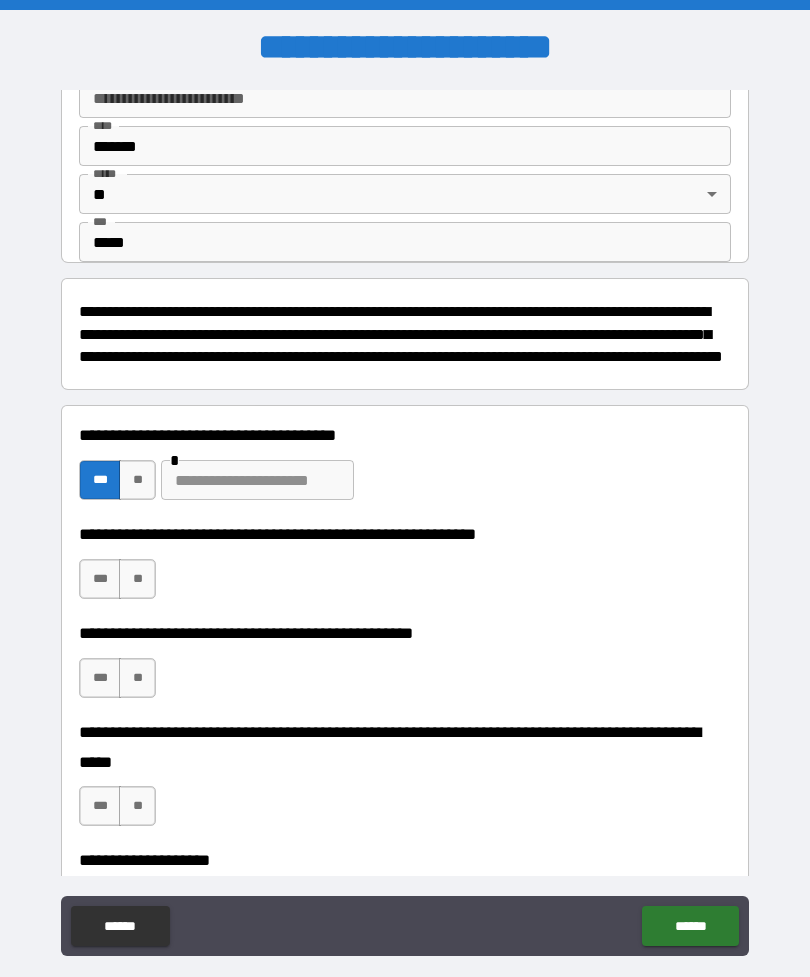 scroll, scrollTop: 482, scrollLeft: 0, axis: vertical 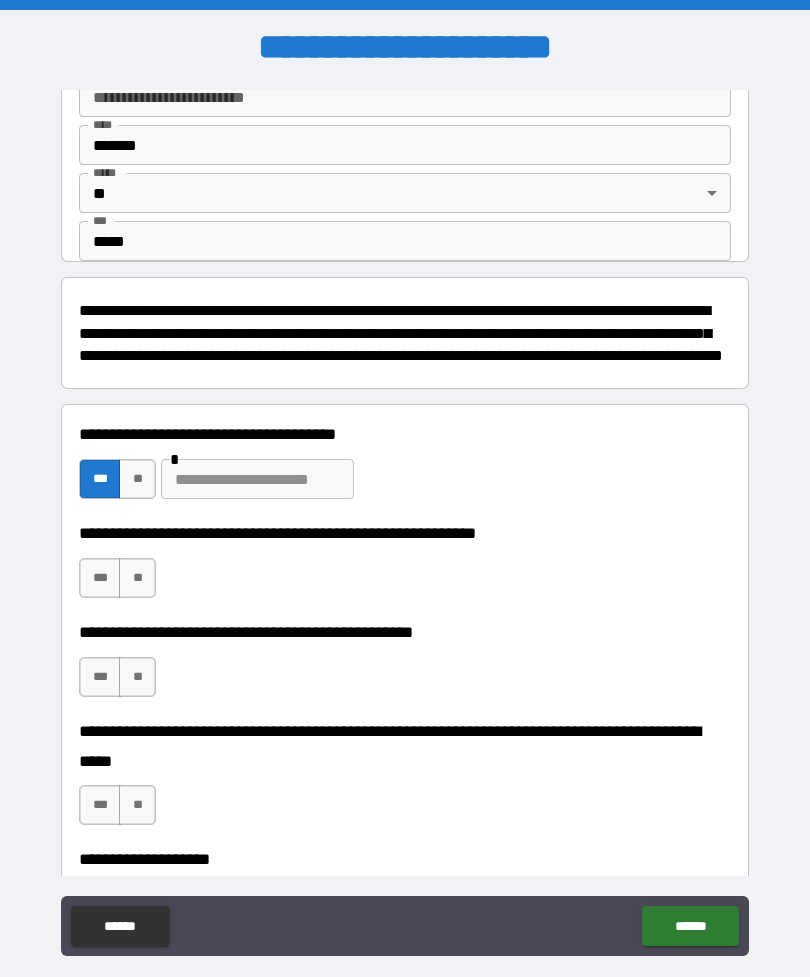 click on "***" at bounding box center [100, 578] 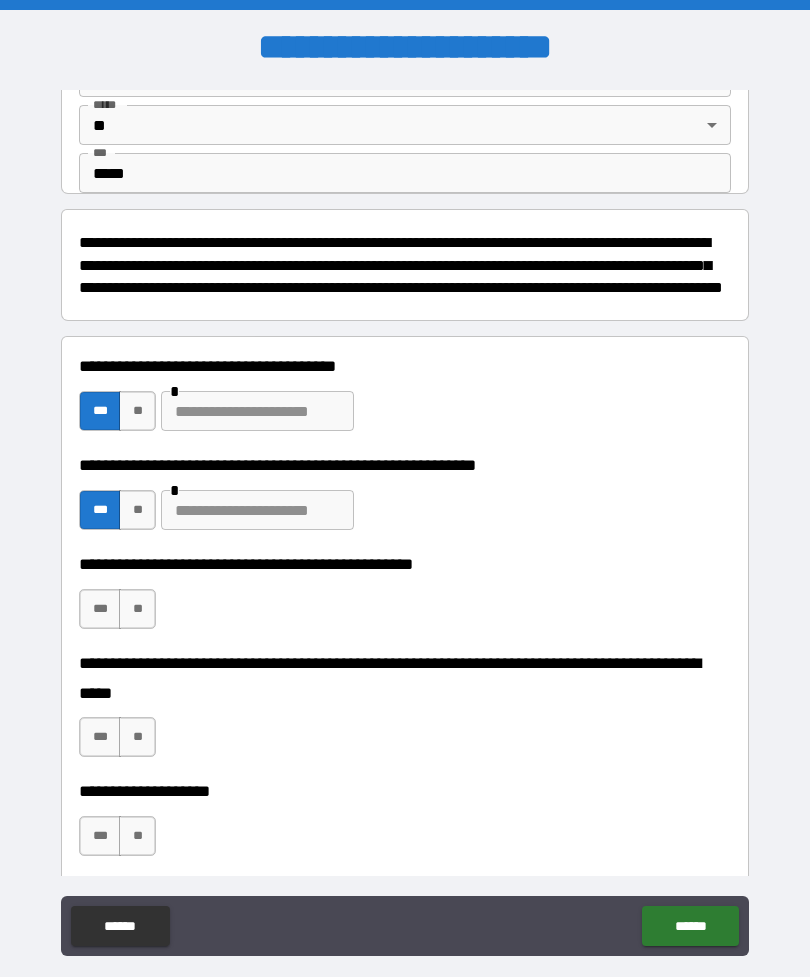 scroll, scrollTop: 551, scrollLeft: 0, axis: vertical 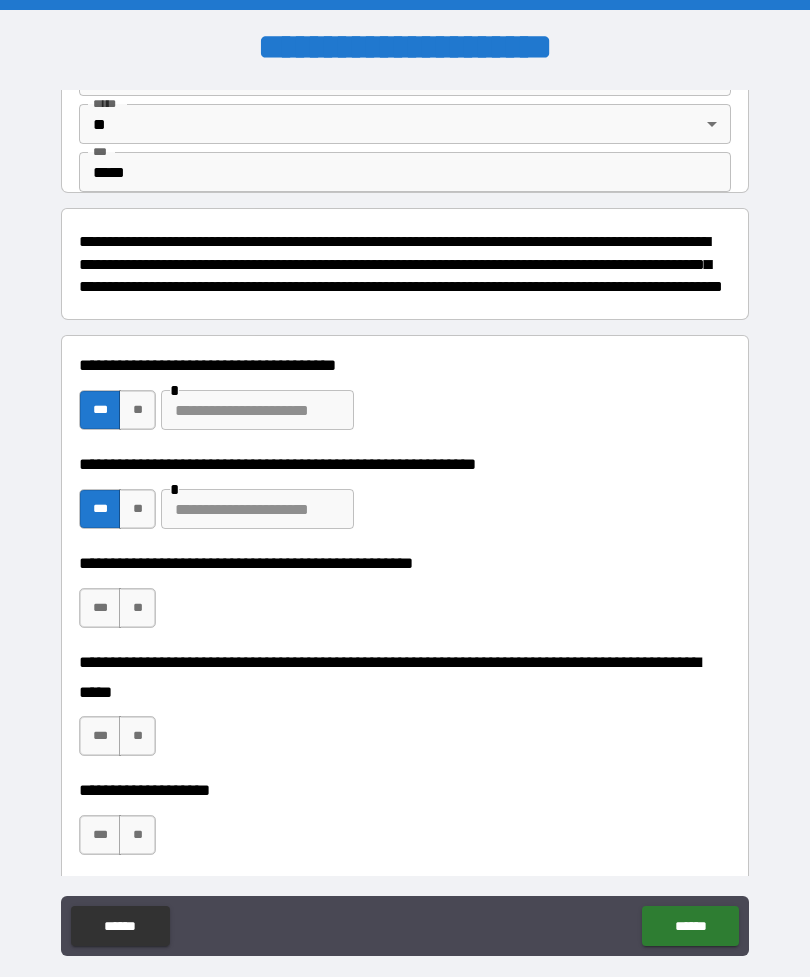 click on "**" at bounding box center (137, 608) 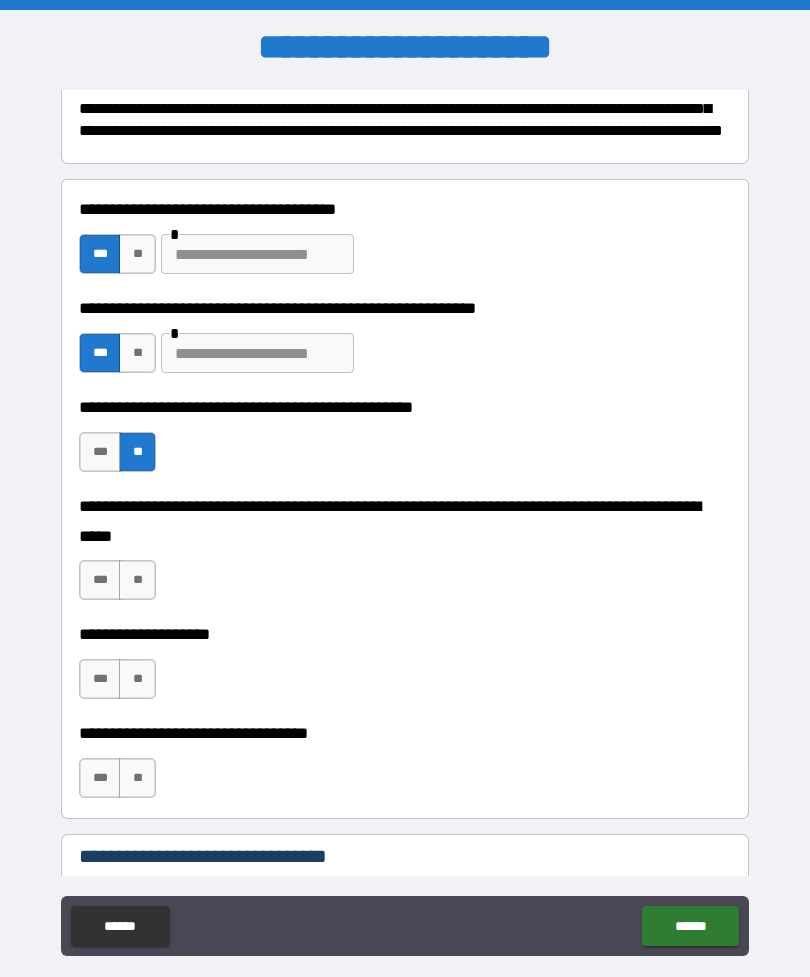 scroll, scrollTop: 709, scrollLeft: 0, axis: vertical 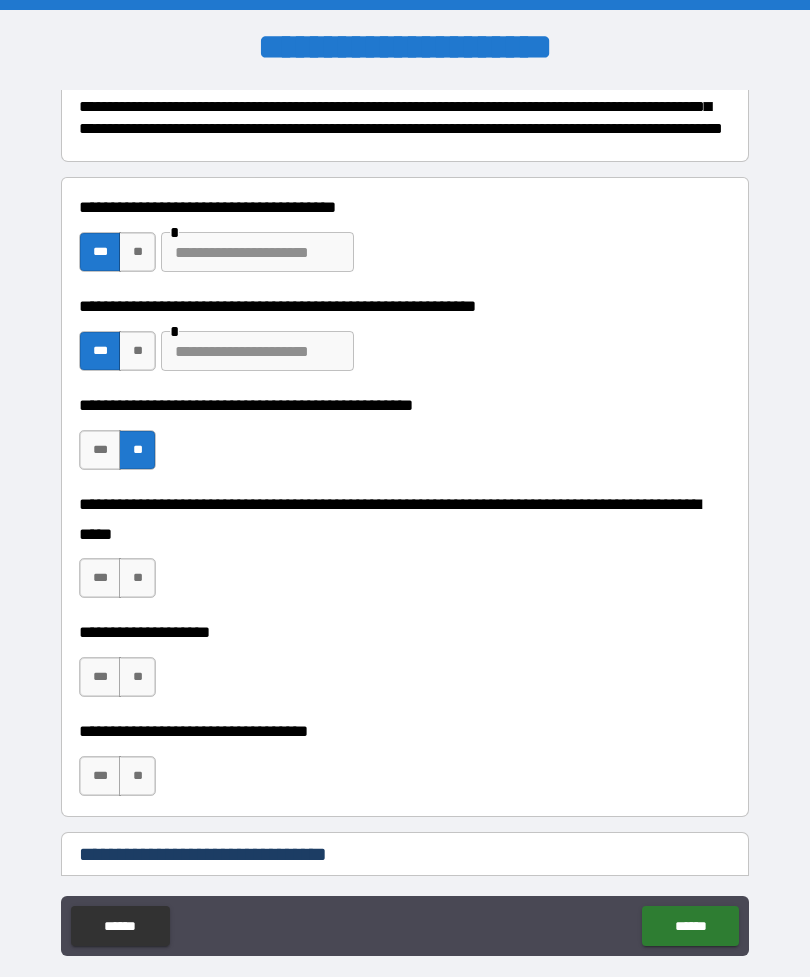 click on "**" at bounding box center [137, 578] 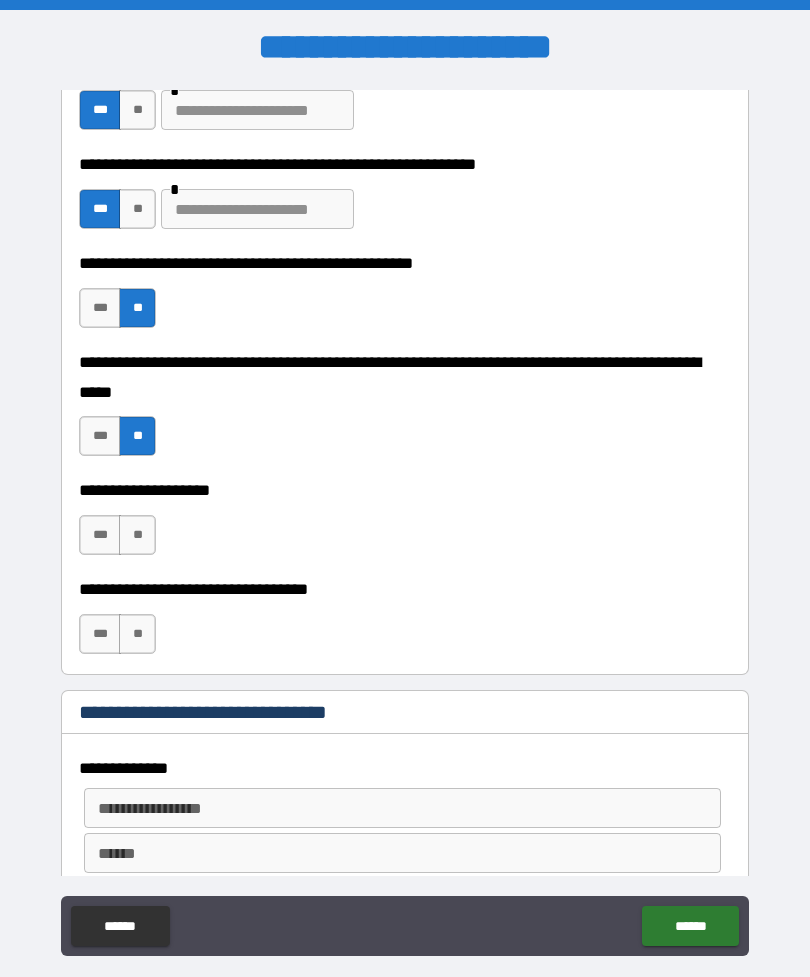 scroll, scrollTop: 856, scrollLeft: 0, axis: vertical 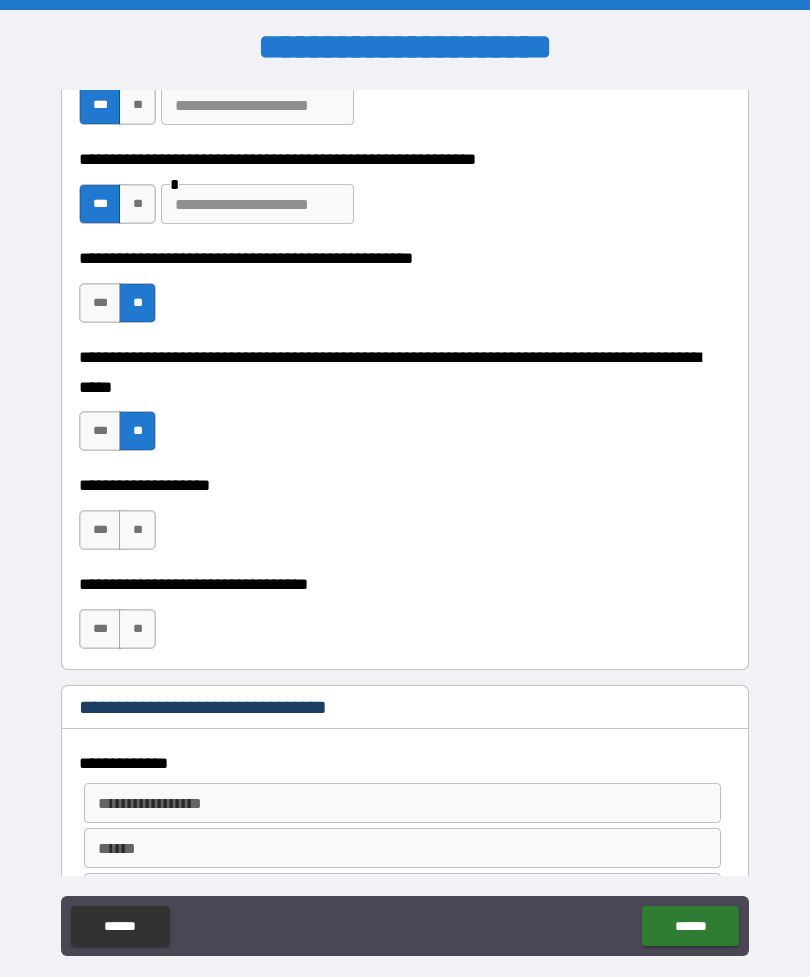 click on "**" at bounding box center (137, 530) 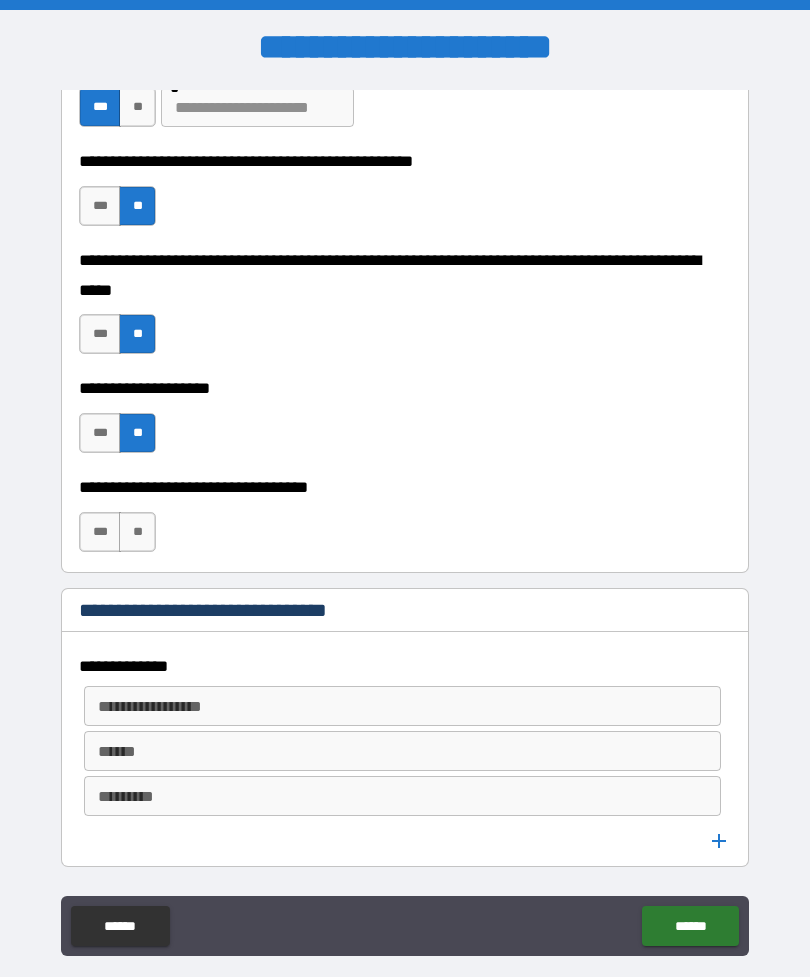 scroll, scrollTop: 953, scrollLeft: 0, axis: vertical 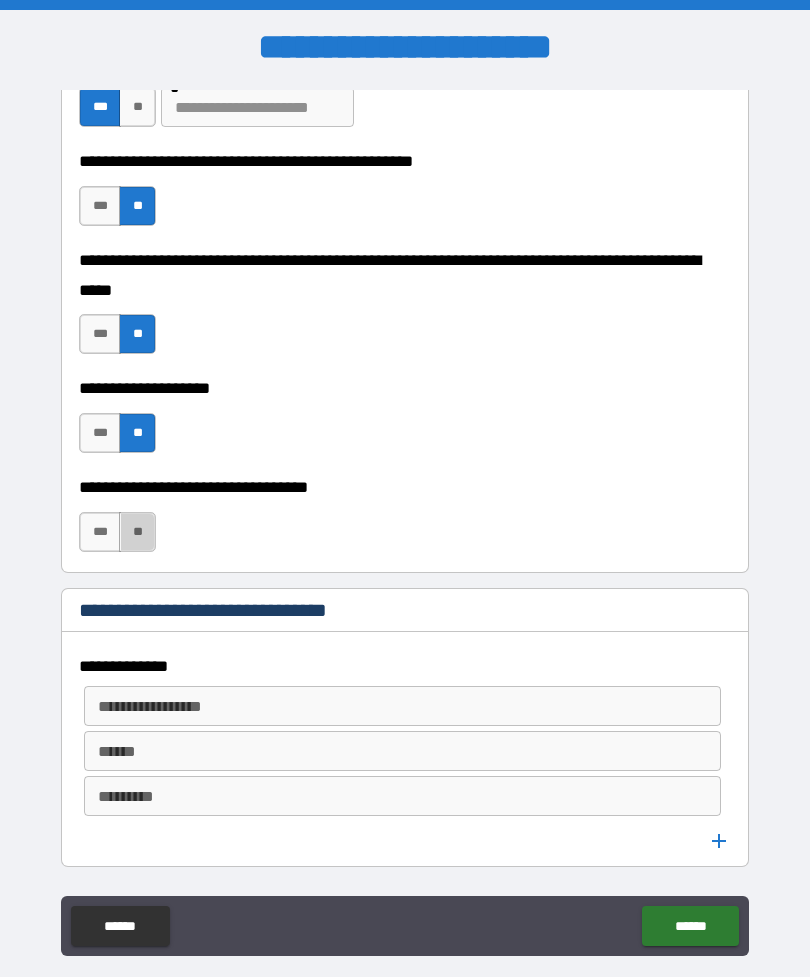 click on "**" at bounding box center (137, 532) 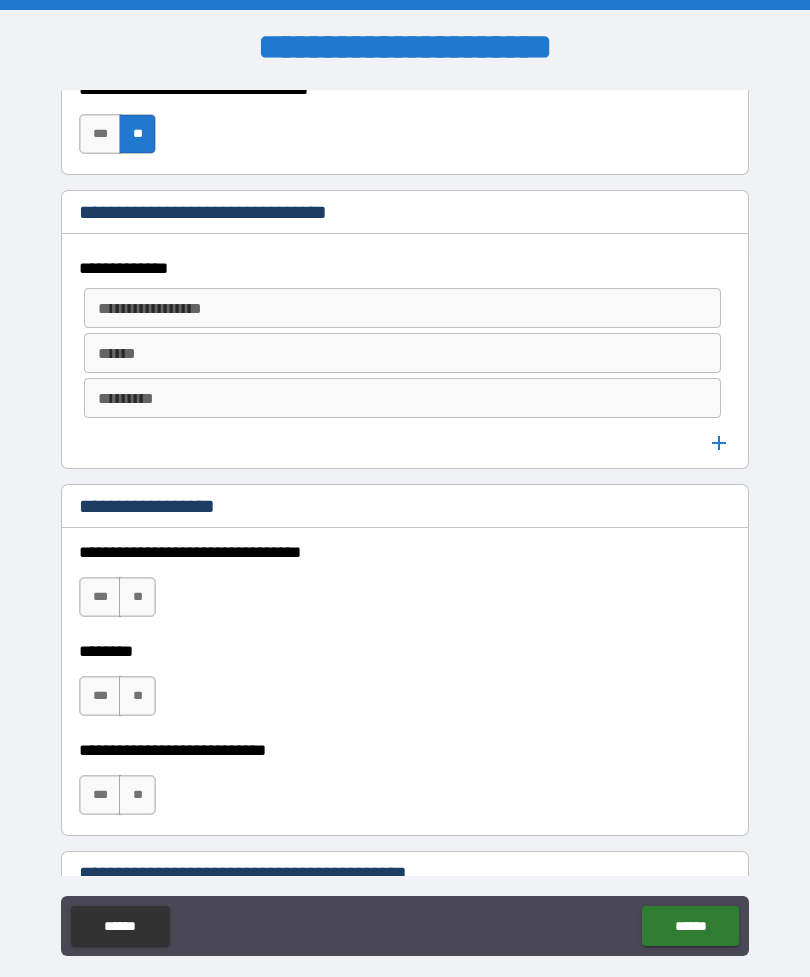 scroll, scrollTop: 1358, scrollLeft: 0, axis: vertical 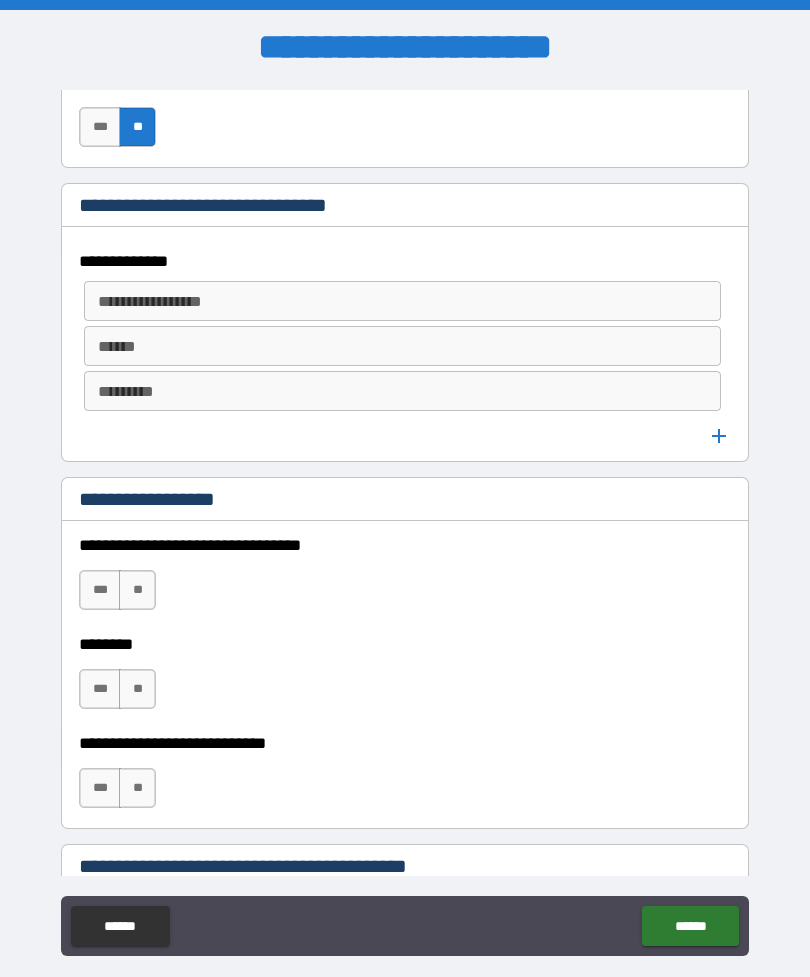 click on "**" at bounding box center (137, 590) 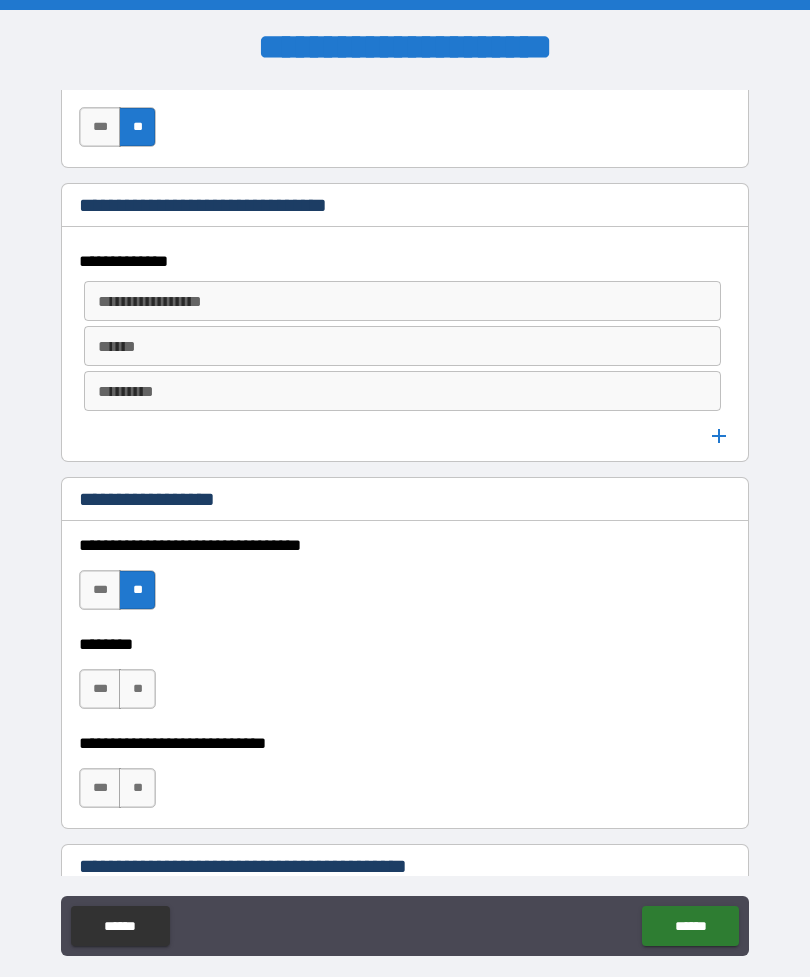 click on "**" at bounding box center (137, 689) 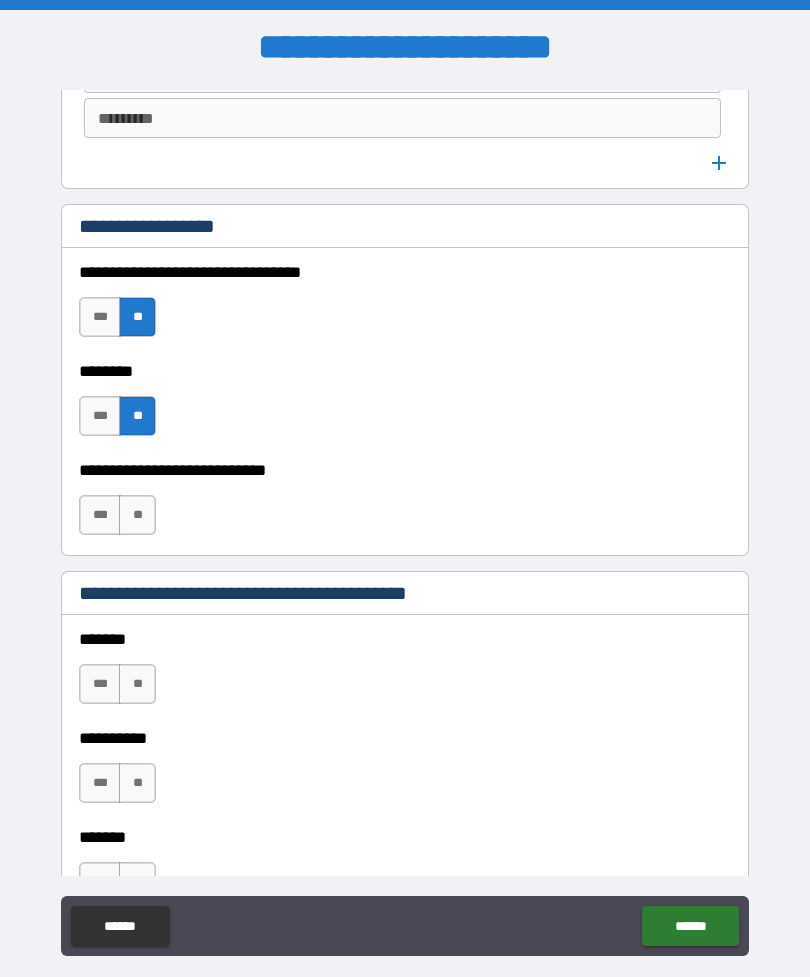 scroll, scrollTop: 1628, scrollLeft: 0, axis: vertical 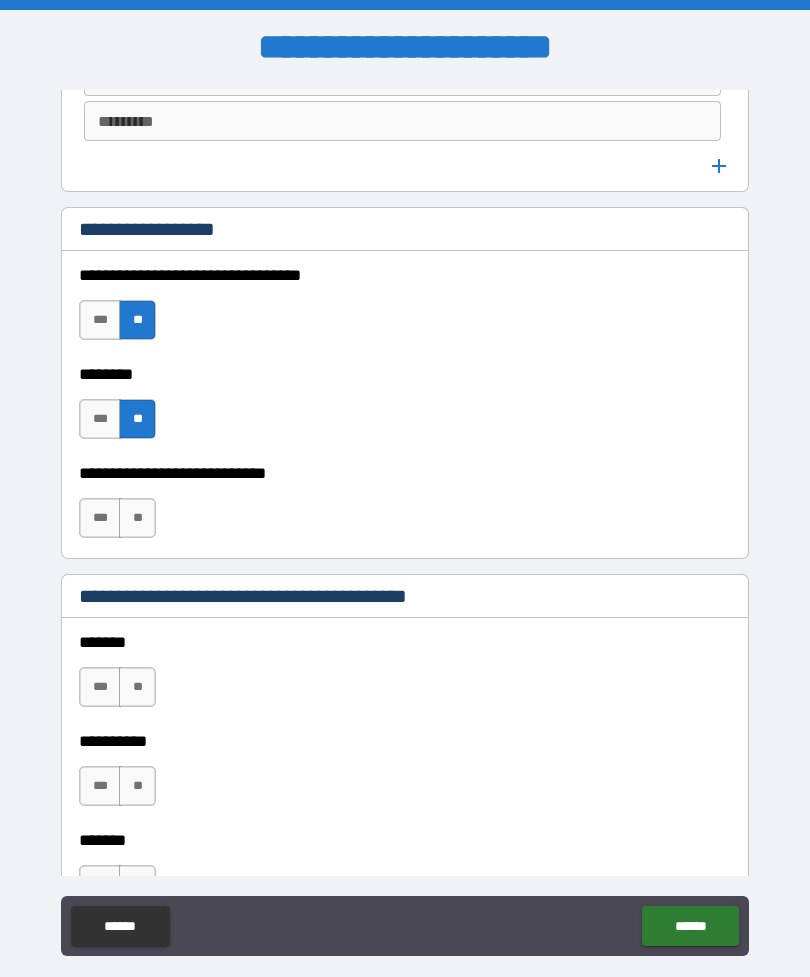 click on "**" at bounding box center [137, 518] 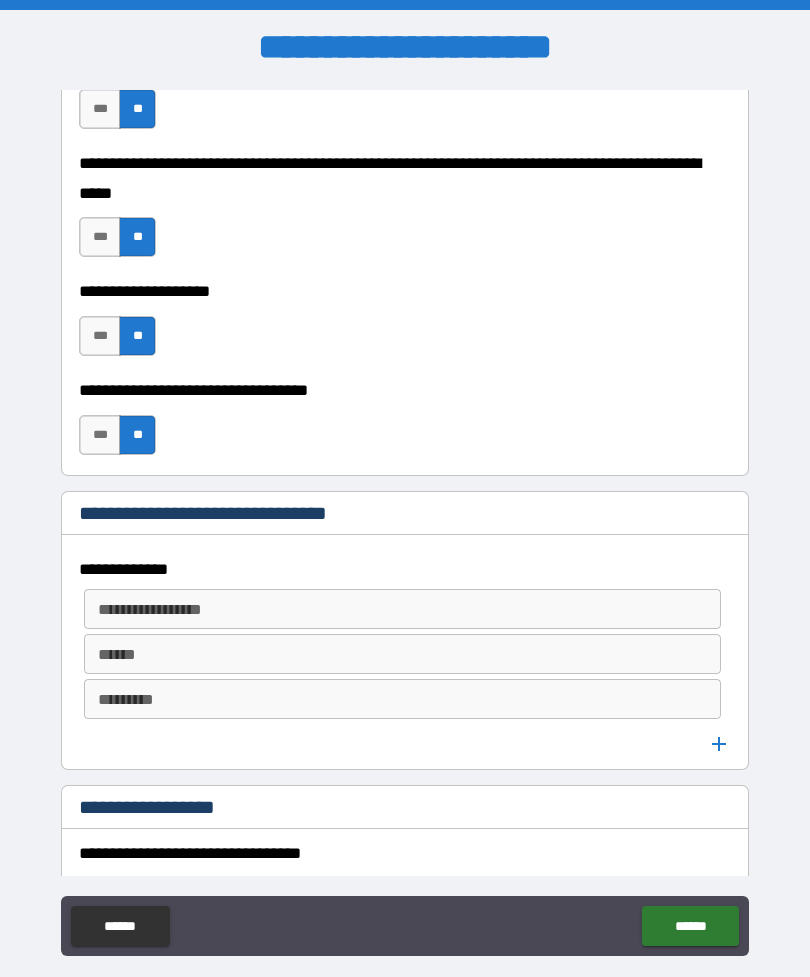 scroll, scrollTop: 1031, scrollLeft: 0, axis: vertical 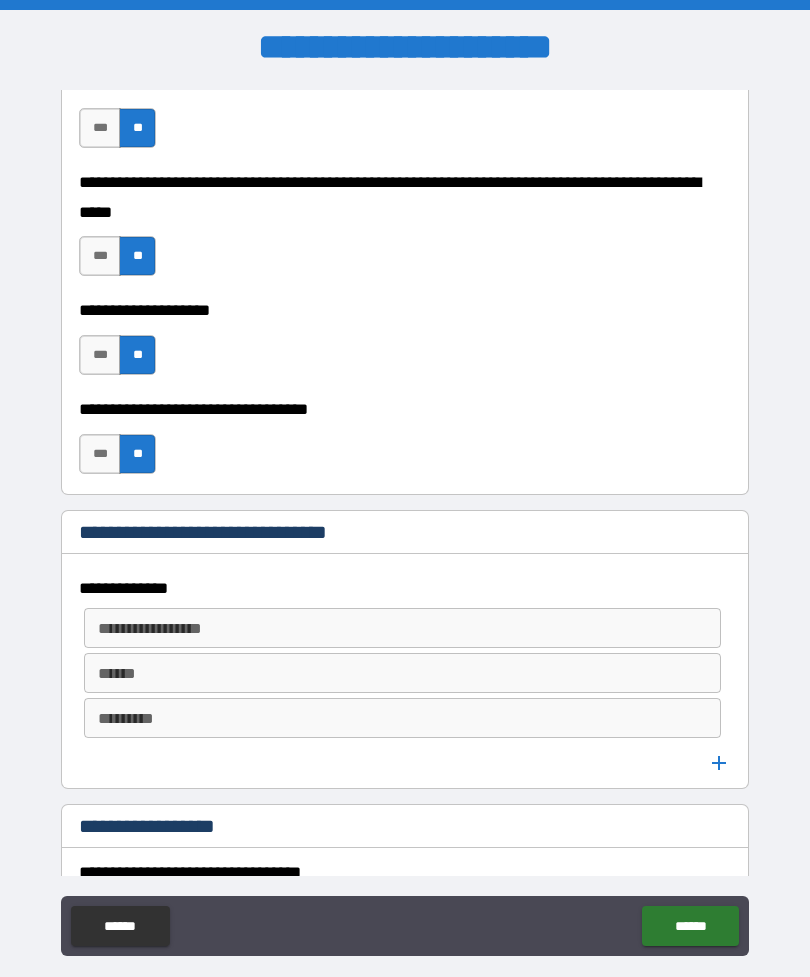 click on "**********" at bounding box center [402, 628] 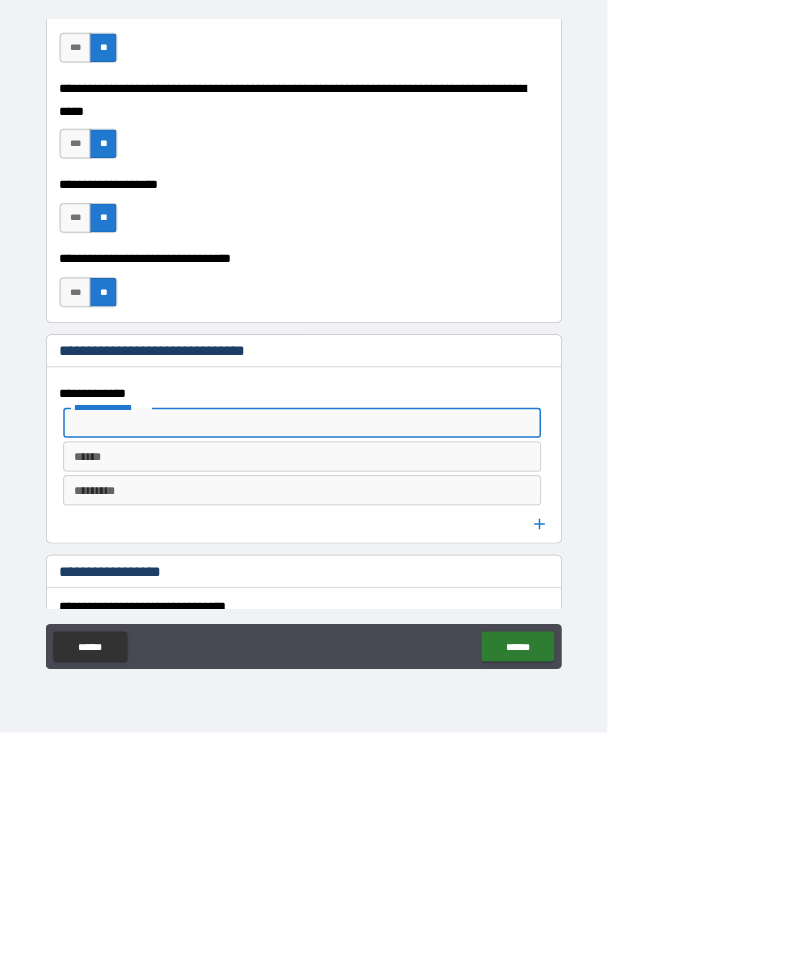 scroll, scrollTop: 0, scrollLeft: 0, axis: both 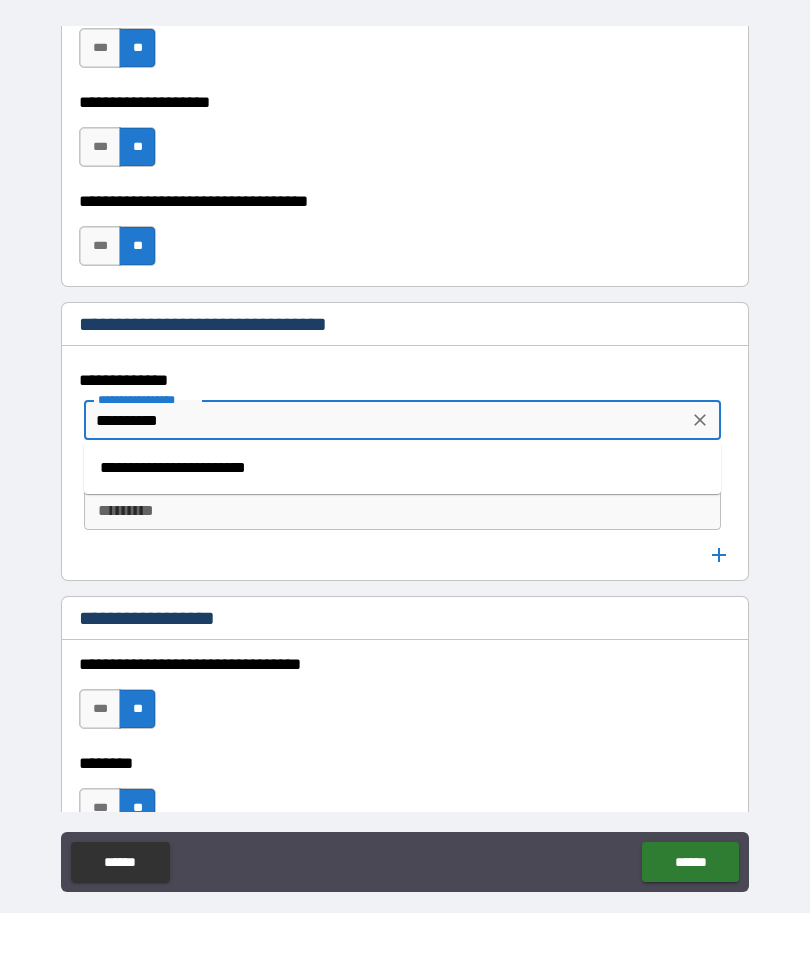 click on "**********" at bounding box center [402, 532] 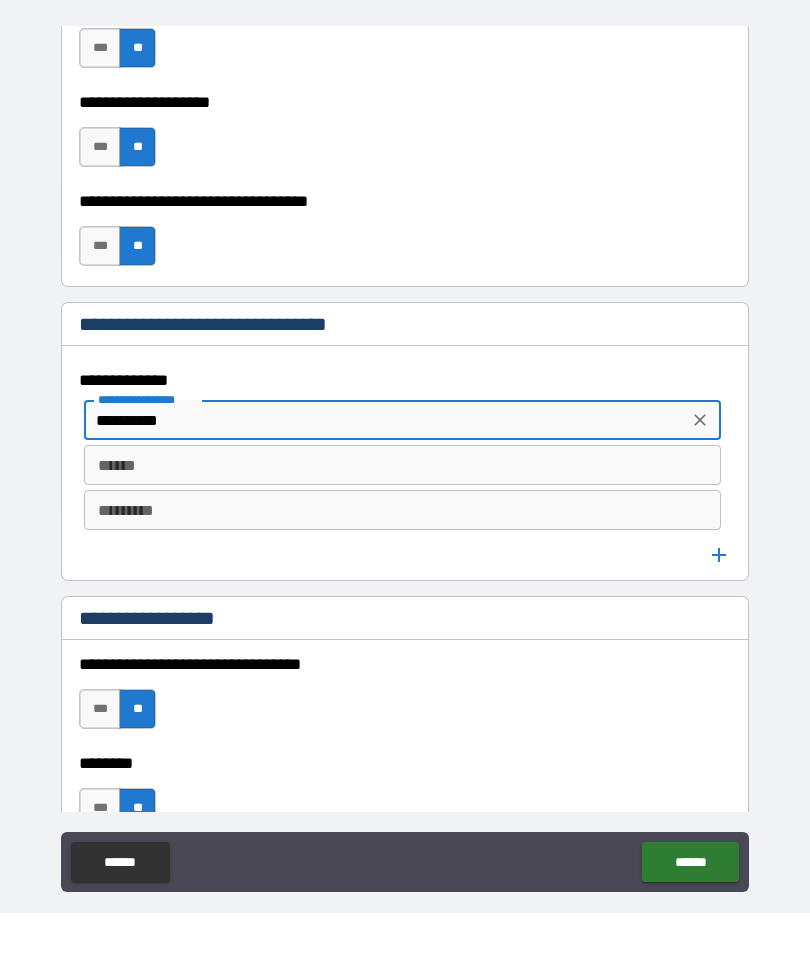 type on "**********" 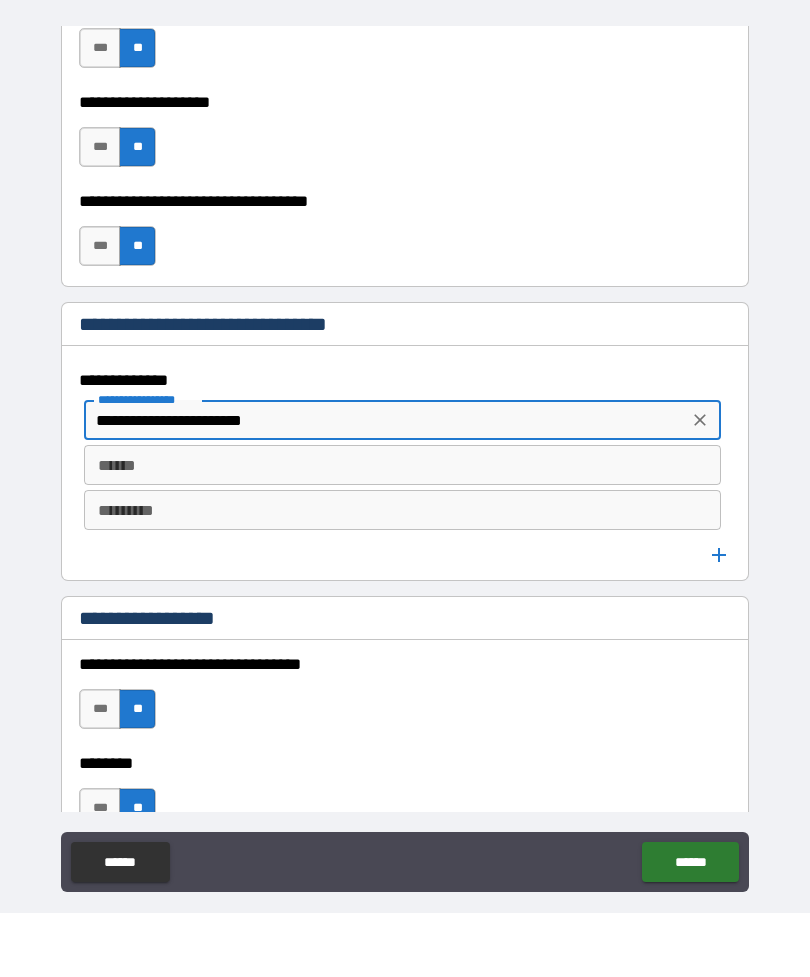 click on "*********" at bounding box center (402, 574) 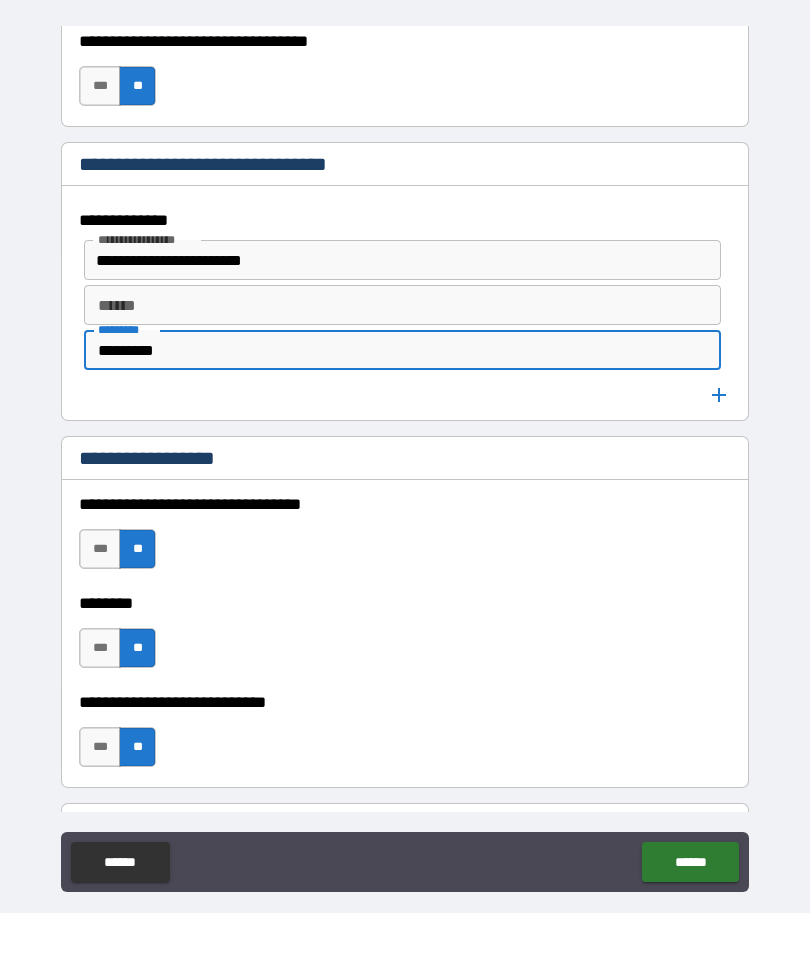 scroll, scrollTop: 1347, scrollLeft: 0, axis: vertical 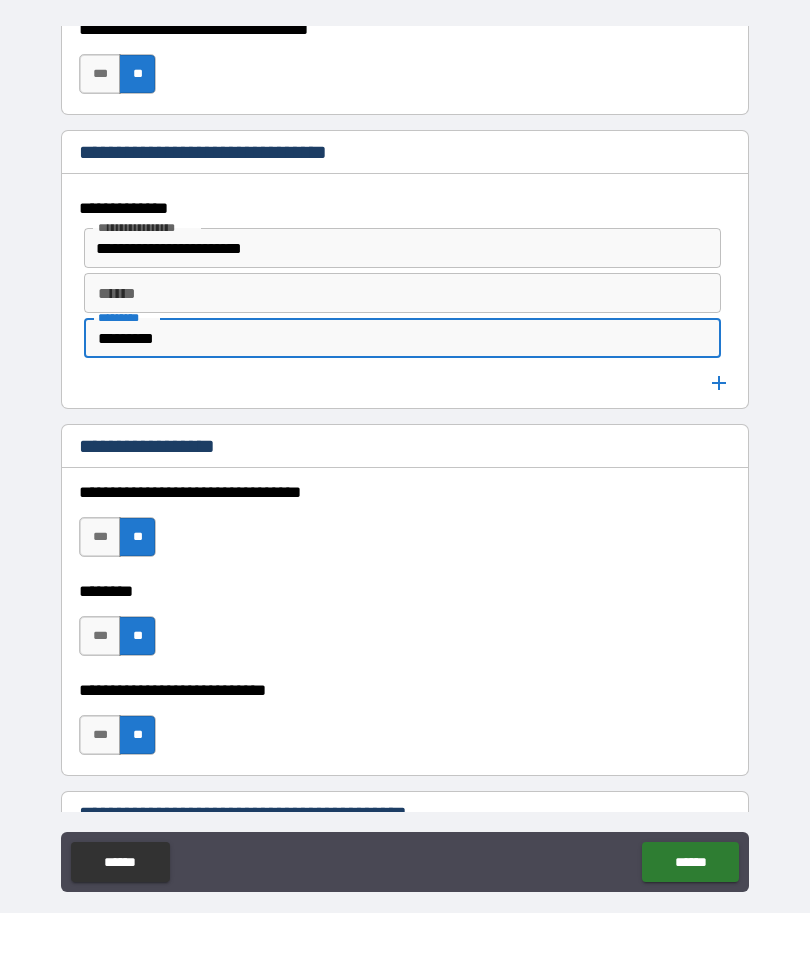 type on "*********" 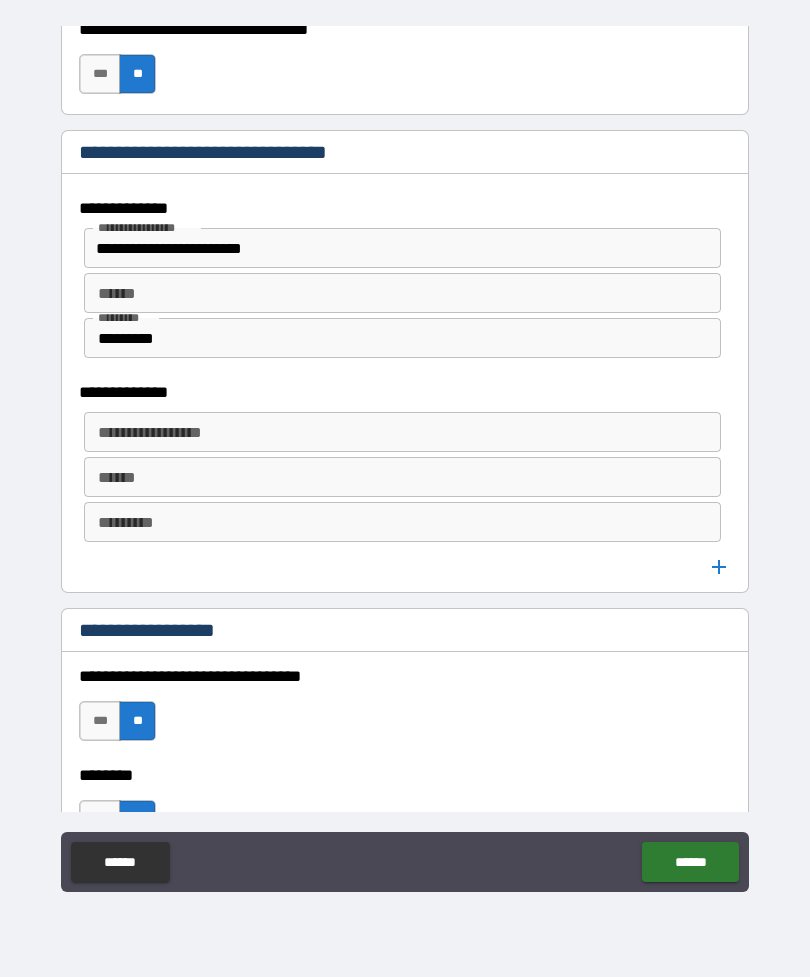 click on "**********" at bounding box center (402, 432) 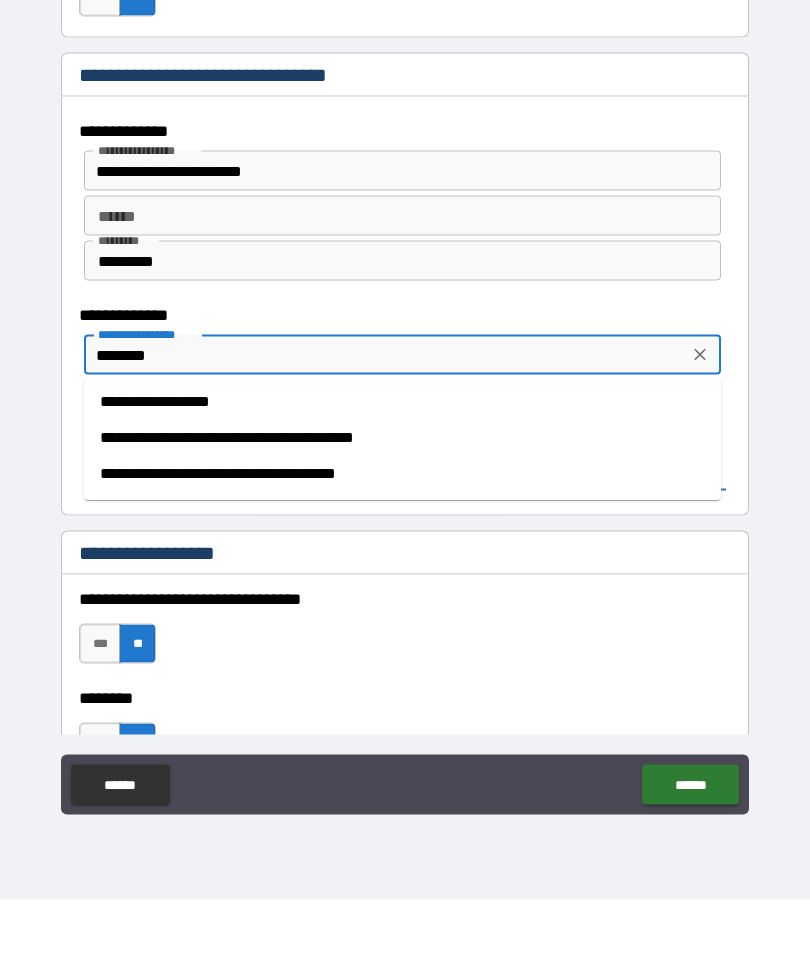 click on "**********" at bounding box center (402, 480) 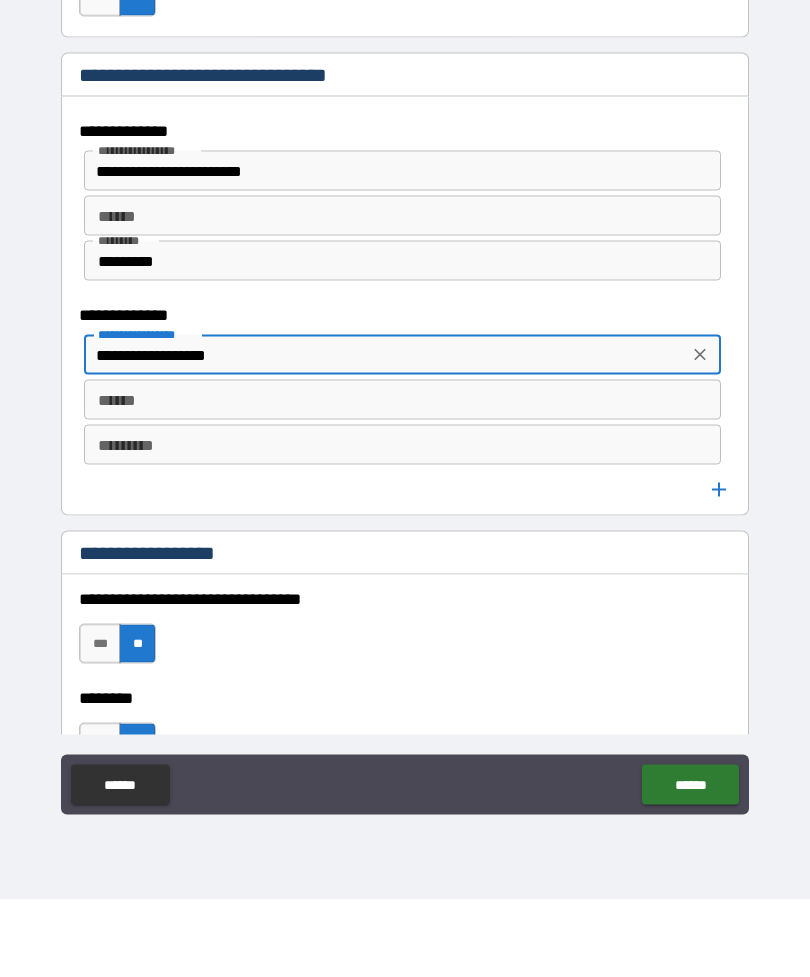 click on "****** ******" at bounding box center [402, 477] 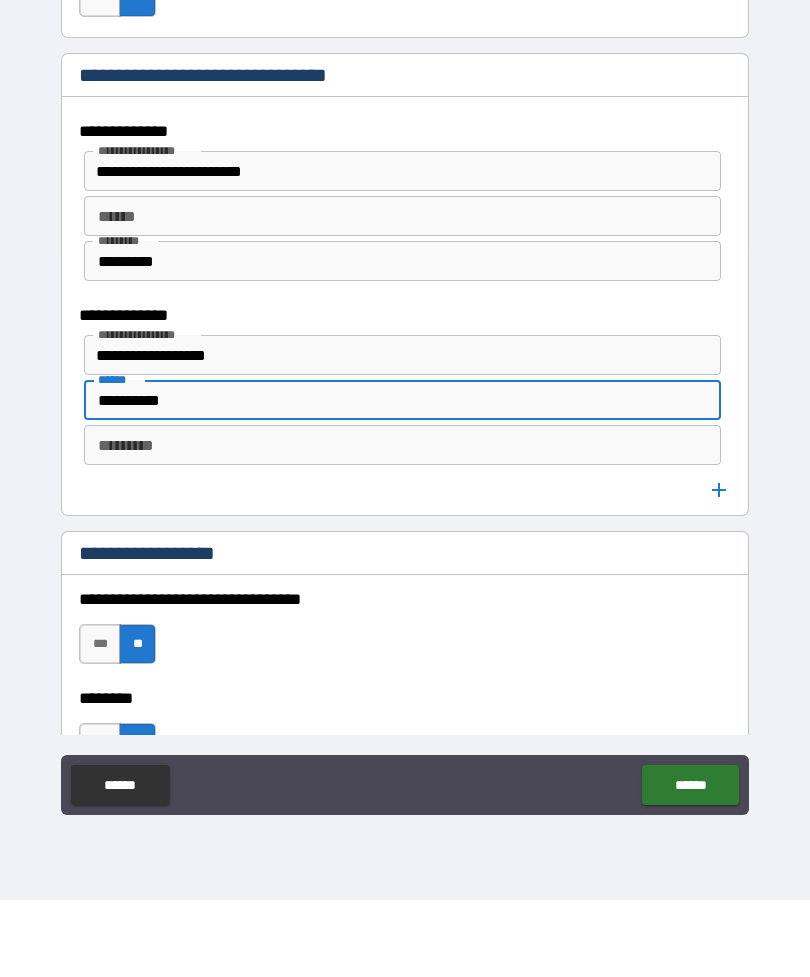 type on "**********" 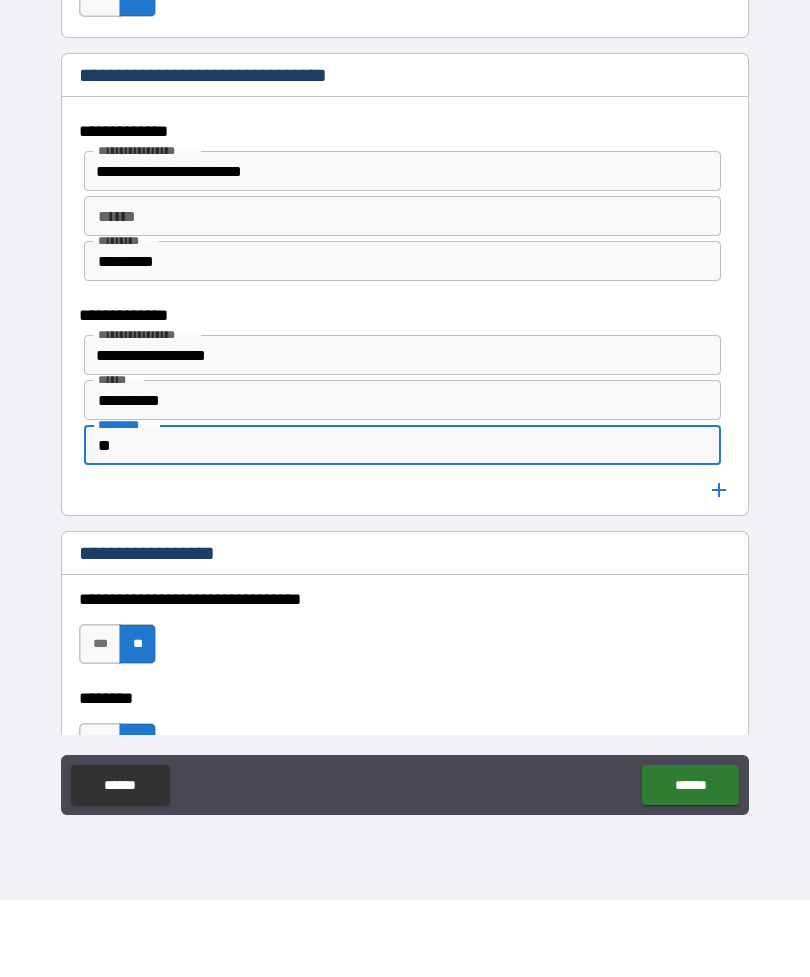 type on "**" 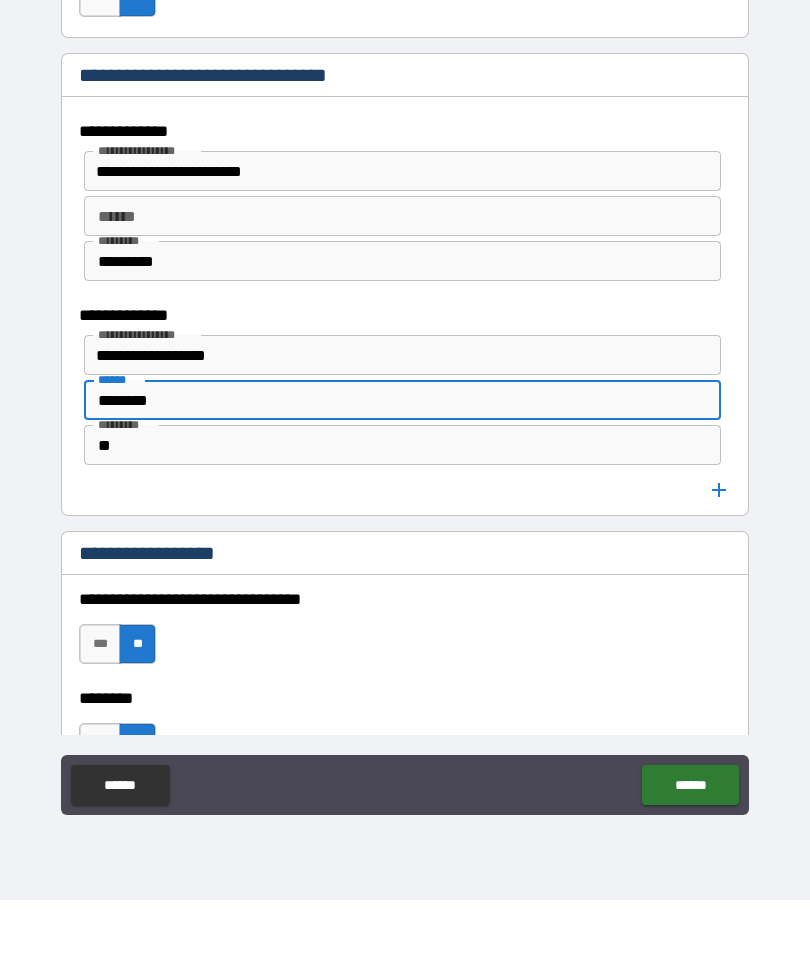 type on "*******" 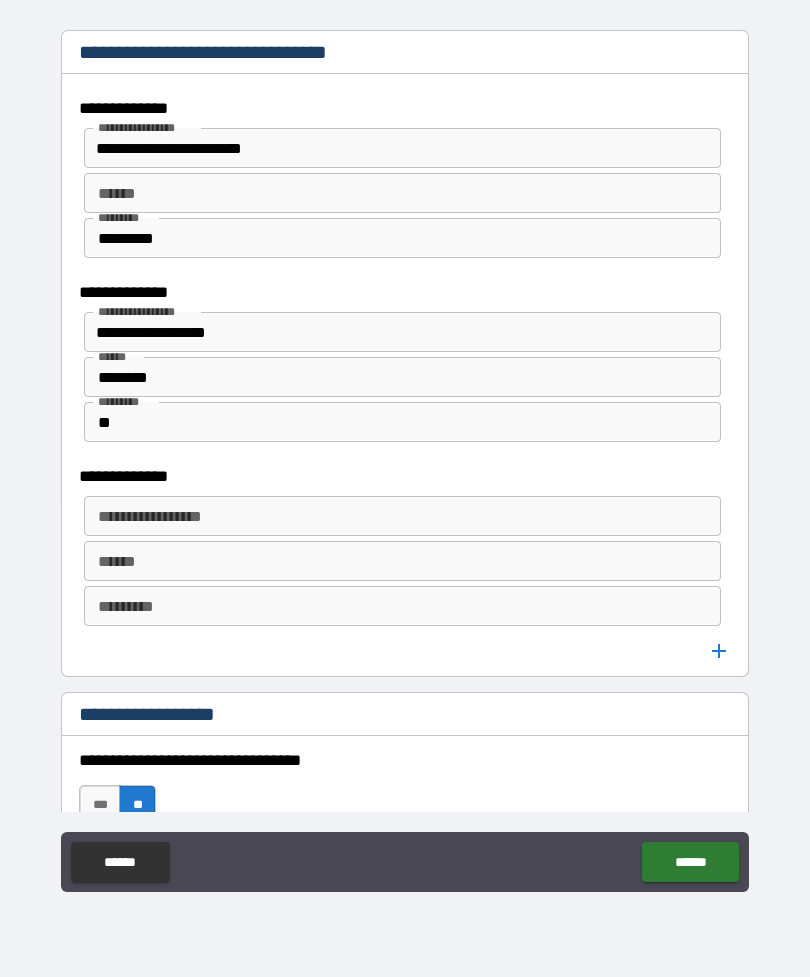 scroll, scrollTop: 1448, scrollLeft: 0, axis: vertical 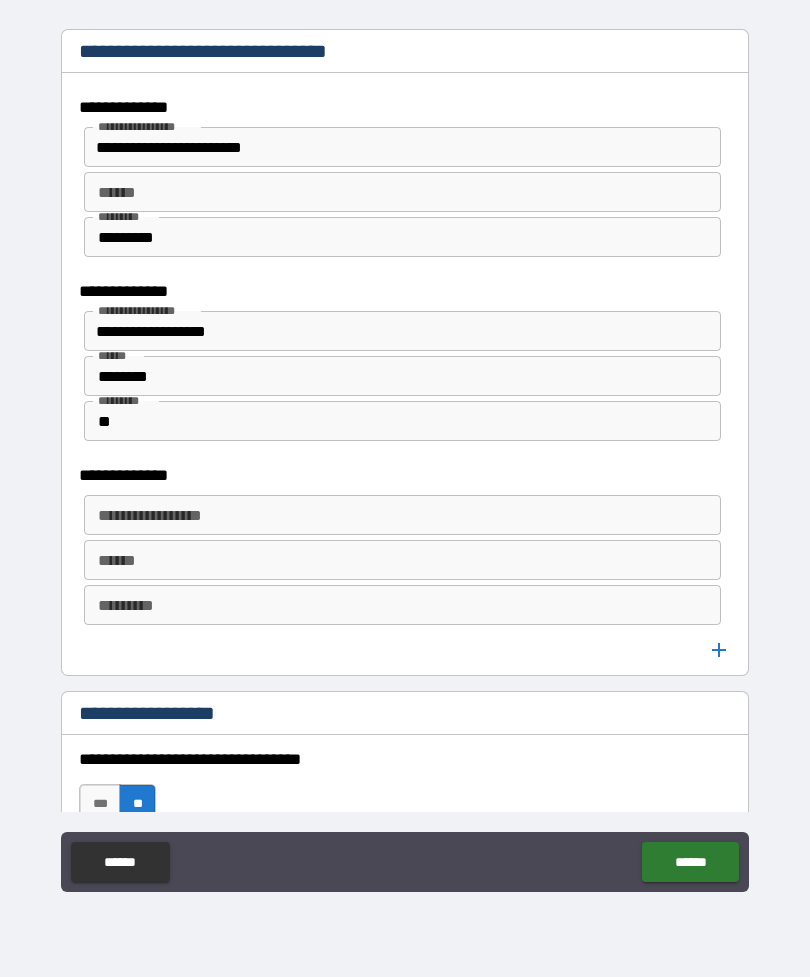 click on "**********" at bounding box center (402, 515) 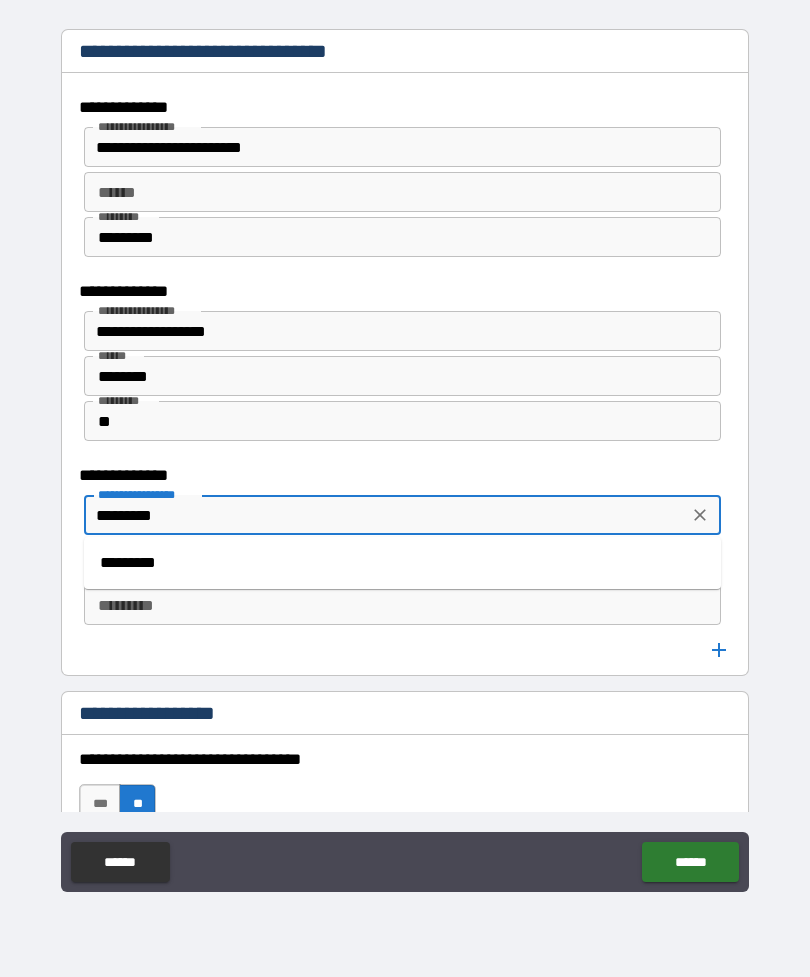 click on "*********" at bounding box center [402, 563] 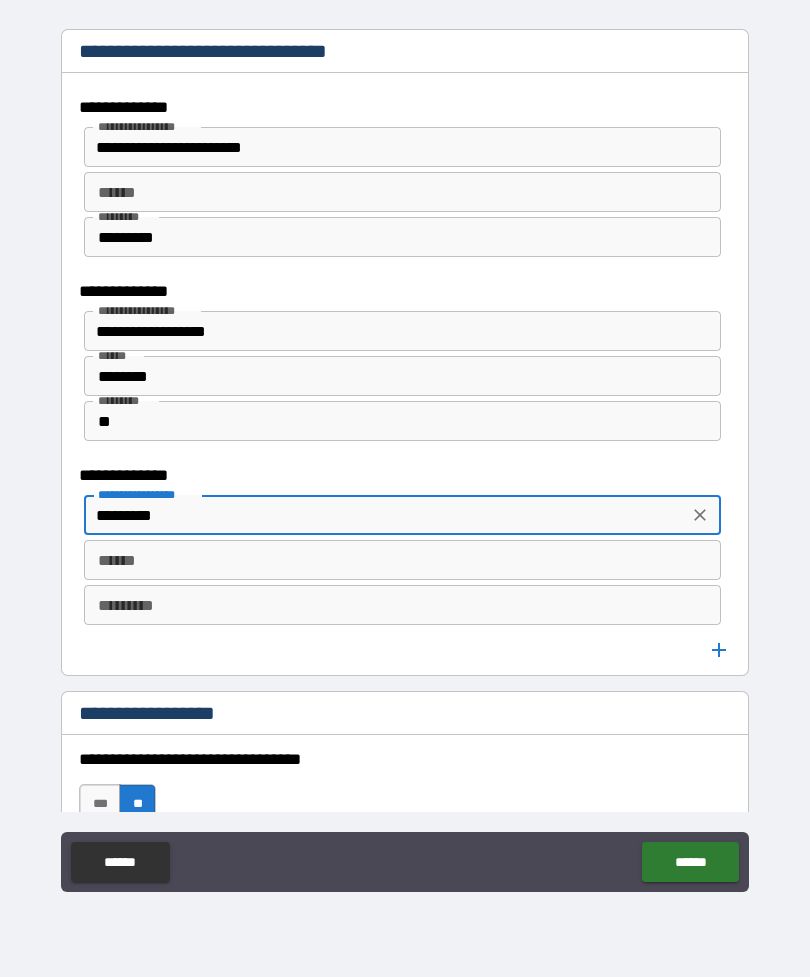 type on "*********" 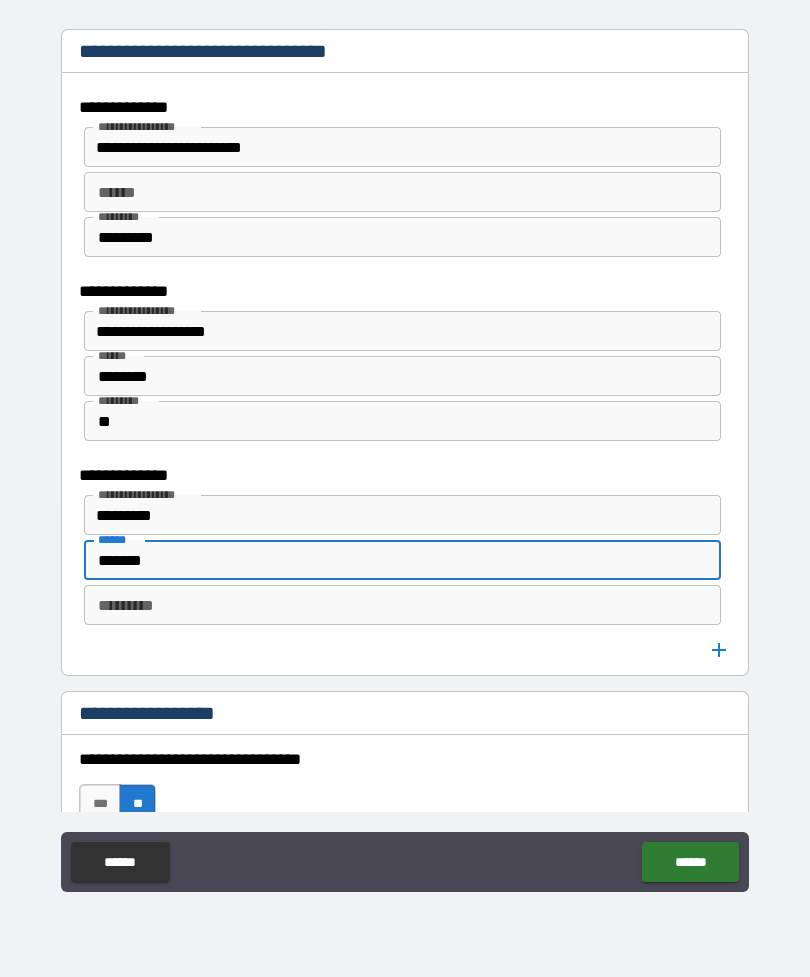 scroll, scrollTop: 1516, scrollLeft: 0, axis: vertical 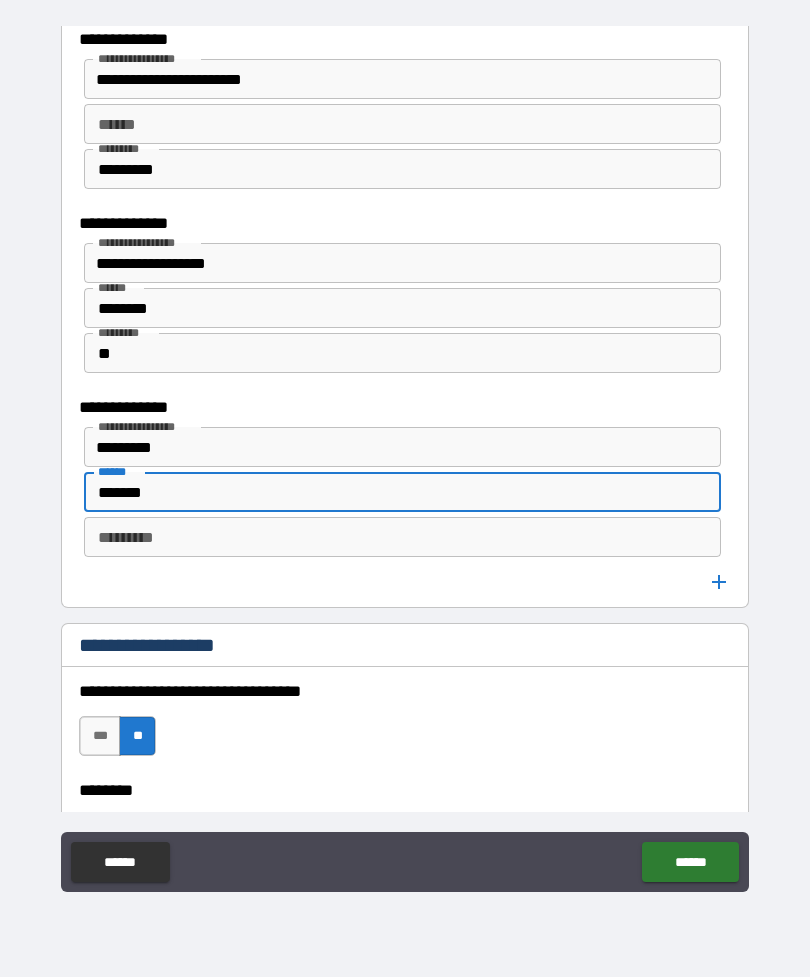 type on "*******" 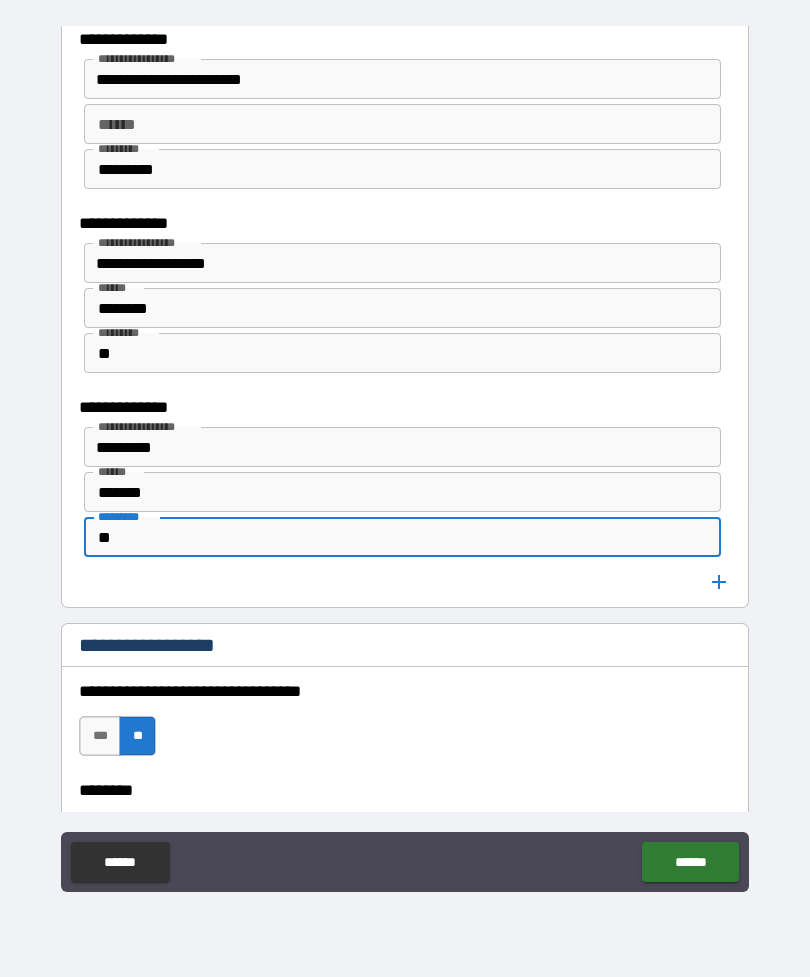 type on "**" 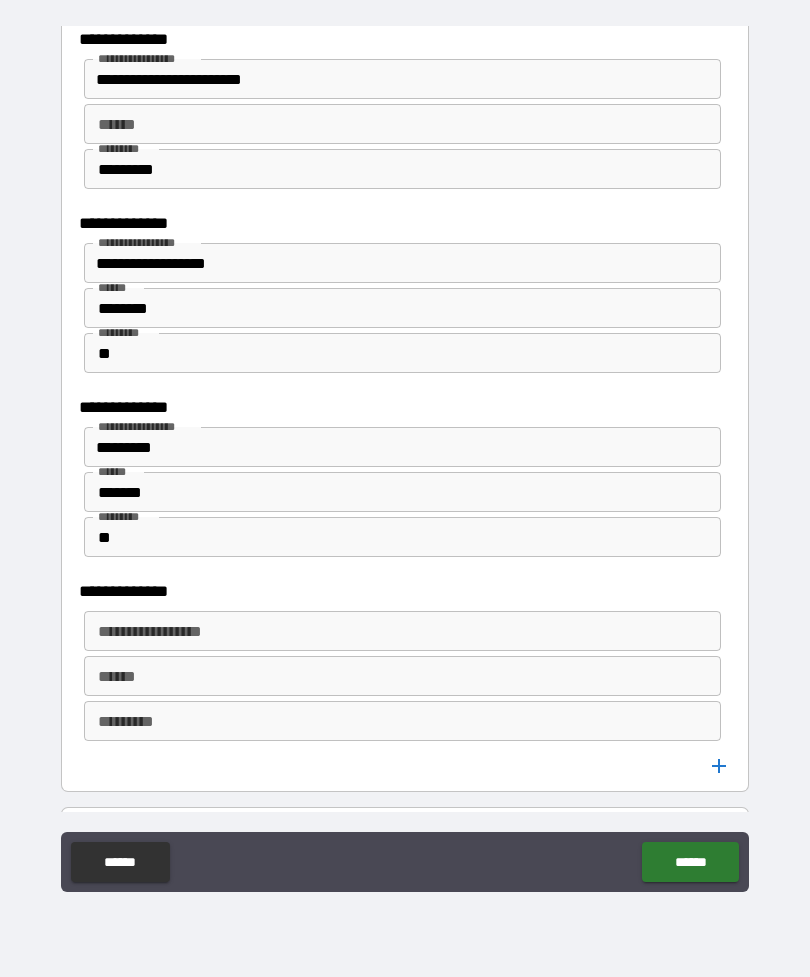click on "**********" at bounding box center [402, 631] 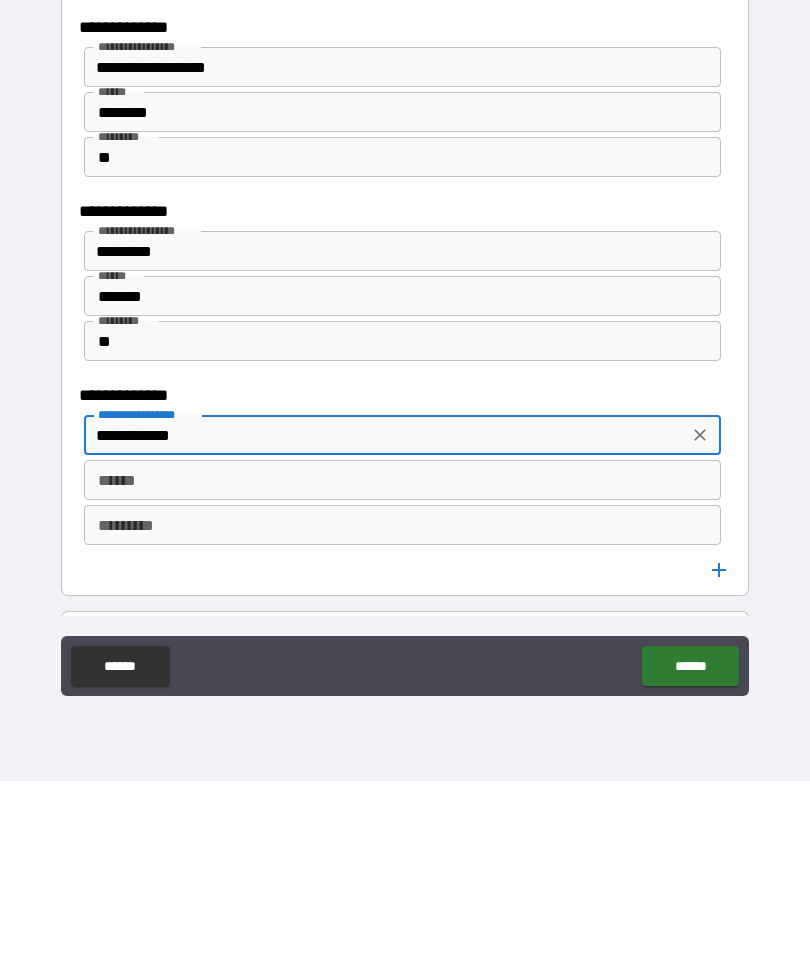 type on "**********" 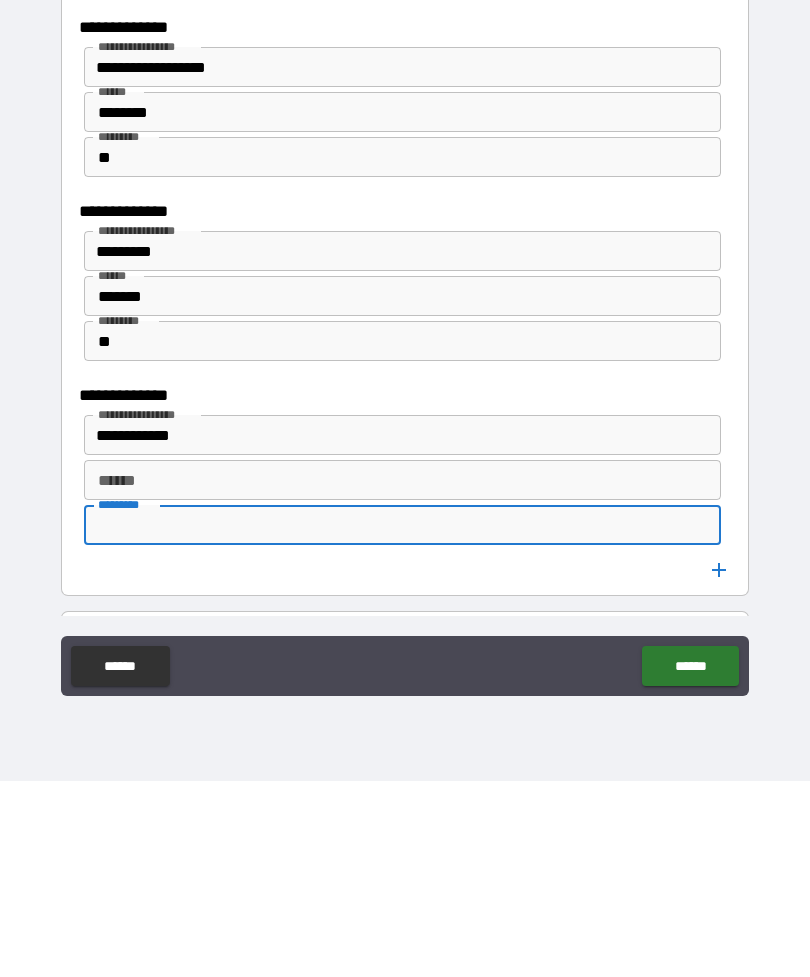 click on "****** ******" at bounding box center (402, 676) 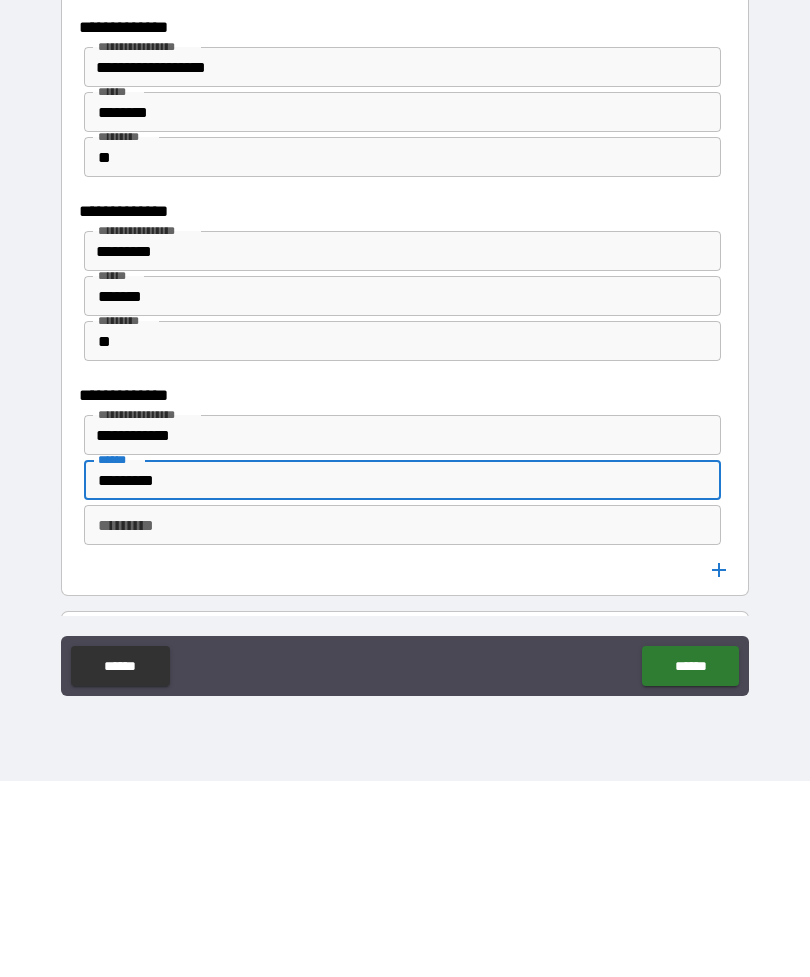 type on "*********" 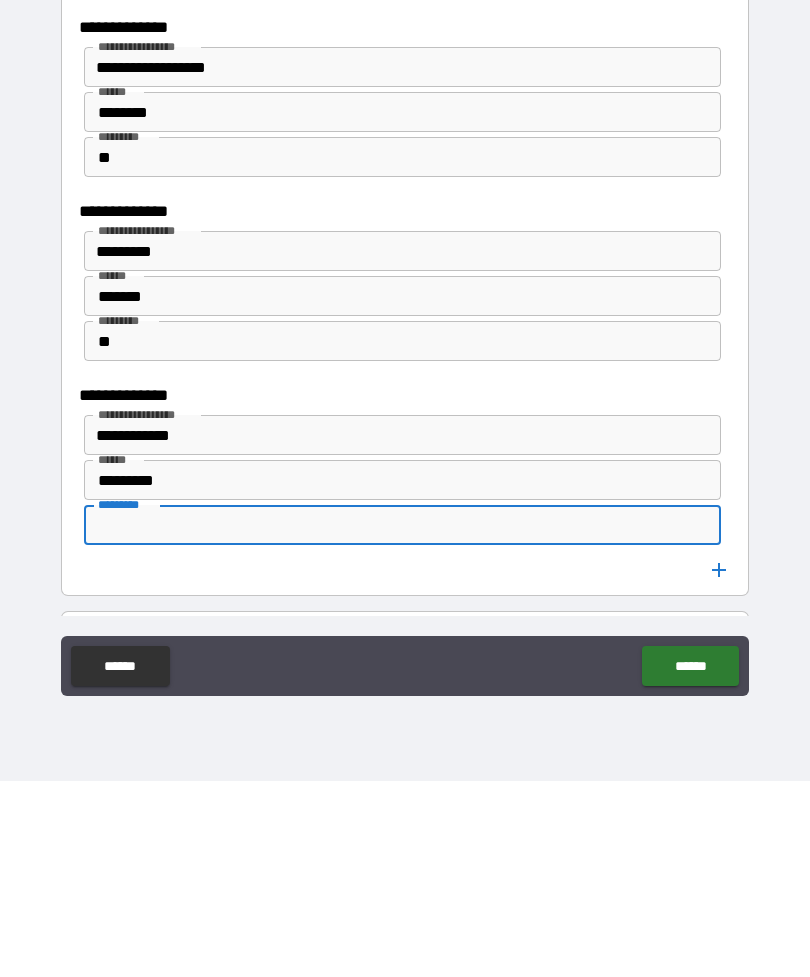 type on "*" 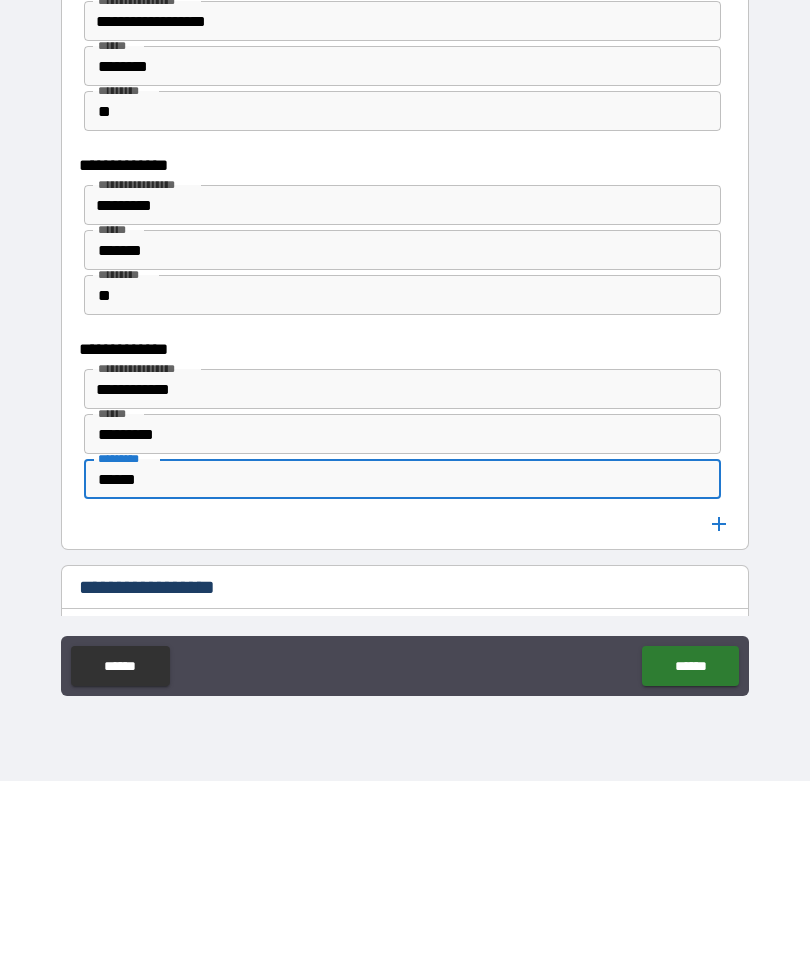 scroll, scrollTop: 1560, scrollLeft: 0, axis: vertical 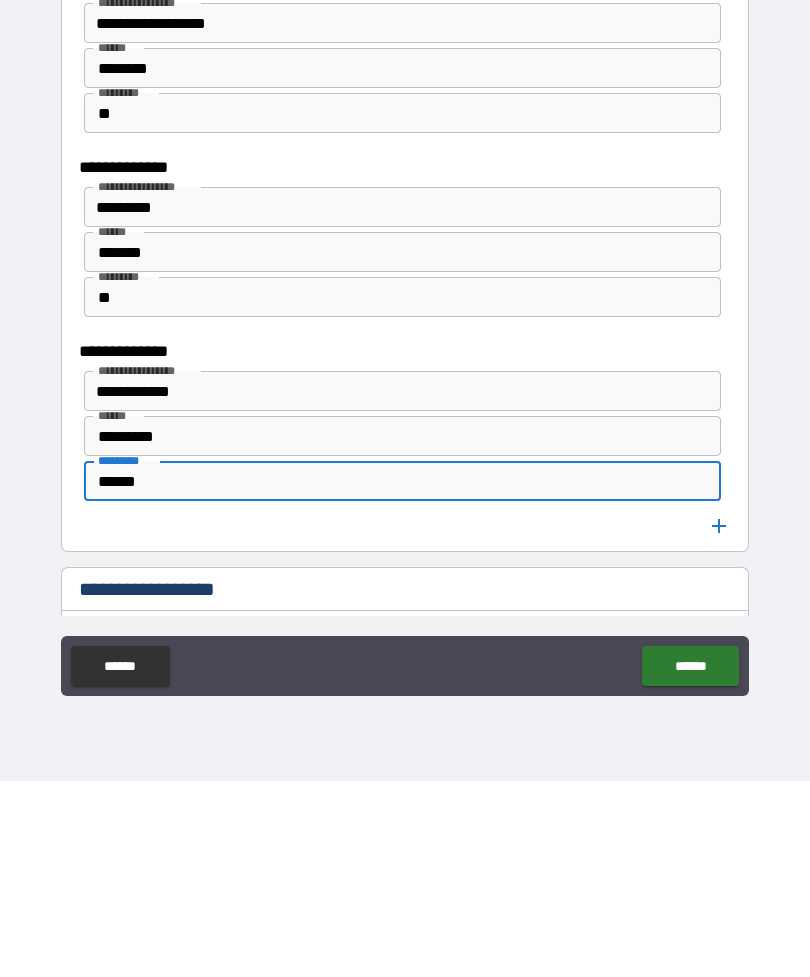 type on "******" 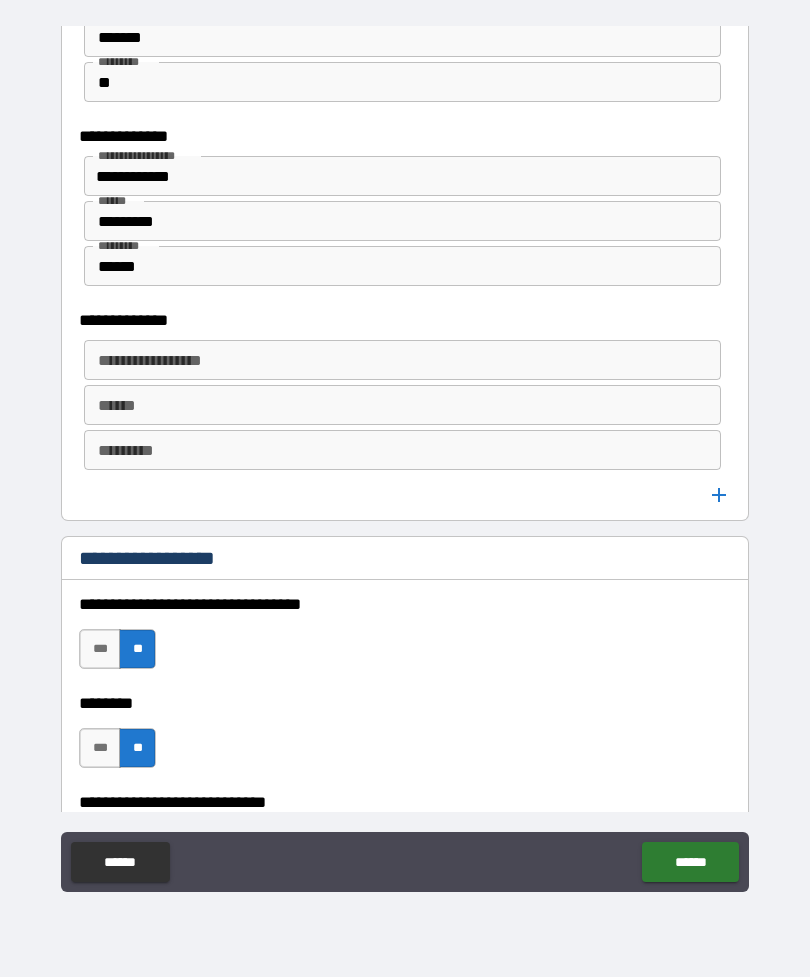 scroll, scrollTop: 1994, scrollLeft: 0, axis: vertical 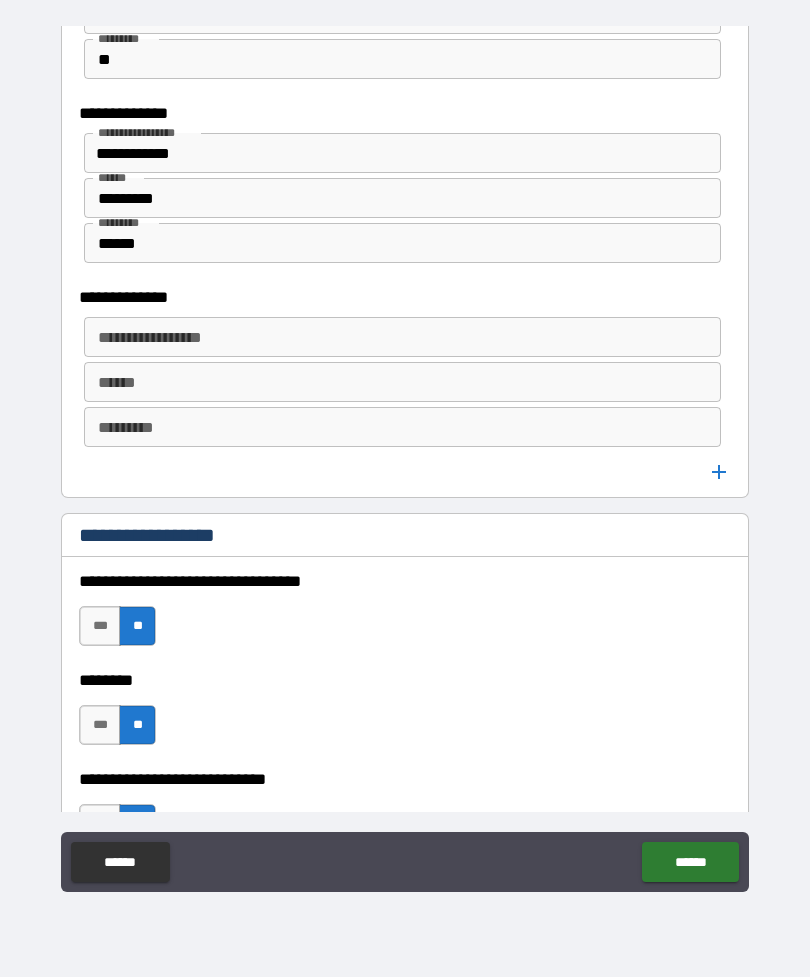 click on "**********" at bounding box center [402, 337] 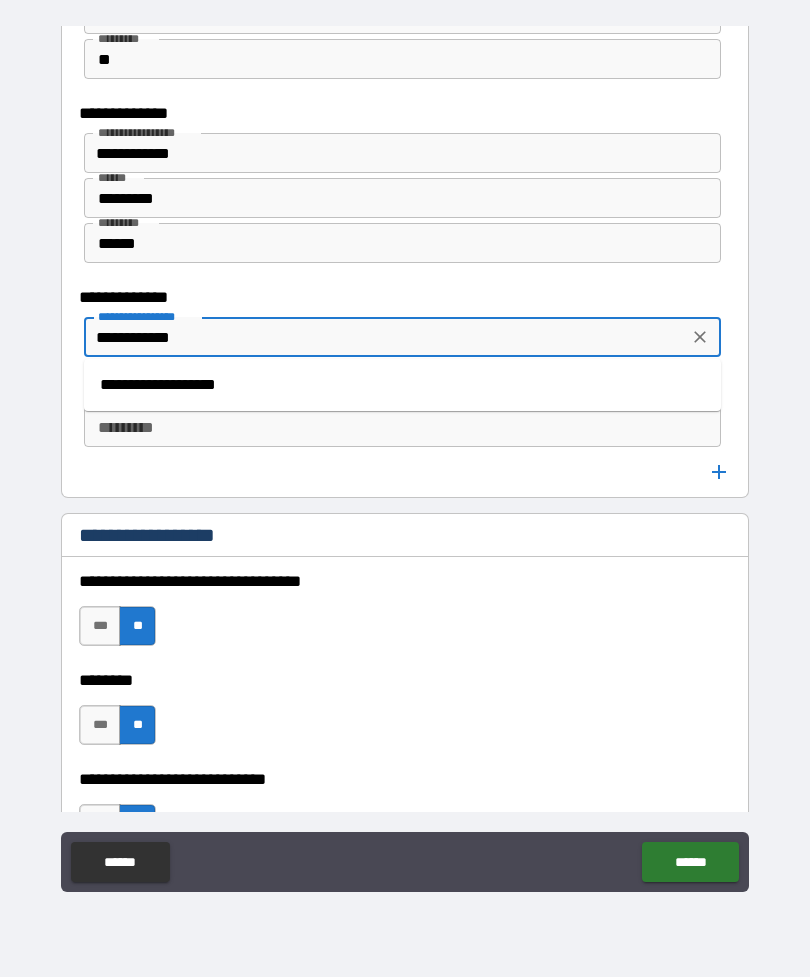 click on "**********" at bounding box center (402, 385) 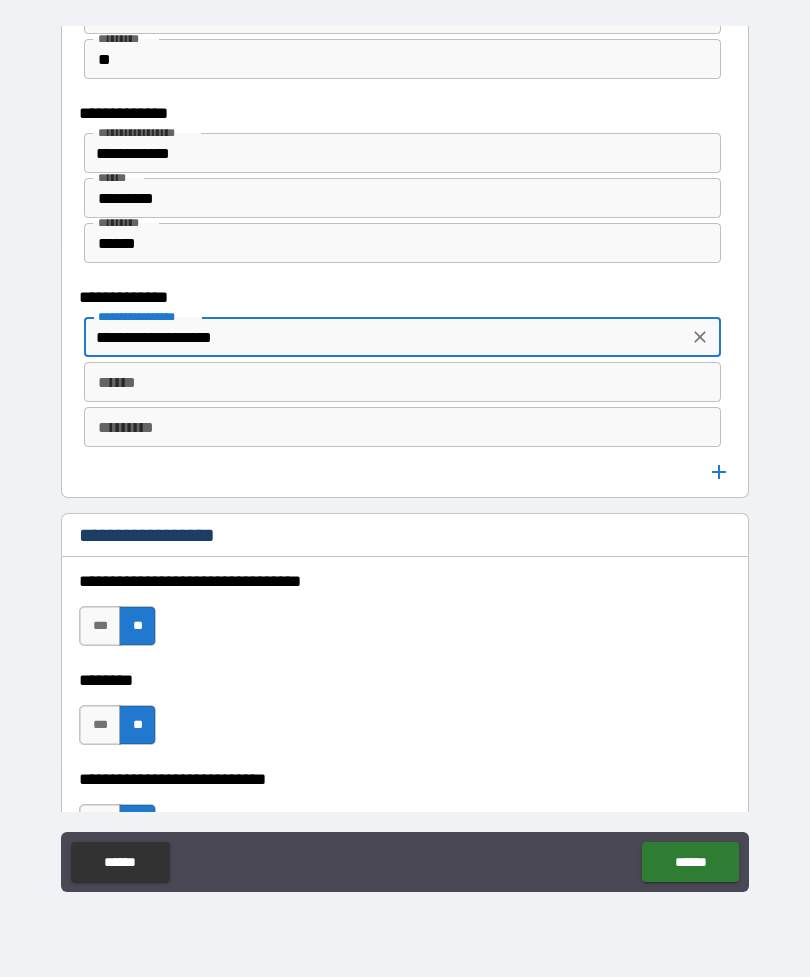 click on "******" at bounding box center (402, 382) 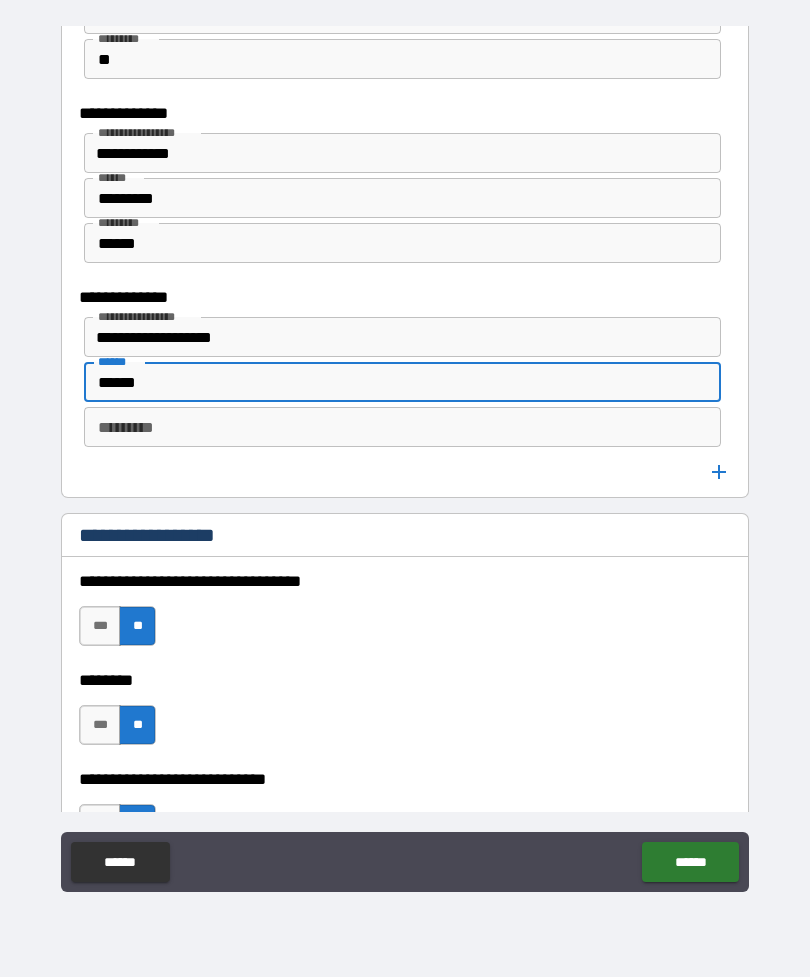 type on "******" 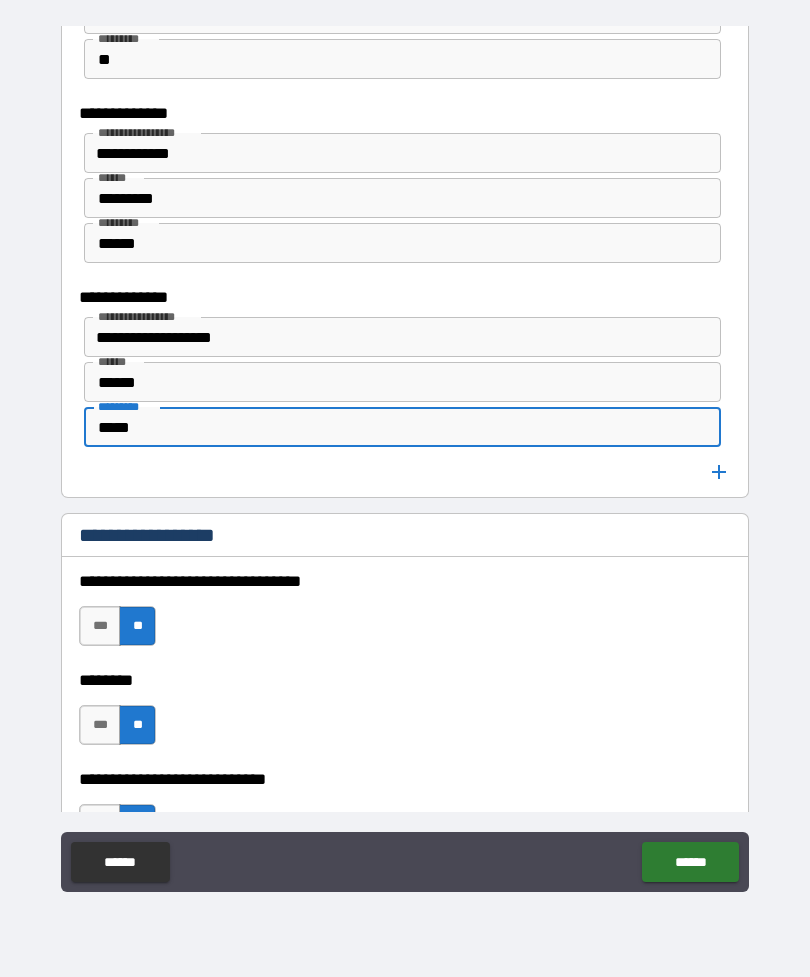 type on "*****" 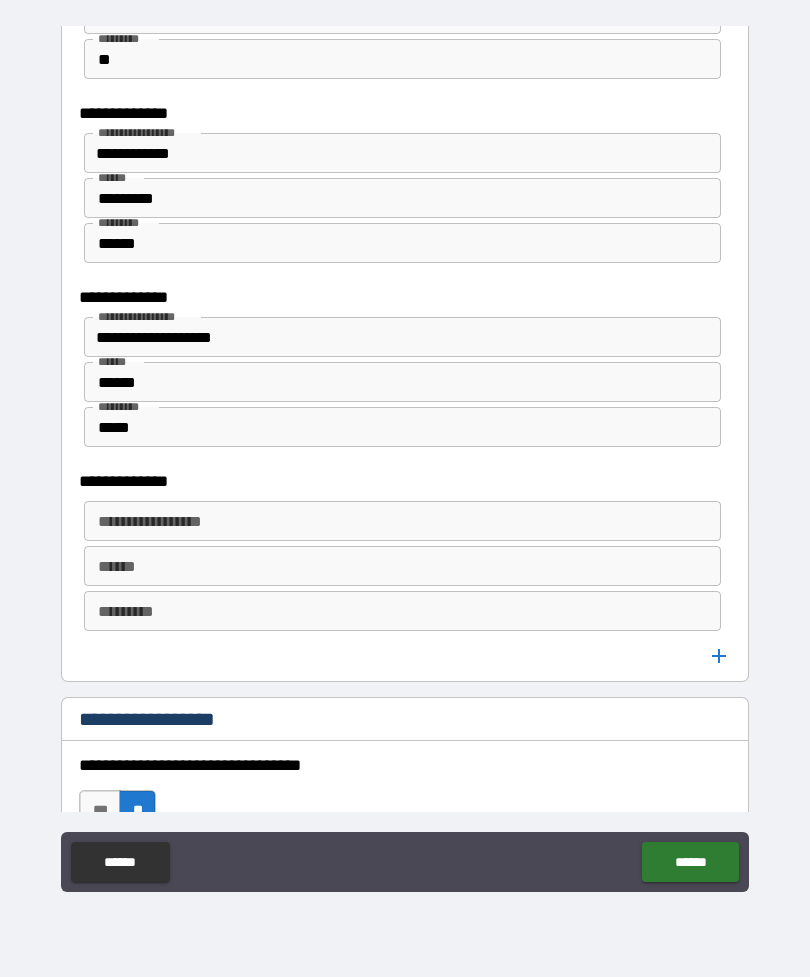 click on "**********" at bounding box center (401, 521) 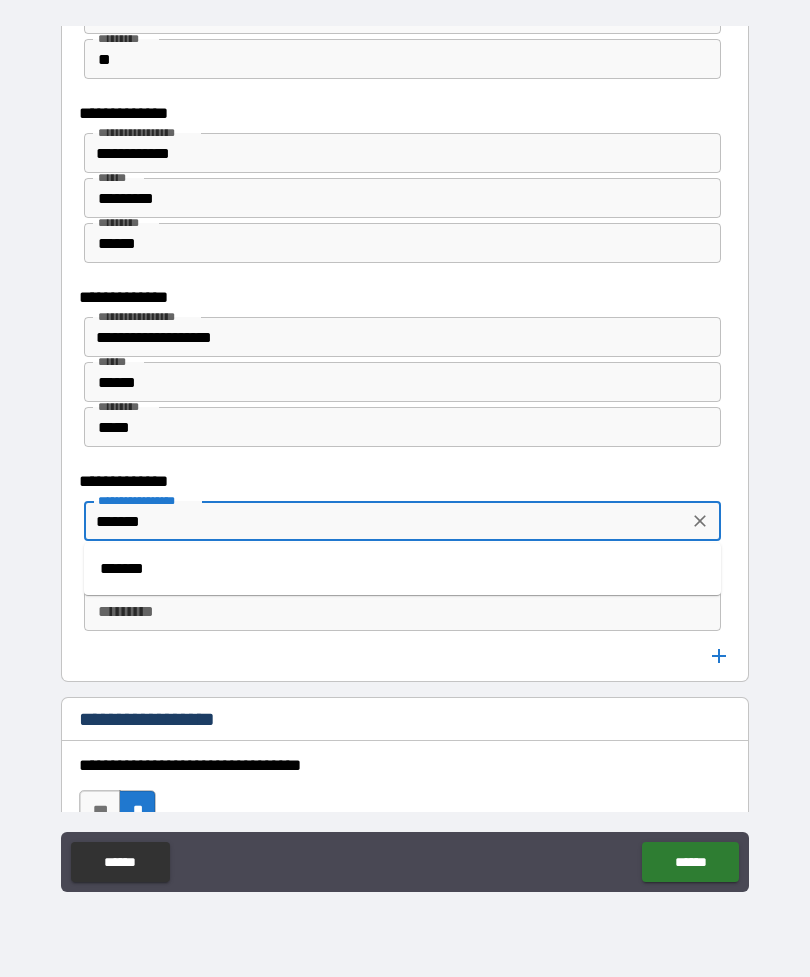 click on "*******" at bounding box center (402, 569) 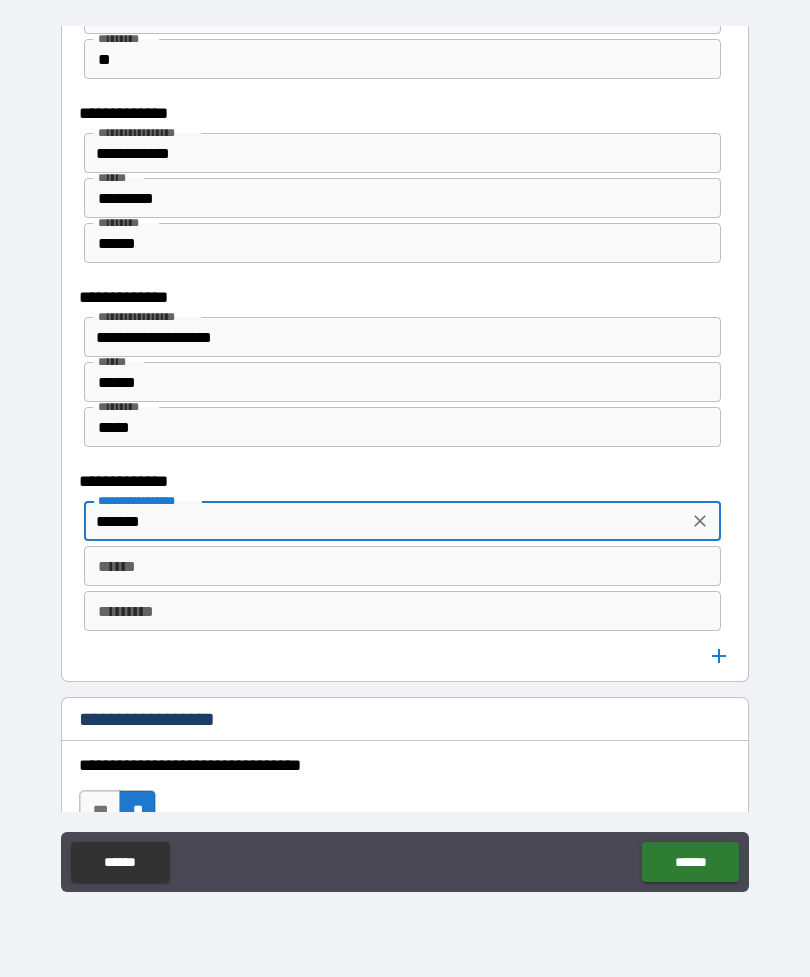type on "*******" 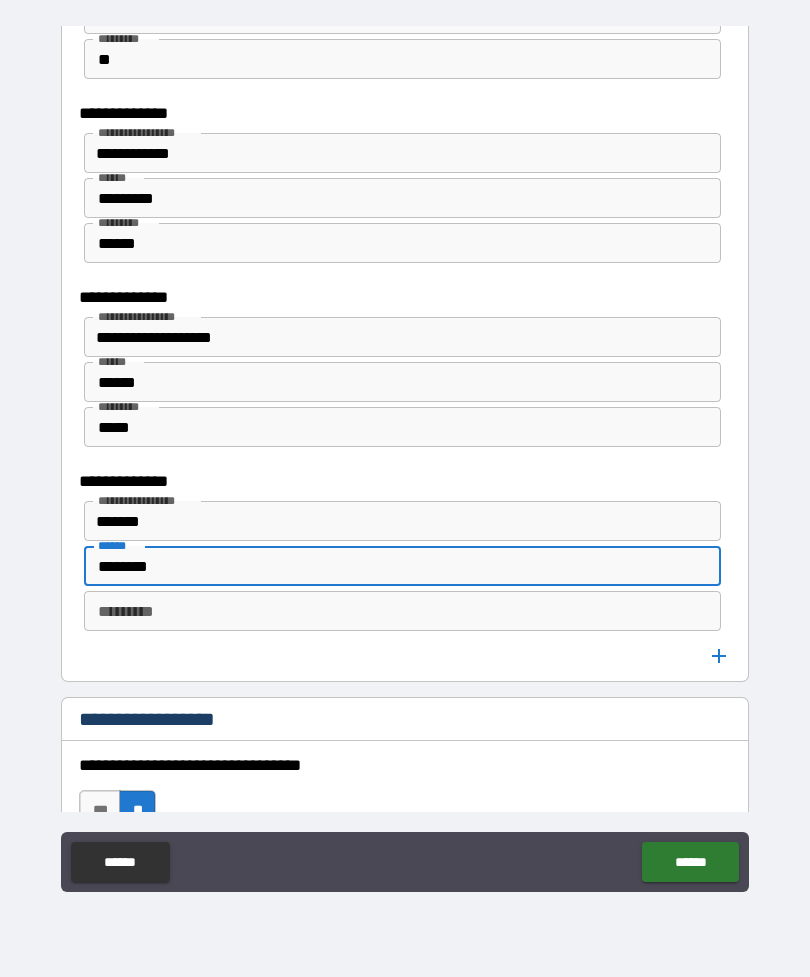 type on "********" 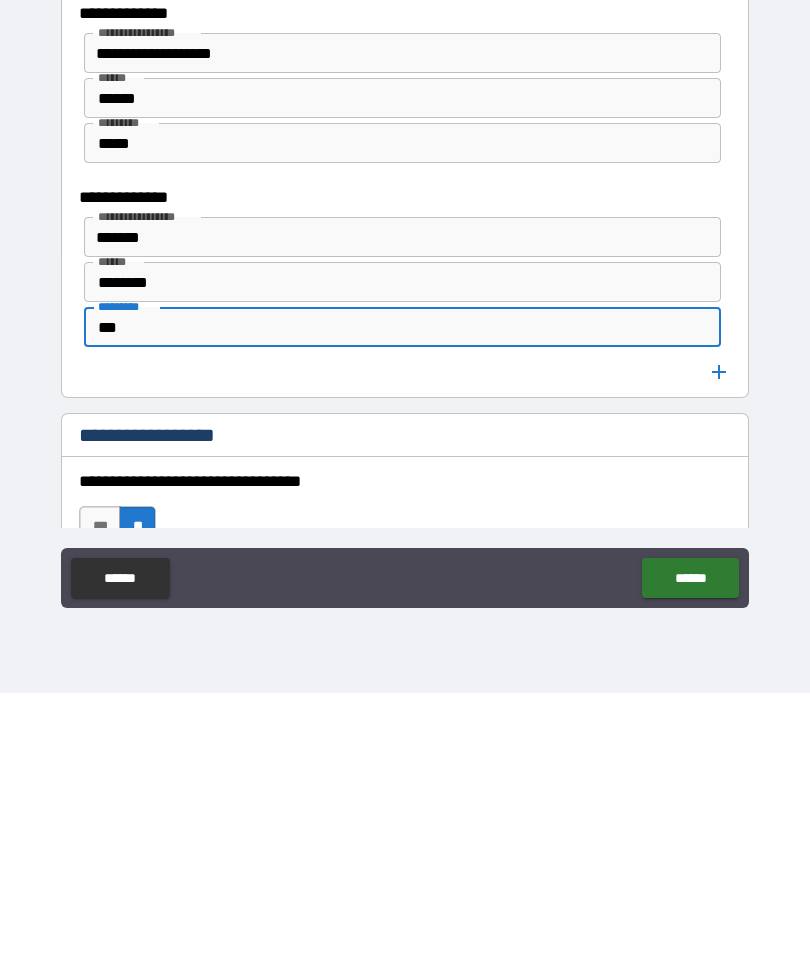 type on "*" 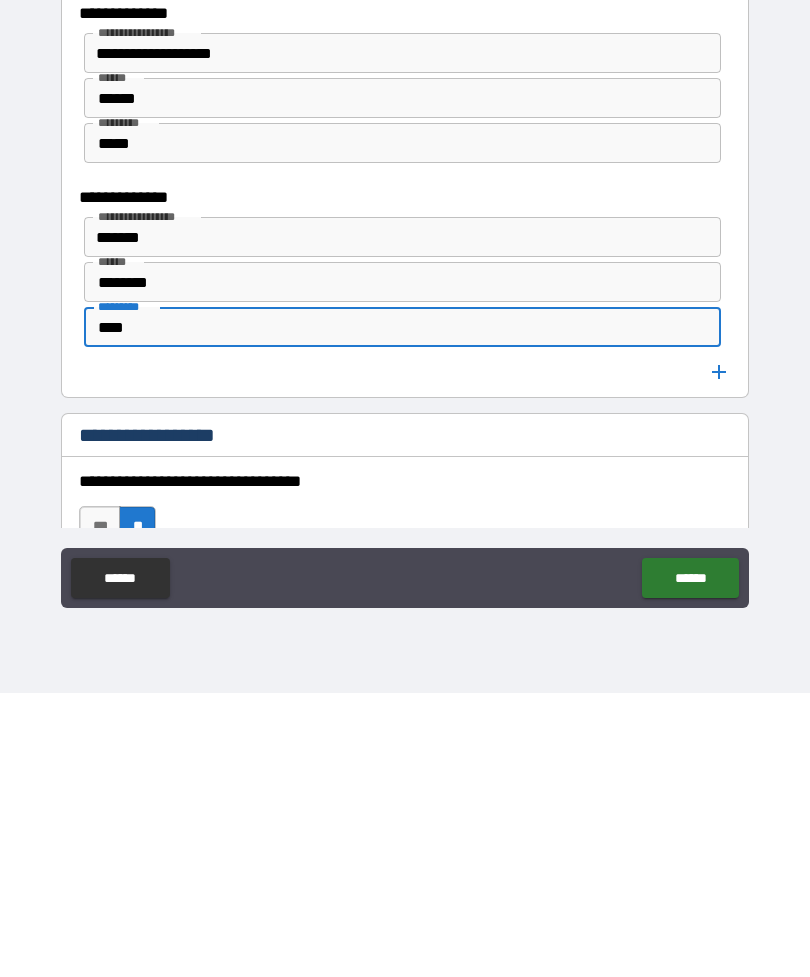 type on "***" 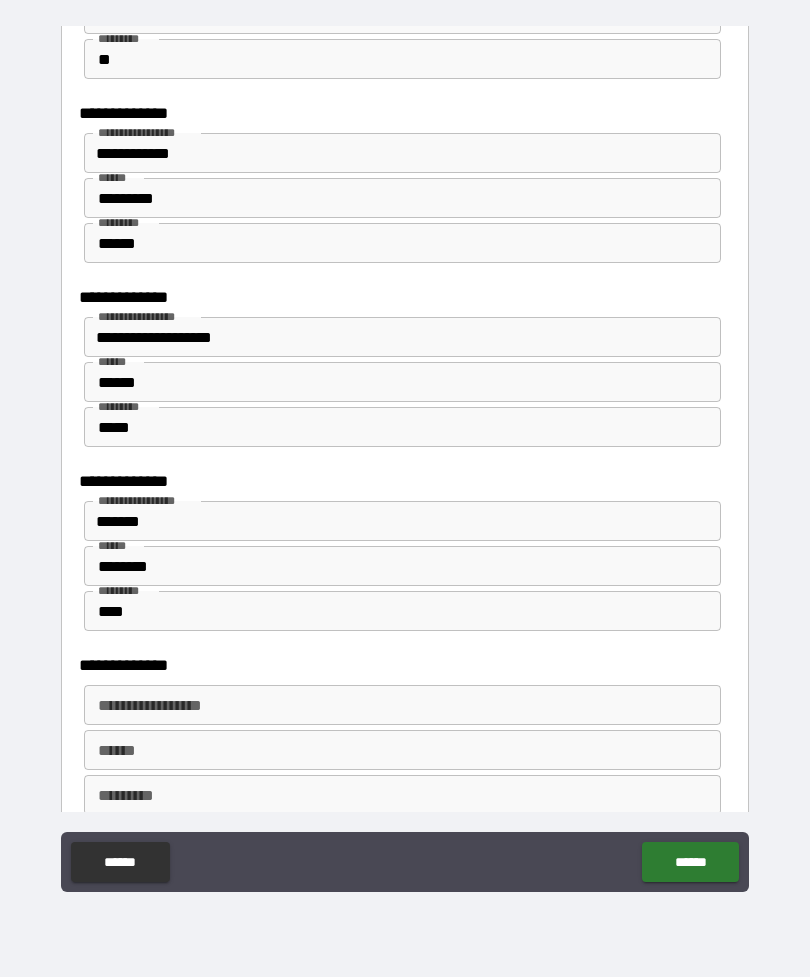 click on "**********" at bounding box center (402, 705) 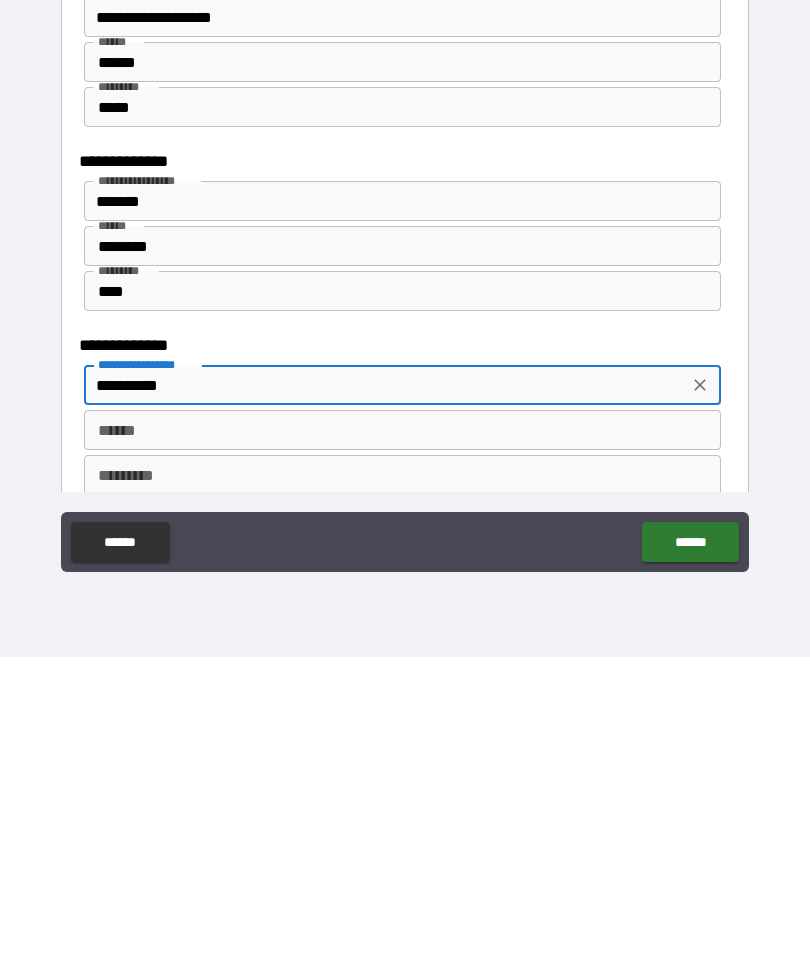type on "**********" 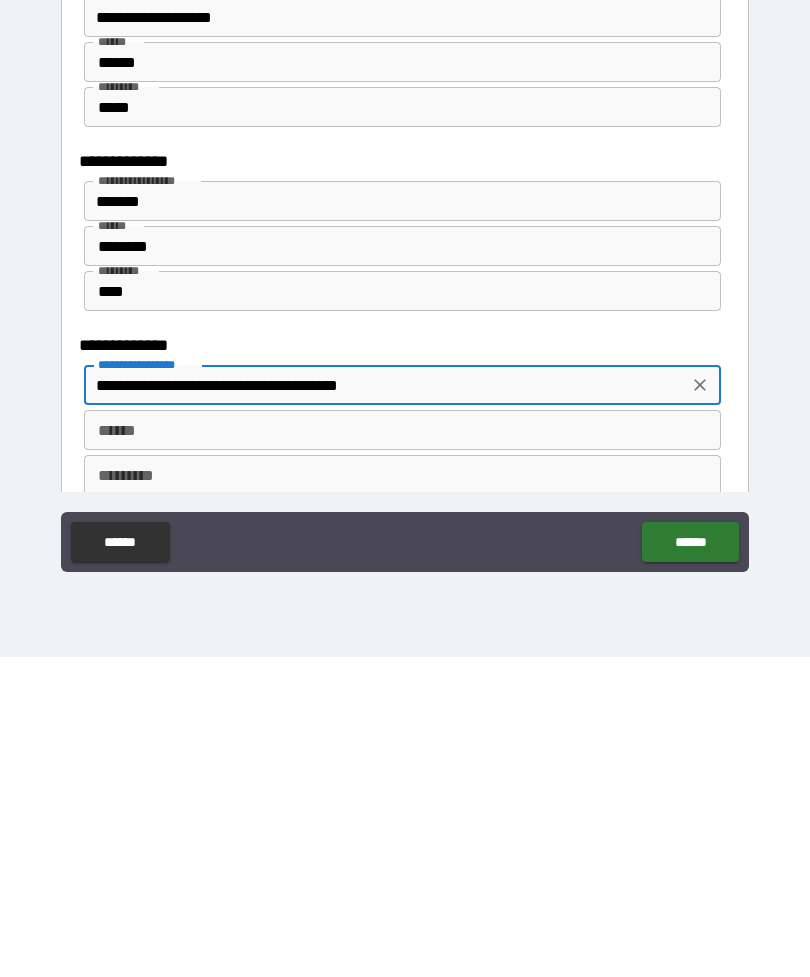 click on "******" at bounding box center (402, 750) 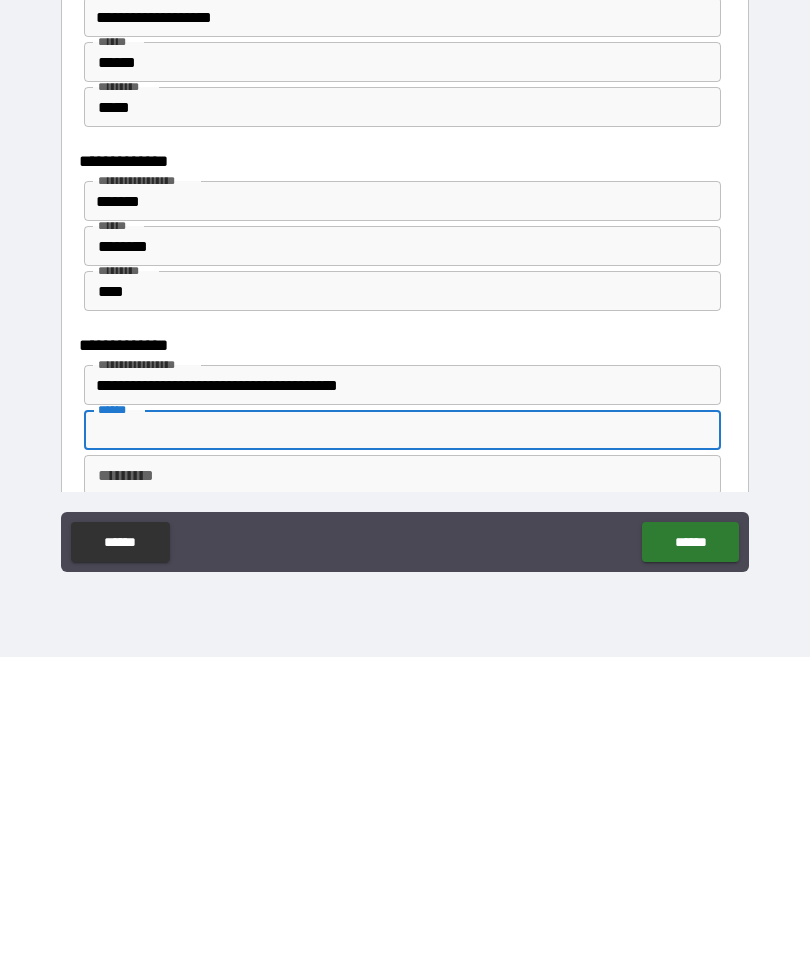 click on "**********" at bounding box center [386, 705] 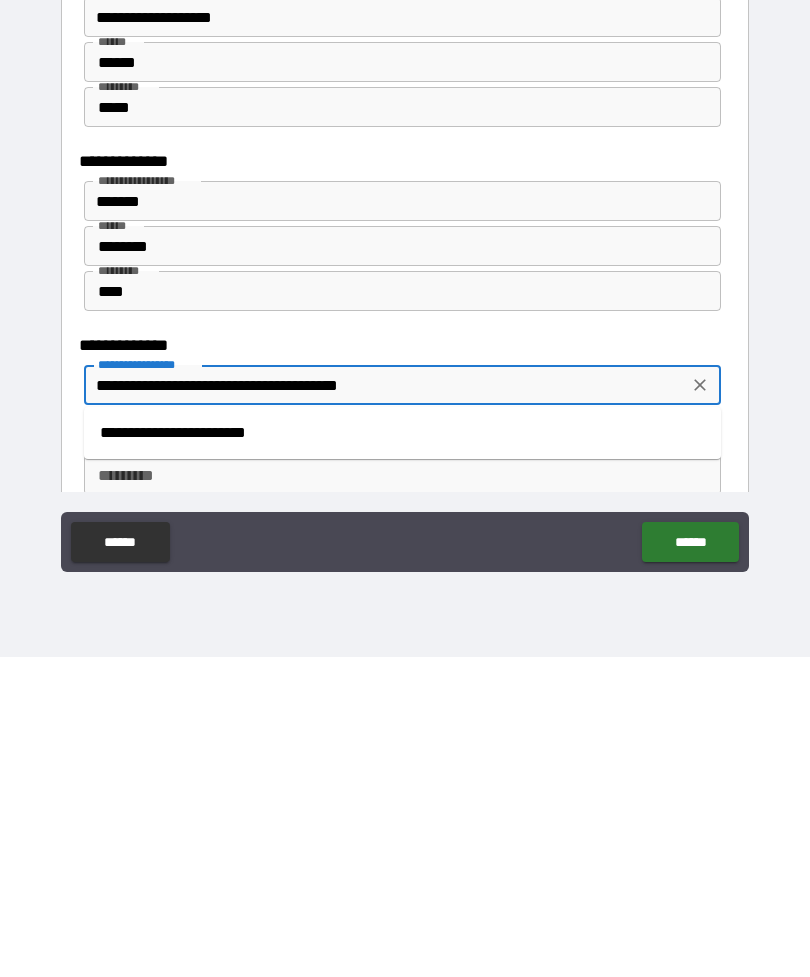 click 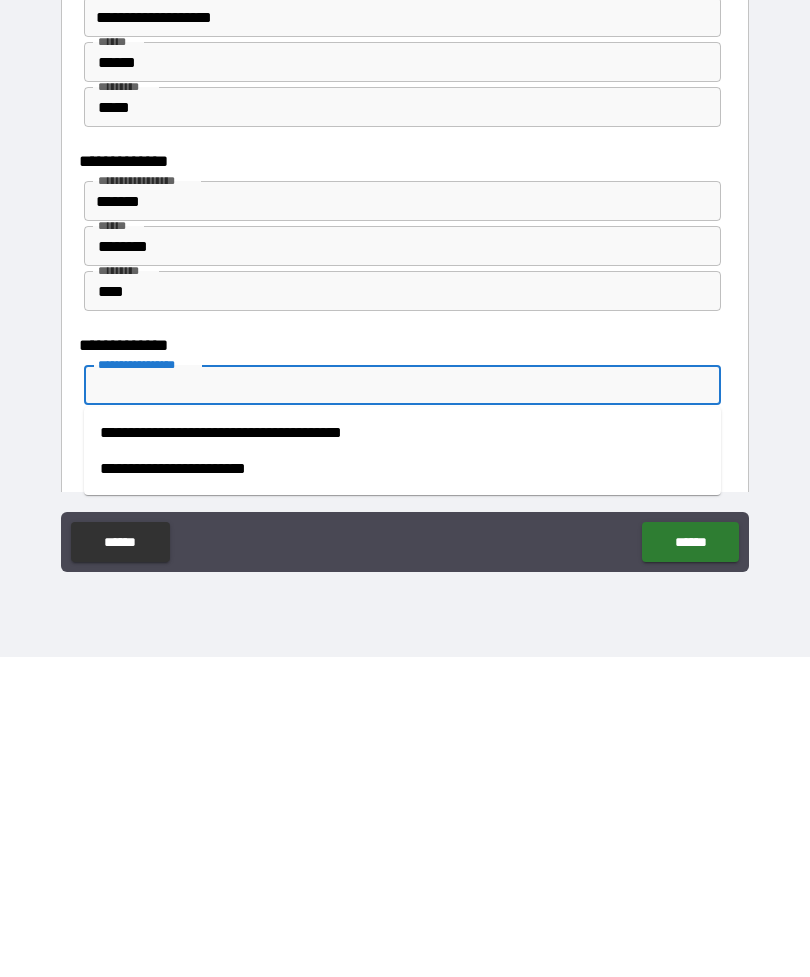 click on "**********" at bounding box center (402, 789) 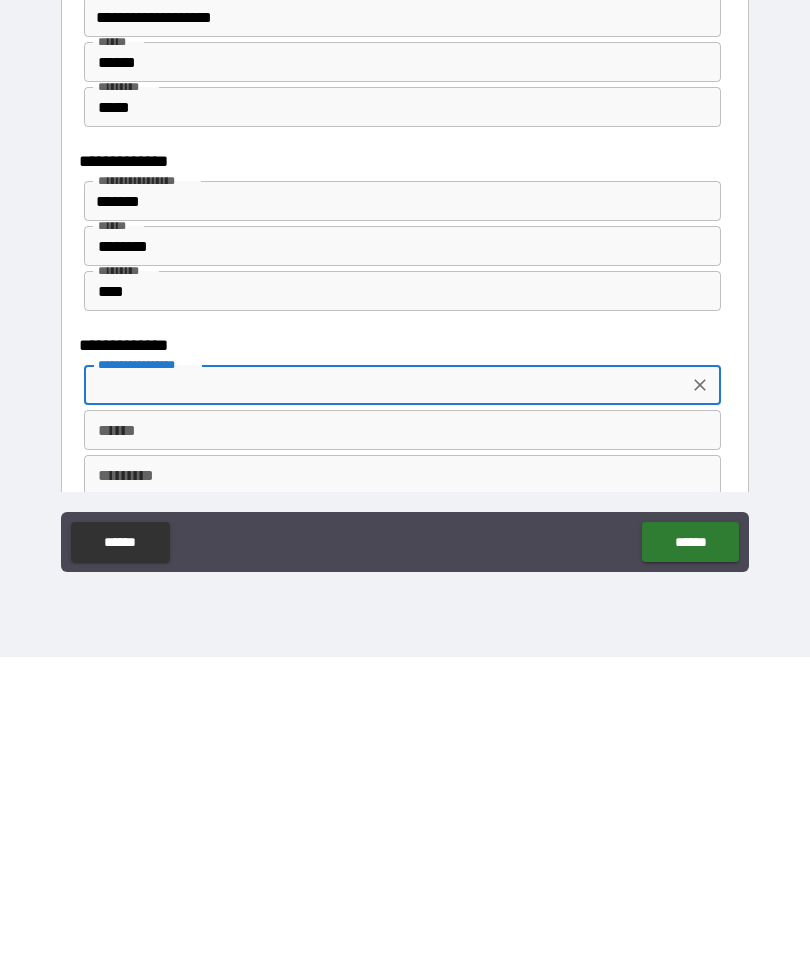 type on "**********" 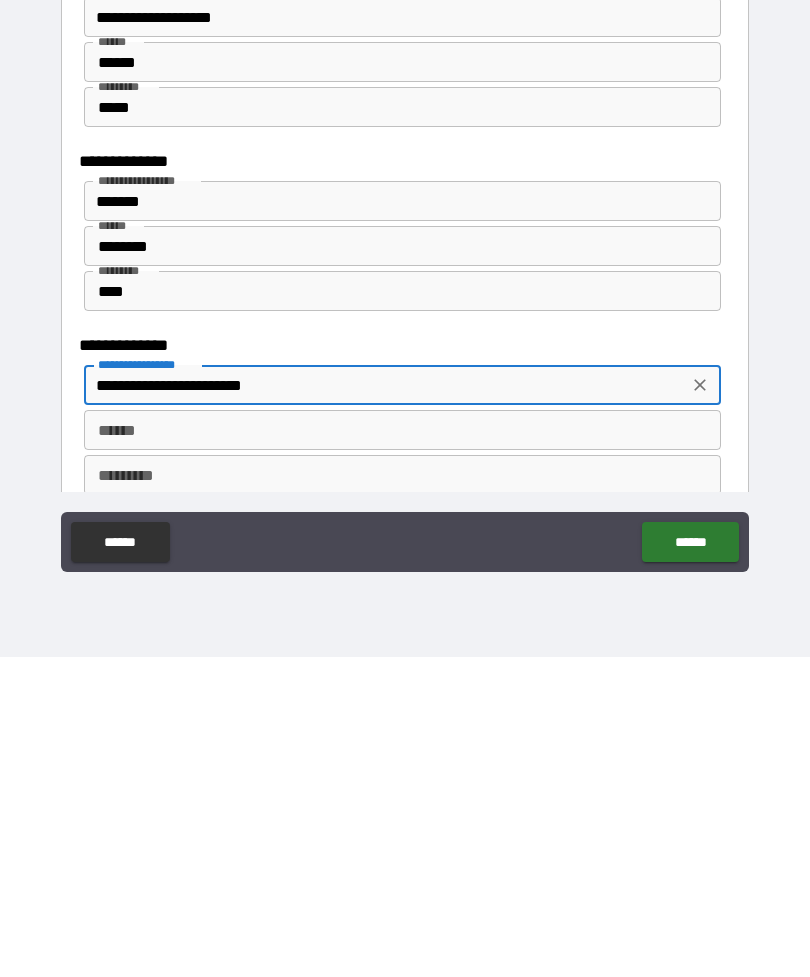 click on "****** ******" at bounding box center [402, 750] 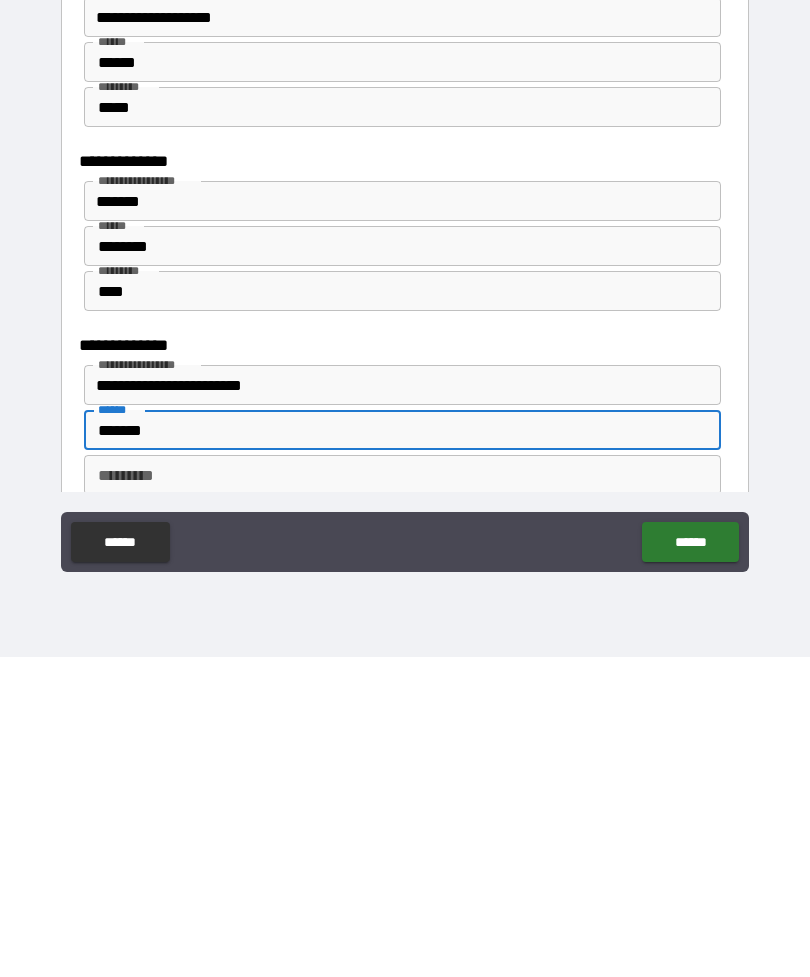 type on "*******" 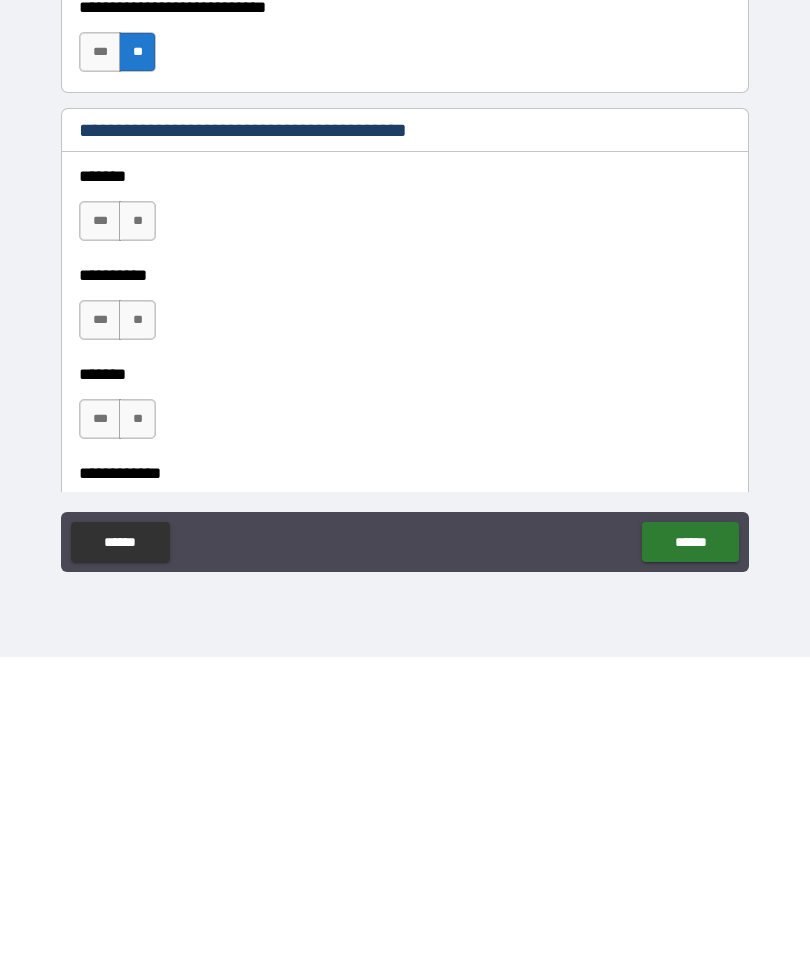 scroll, scrollTop: 2816, scrollLeft: 0, axis: vertical 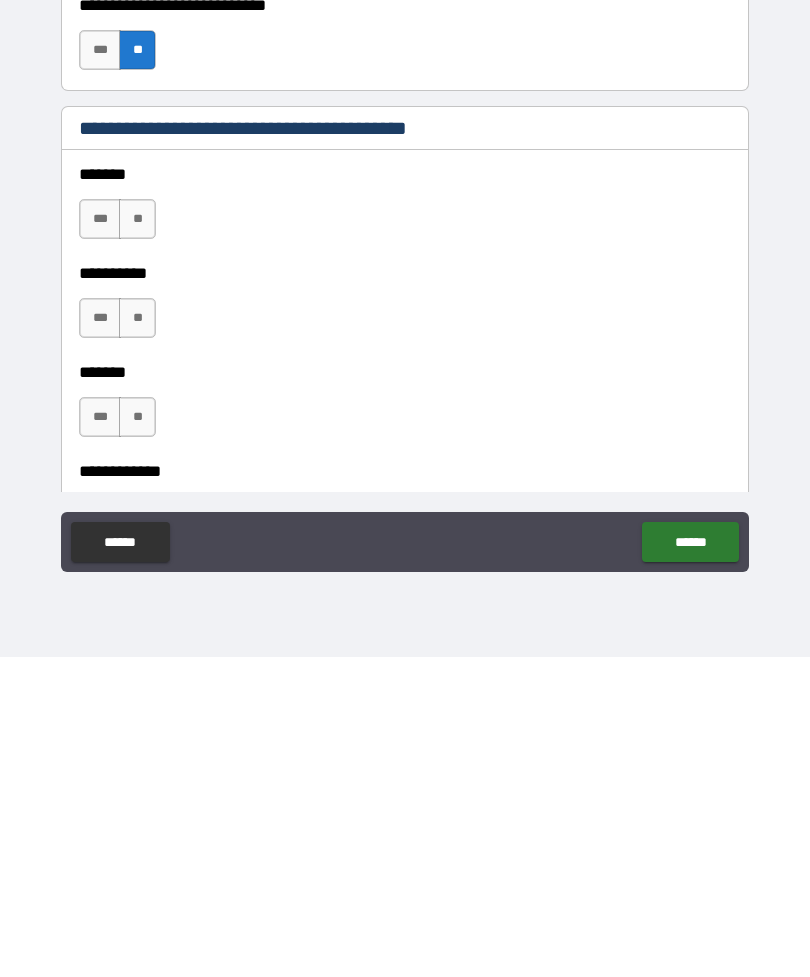 type on "*****" 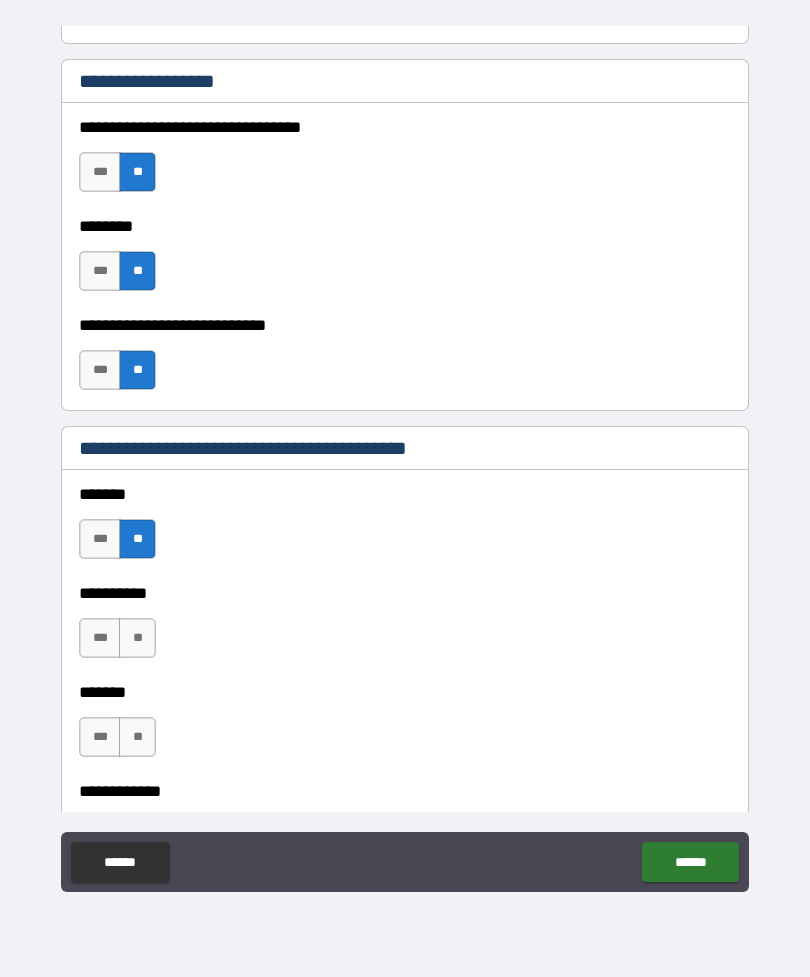 click on "**" at bounding box center [137, 638] 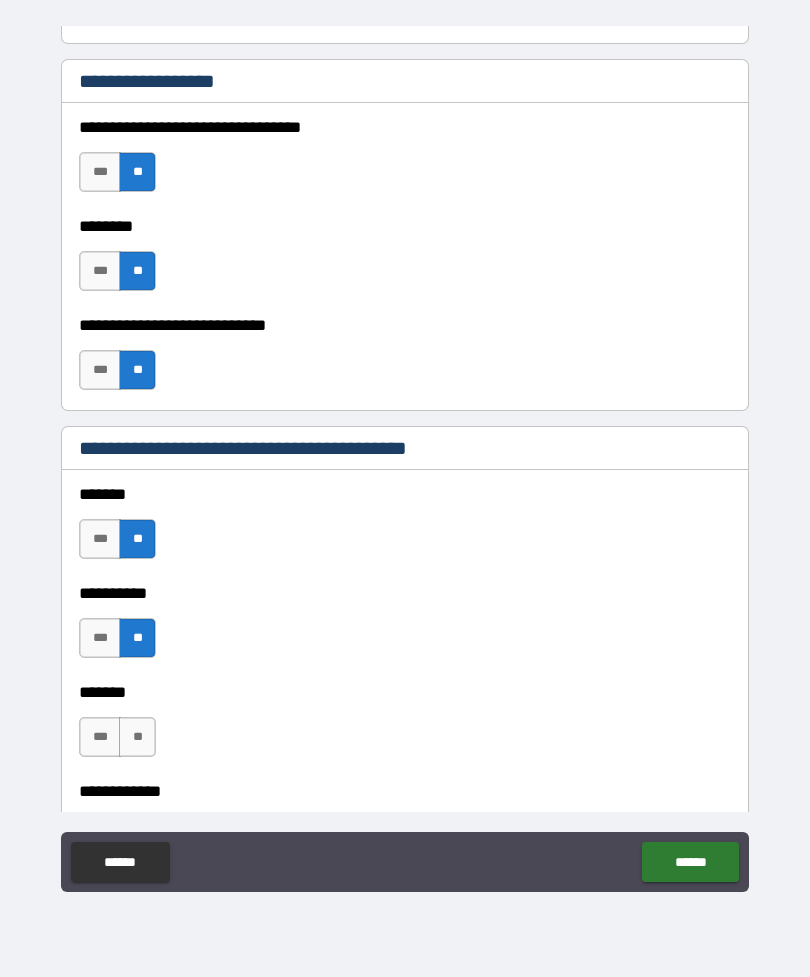 click on "**" at bounding box center [137, 737] 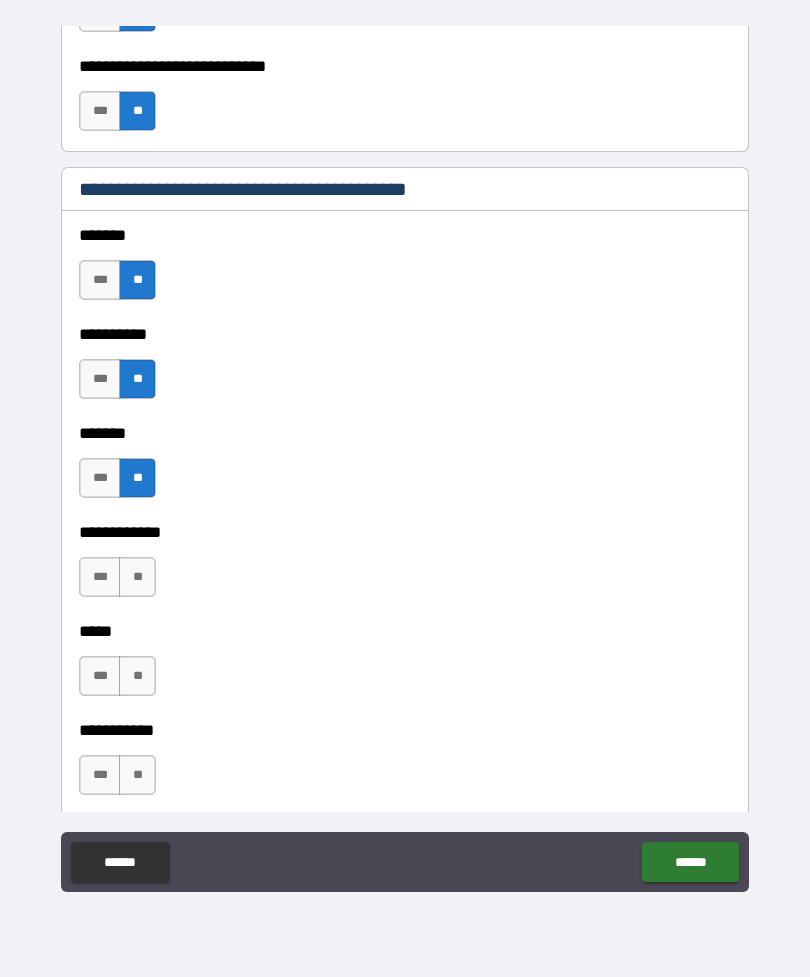 scroll, scrollTop: 3076, scrollLeft: 0, axis: vertical 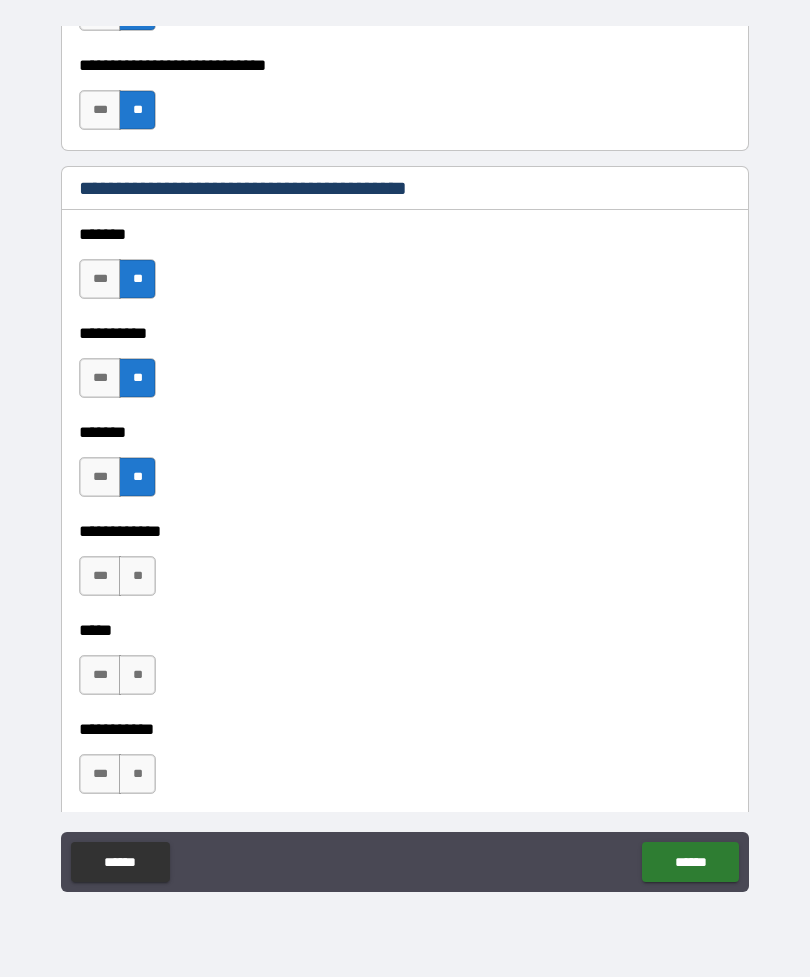 click on "**" at bounding box center (137, 576) 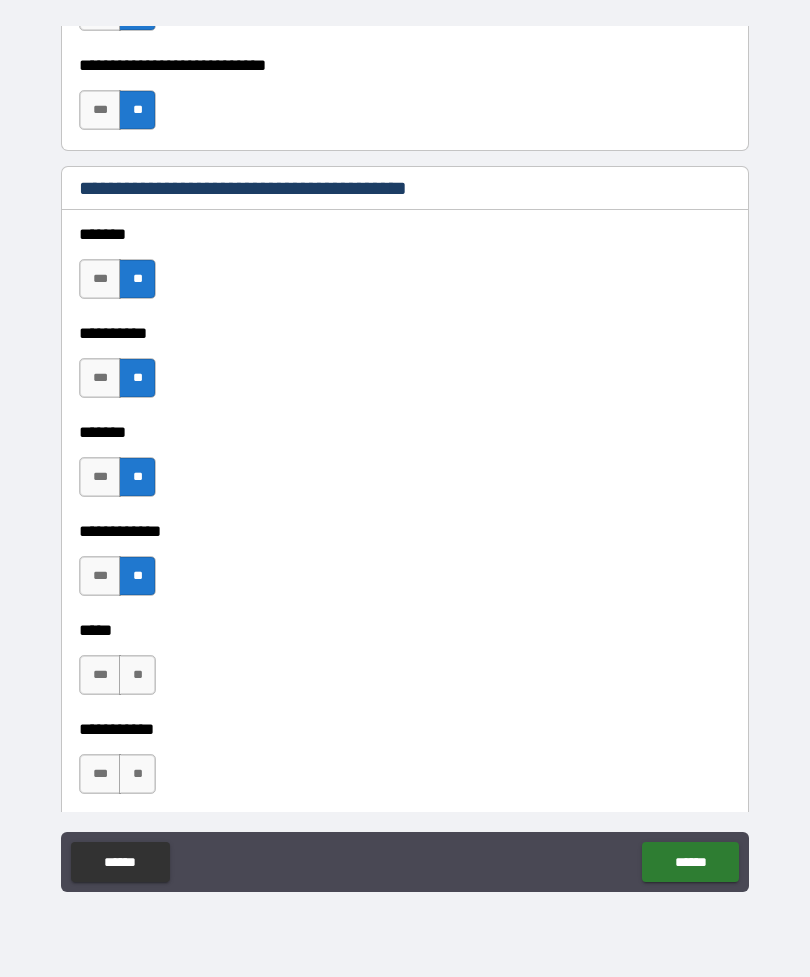 click on "**" at bounding box center [137, 675] 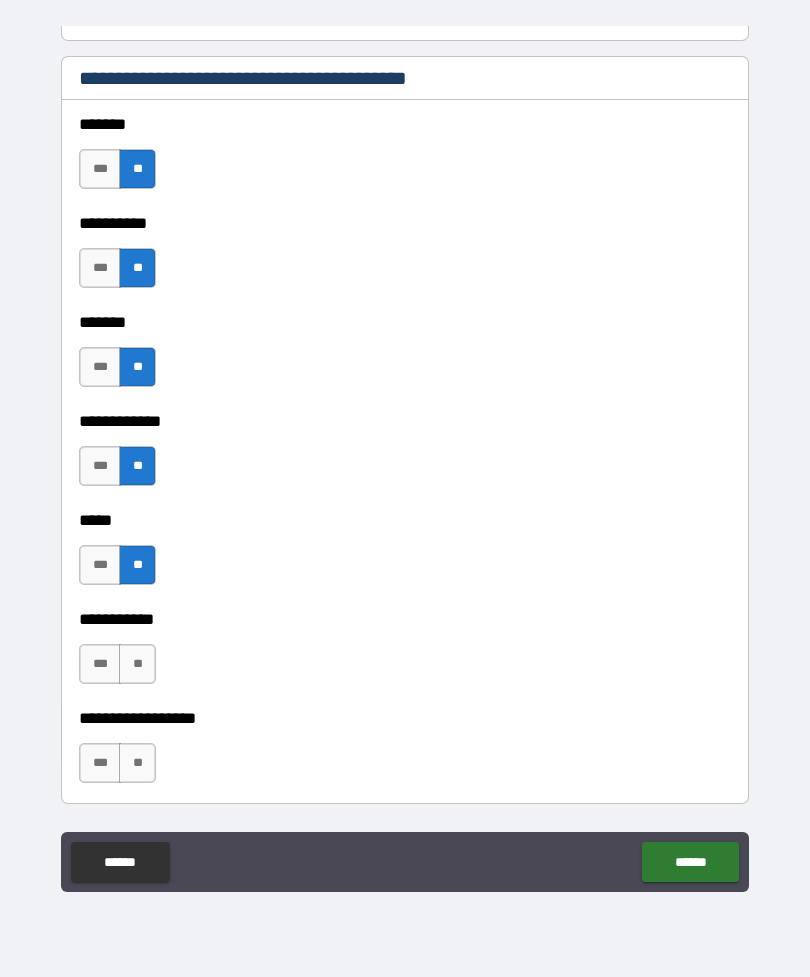 scroll, scrollTop: 3189, scrollLeft: 0, axis: vertical 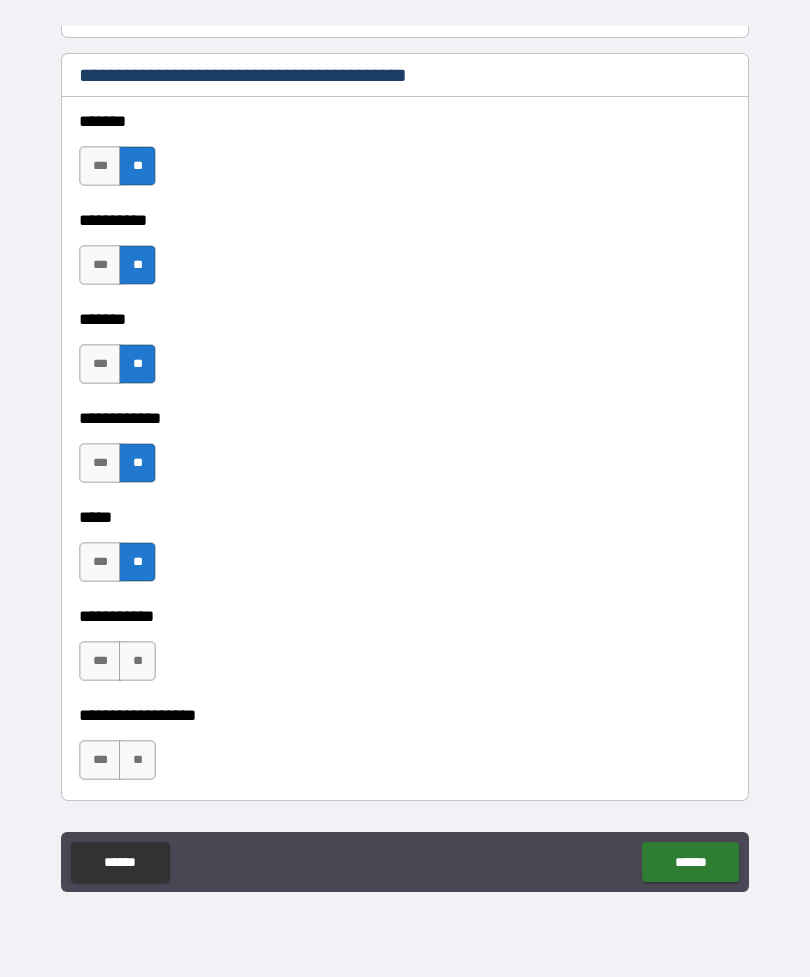 click on "**" at bounding box center [137, 760] 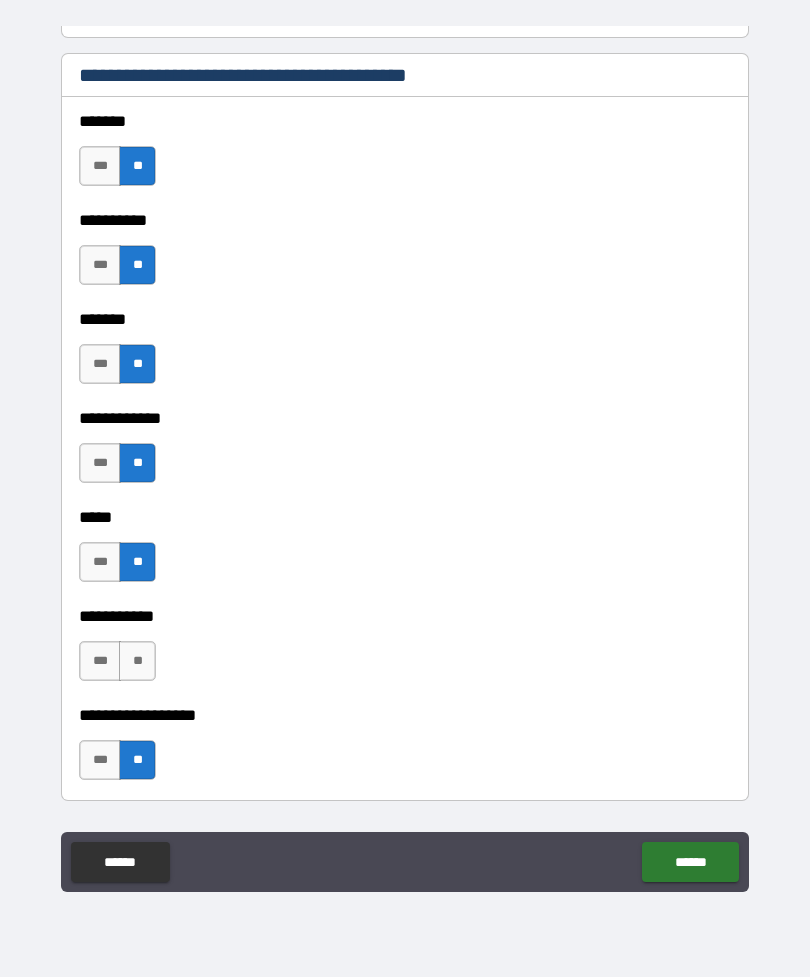 click on "**" at bounding box center [137, 661] 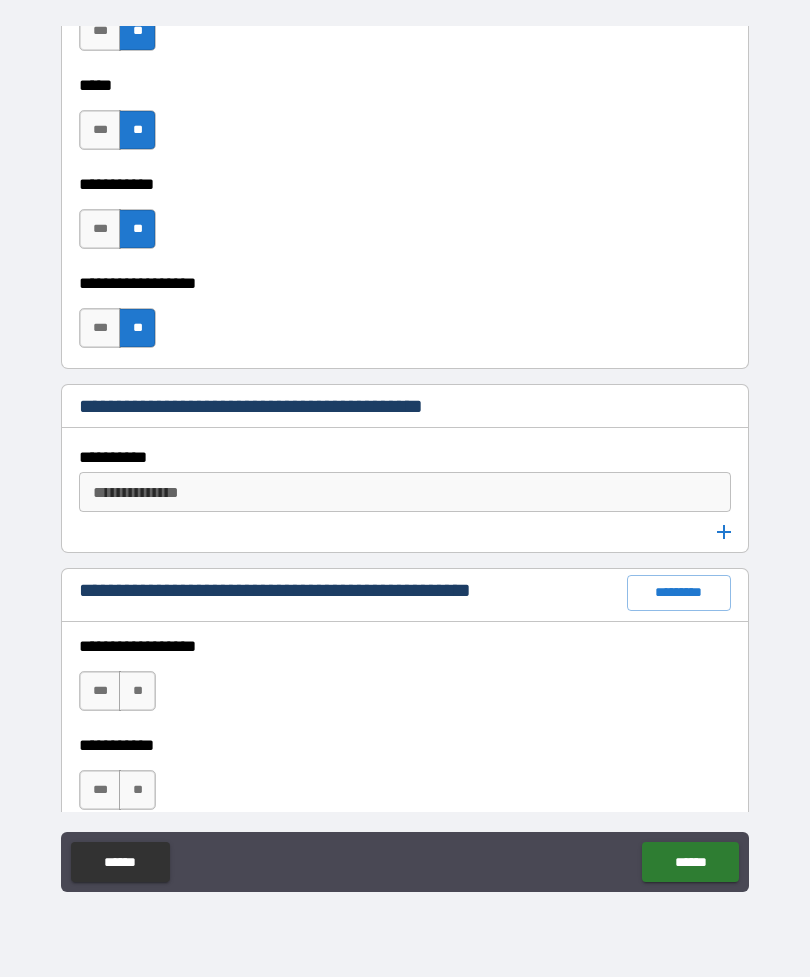 scroll, scrollTop: 3624, scrollLeft: 0, axis: vertical 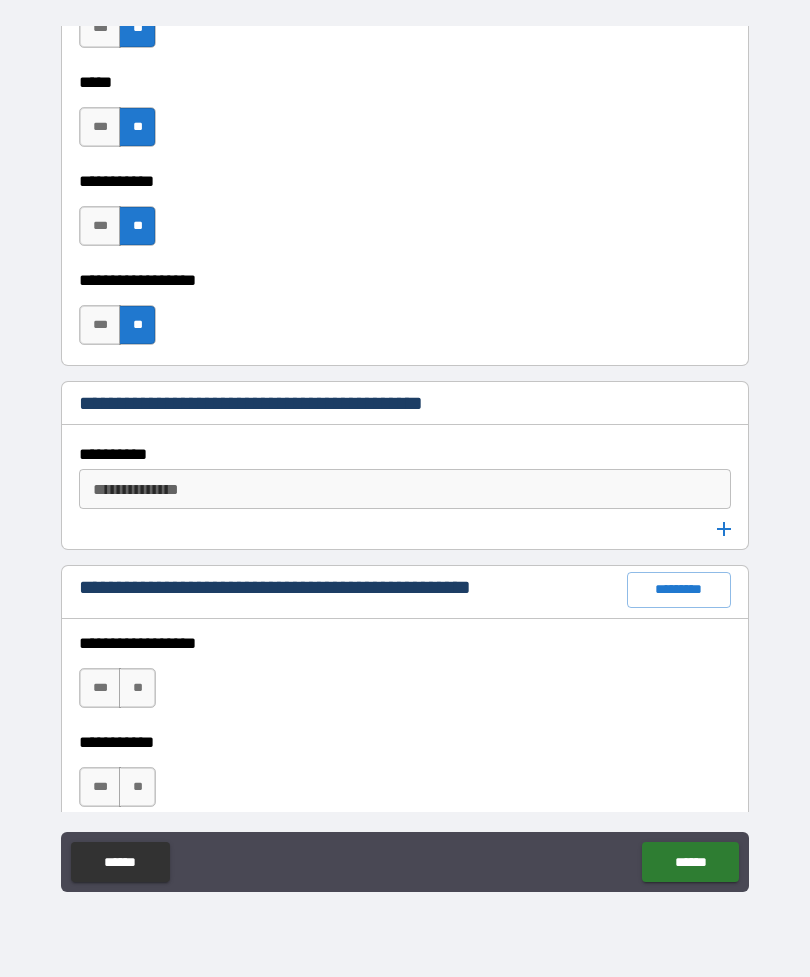 click on "**********" at bounding box center (405, 489) 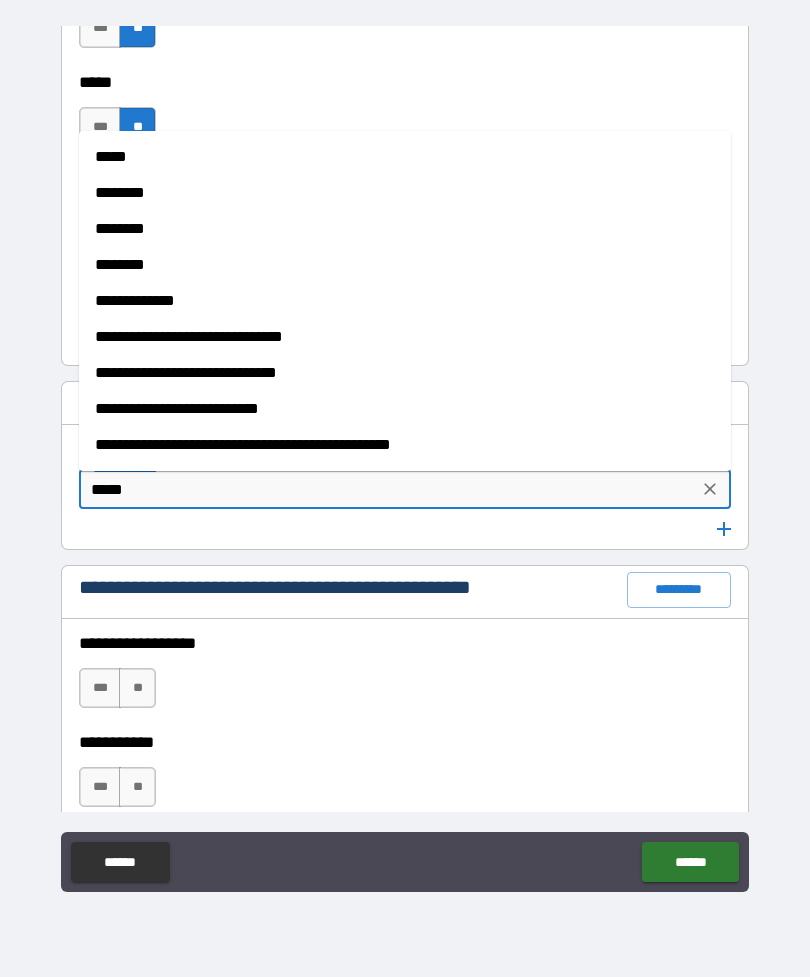 click on "*****" at bounding box center (405, 157) 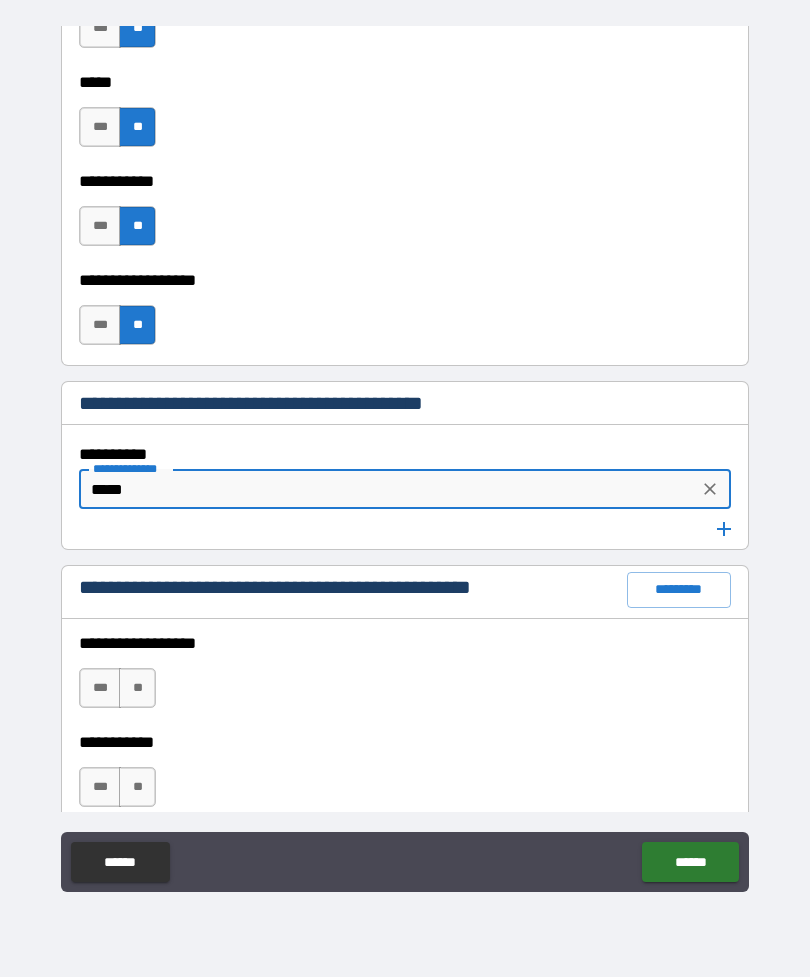 type on "*****" 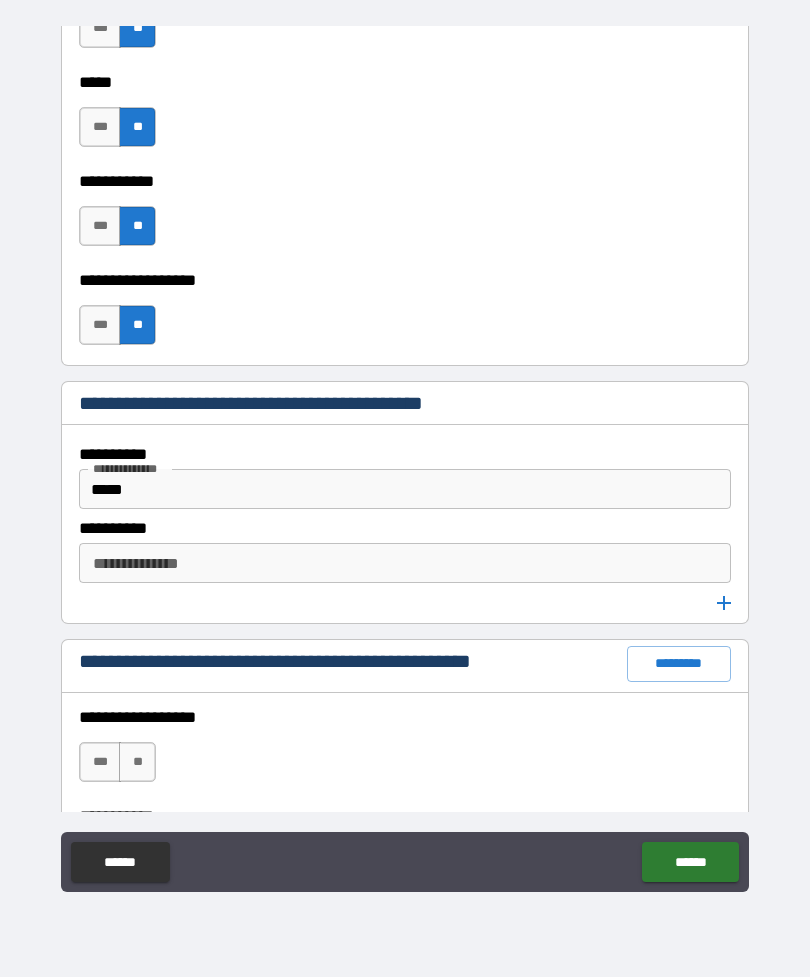 click on "**********" at bounding box center (405, 563) 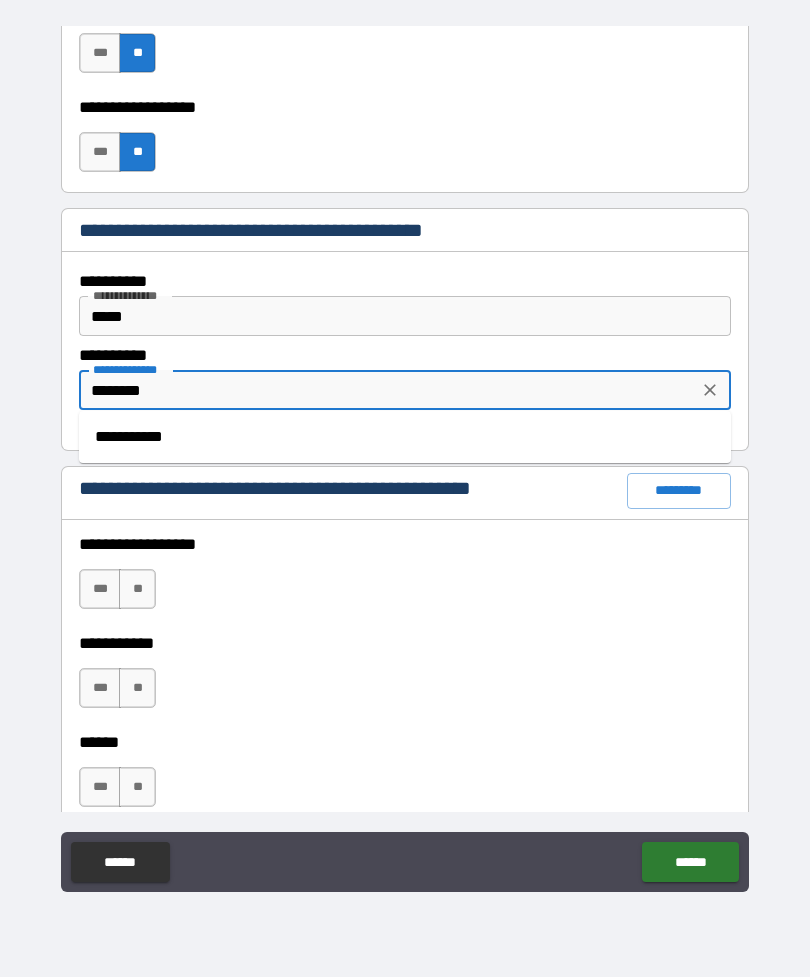 scroll, scrollTop: 3798, scrollLeft: 0, axis: vertical 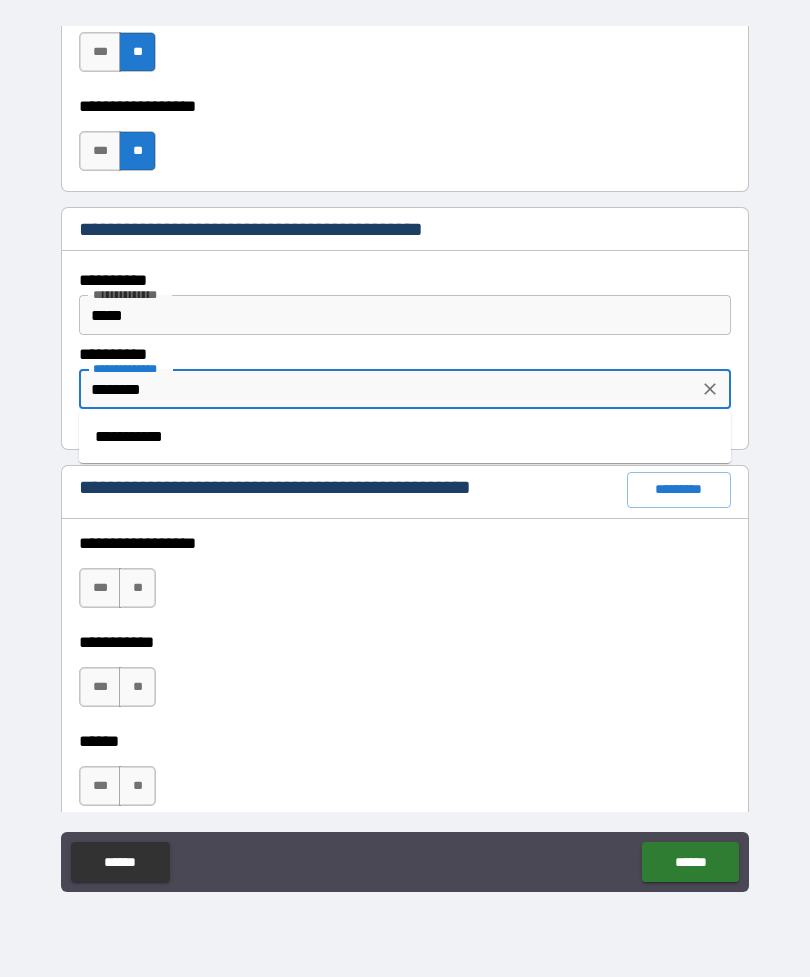 click on "**********" at bounding box center [405, 437] 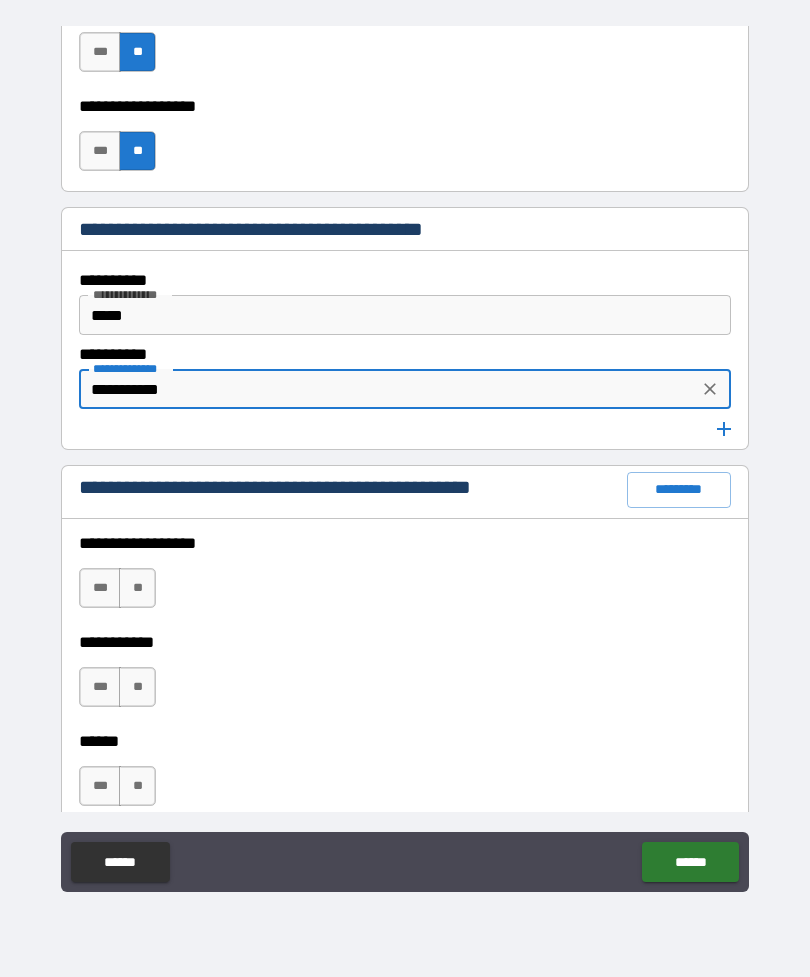 click at bounding box center (724, 429) 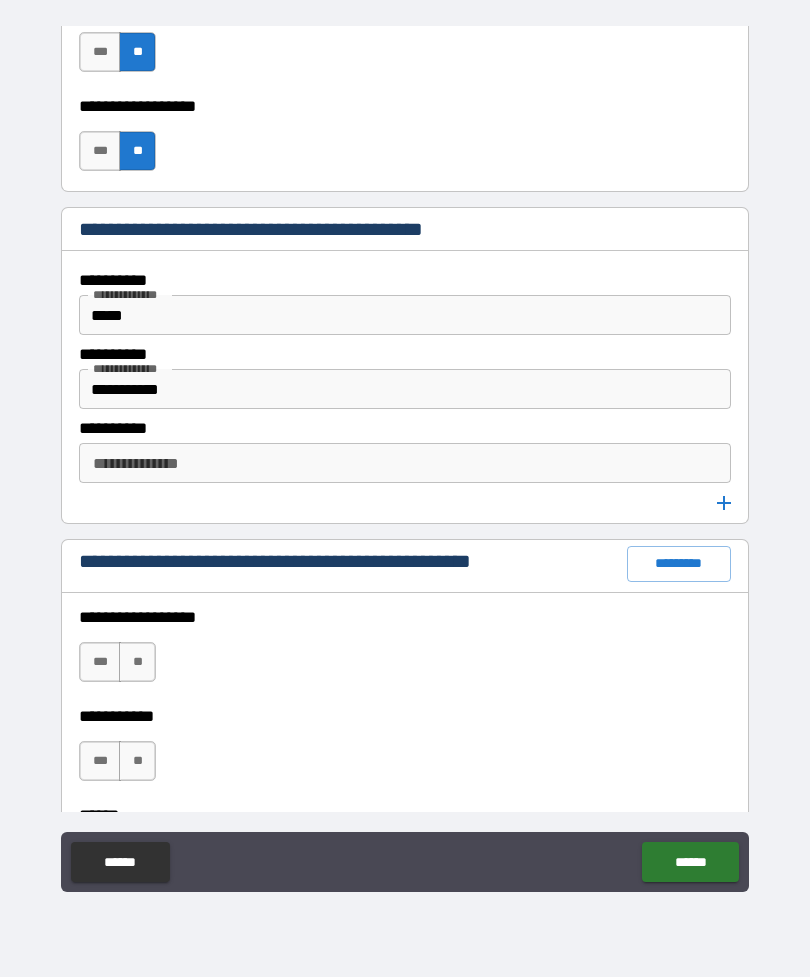 click on "**********" at bounding box center (403, 463) 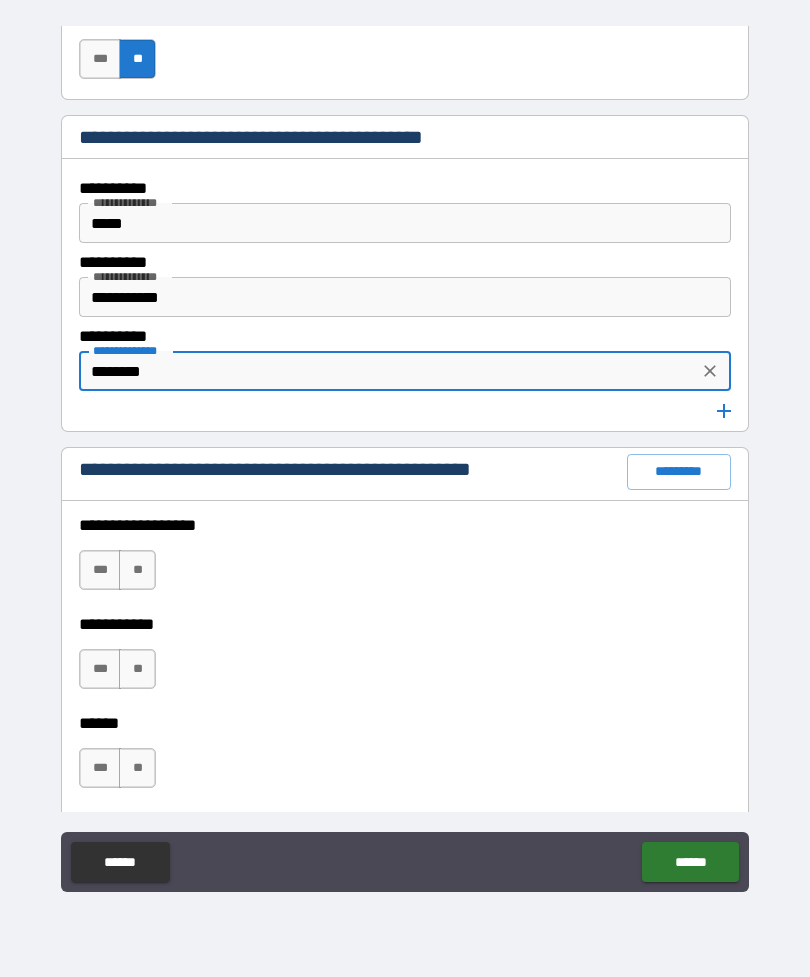 scroll, scrollTop: 3903, scrollLeft: 0, axis: vertical 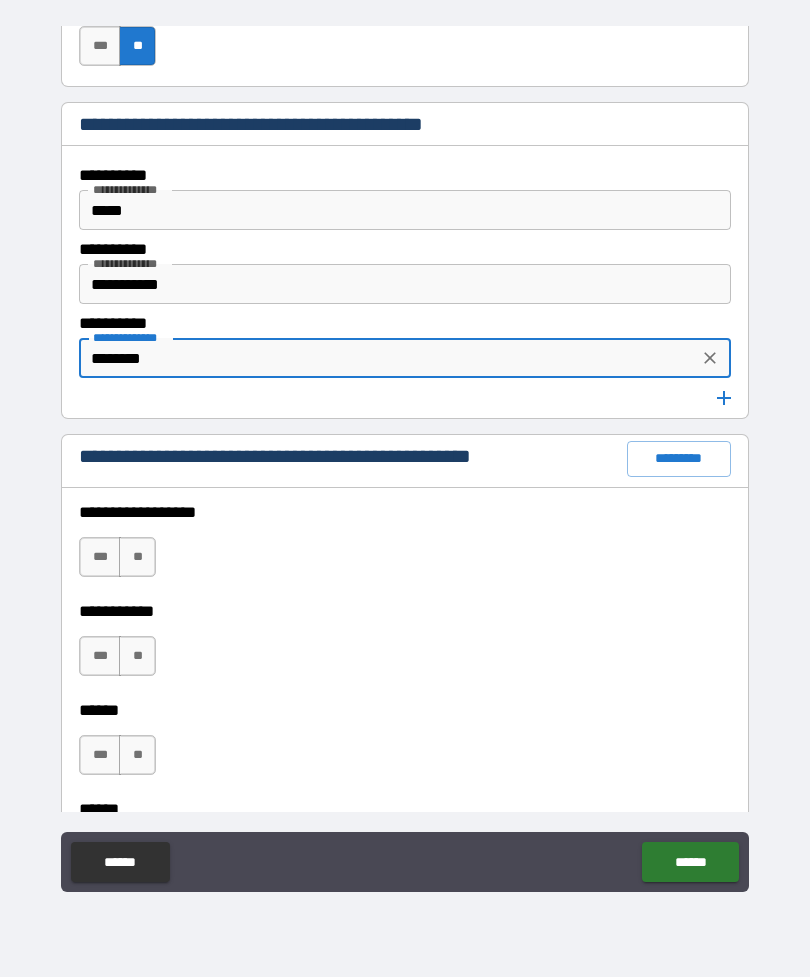 type on "********" 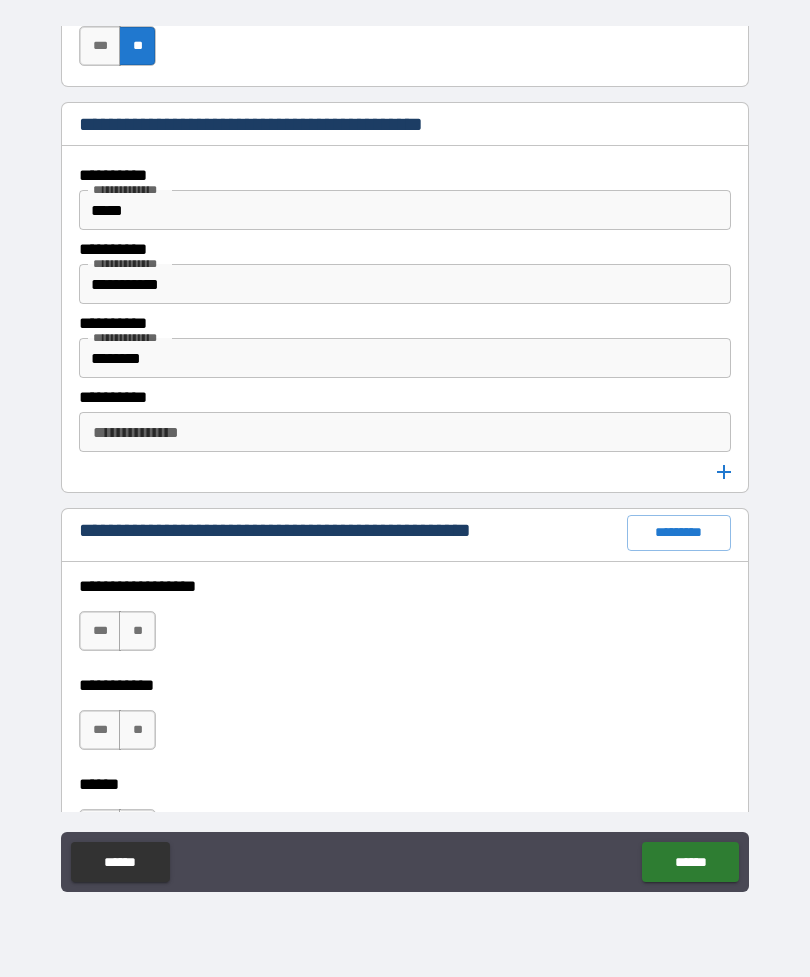 click on "**********" at bounding box center [405, 432] 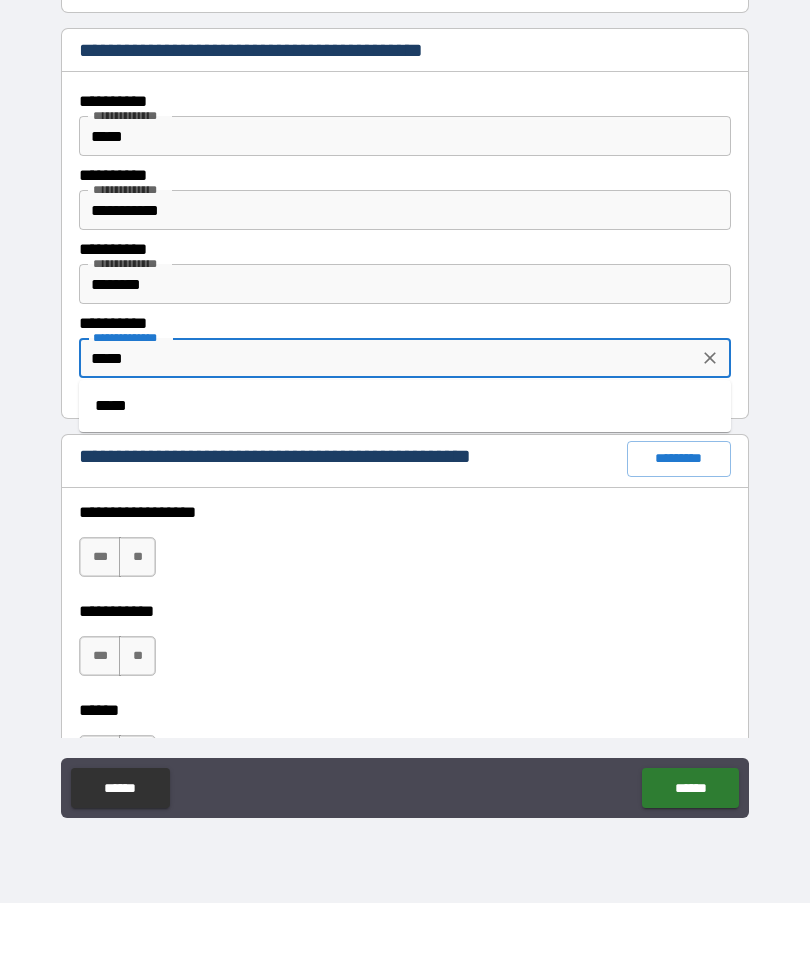click on "*****" at bounding box center [405, 480] 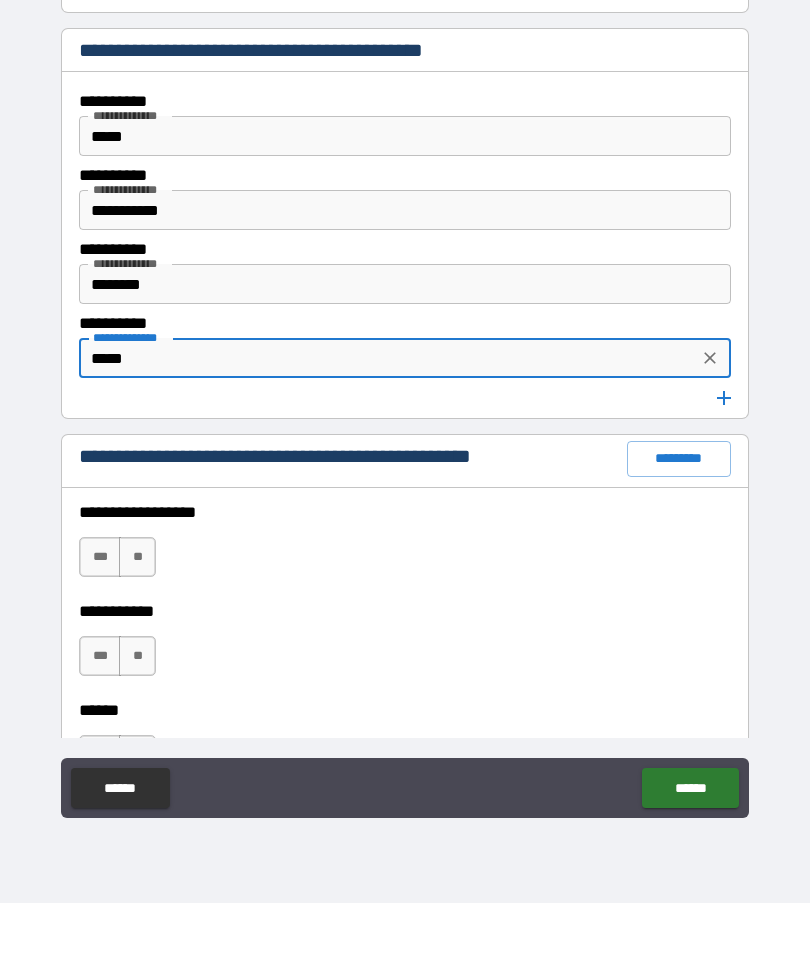 type on "*****" 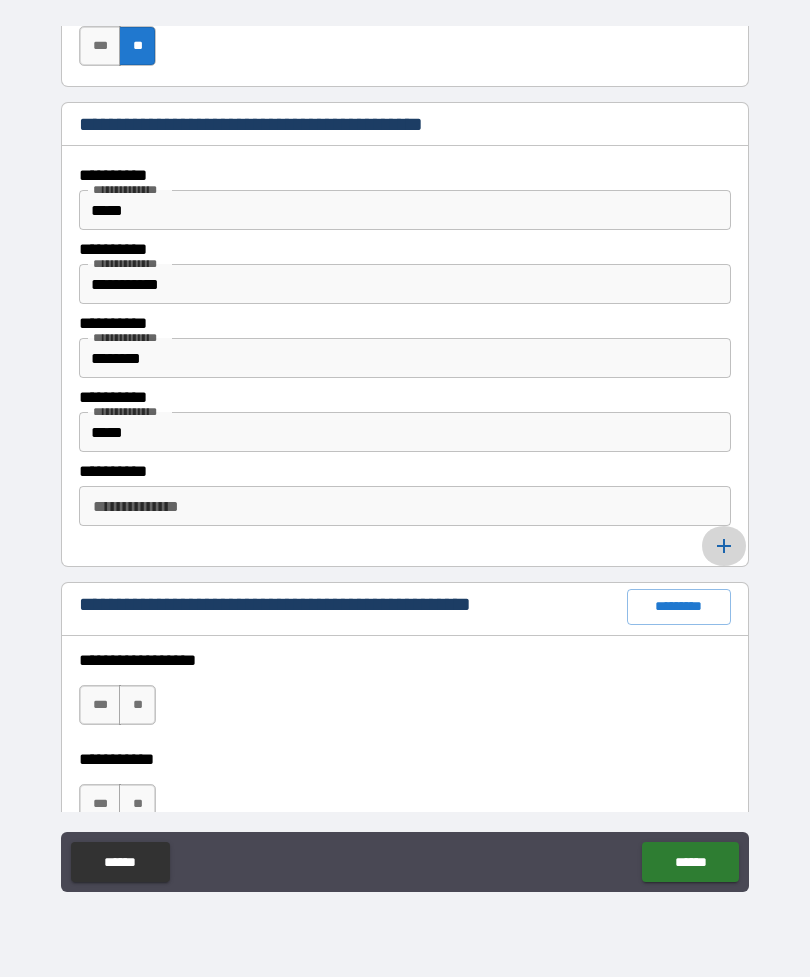 click at bounding box center [724, 546] 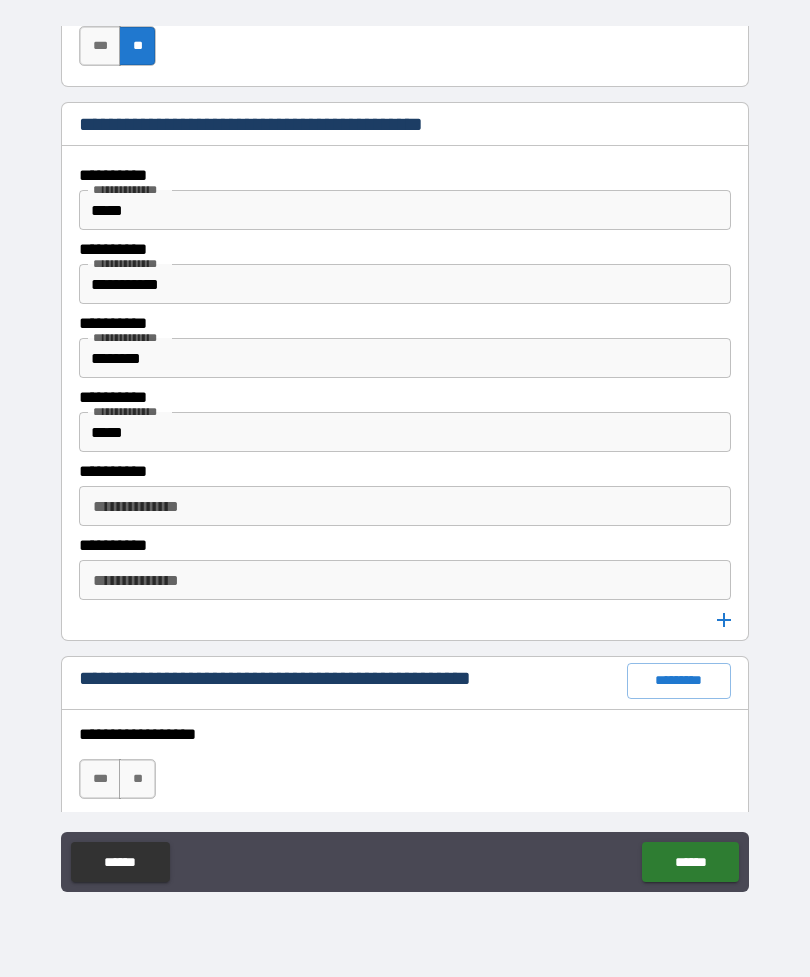 click on "**********" at bounding box center [405, 506] 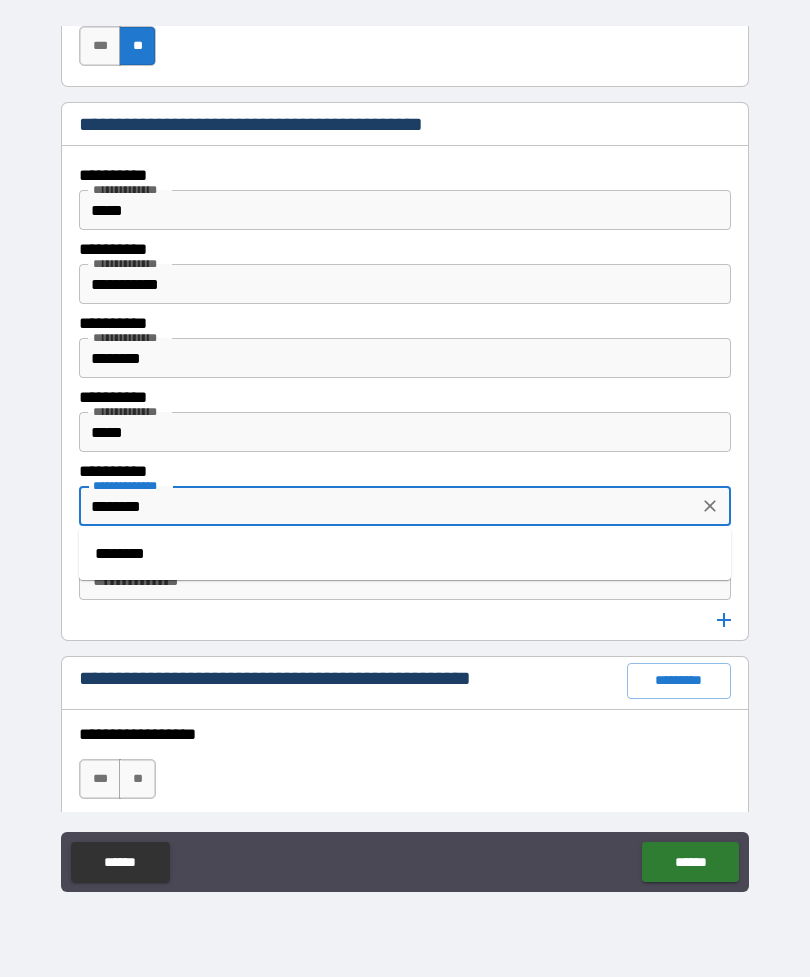 click on "********" at bounding box center (405, 554) 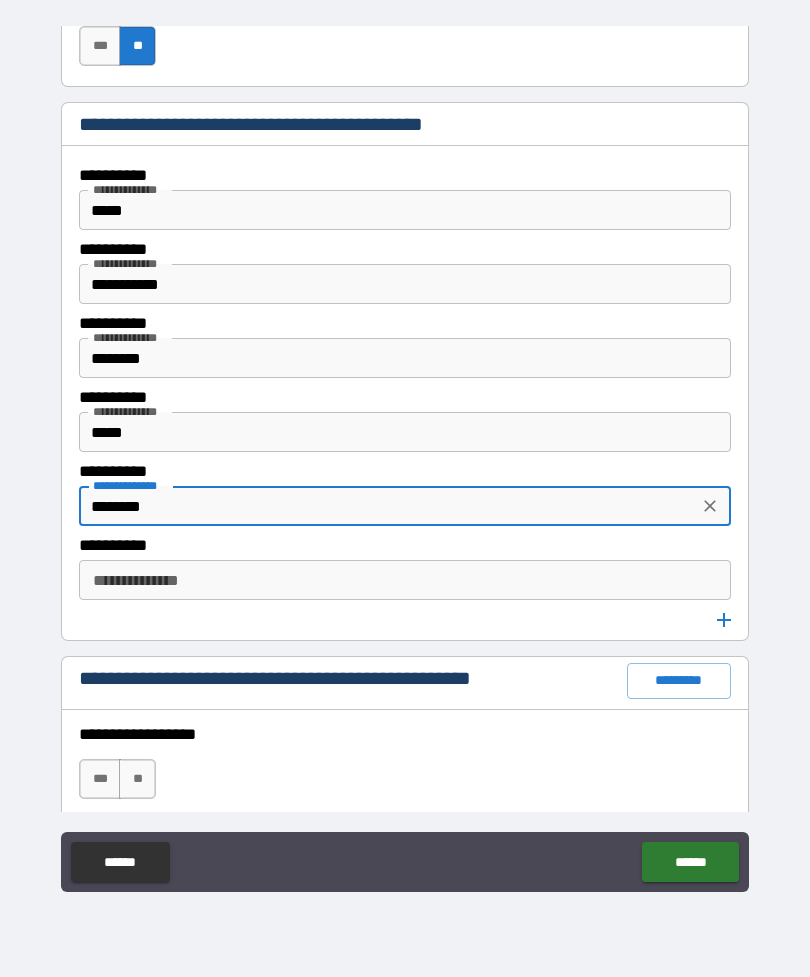 type on "********" 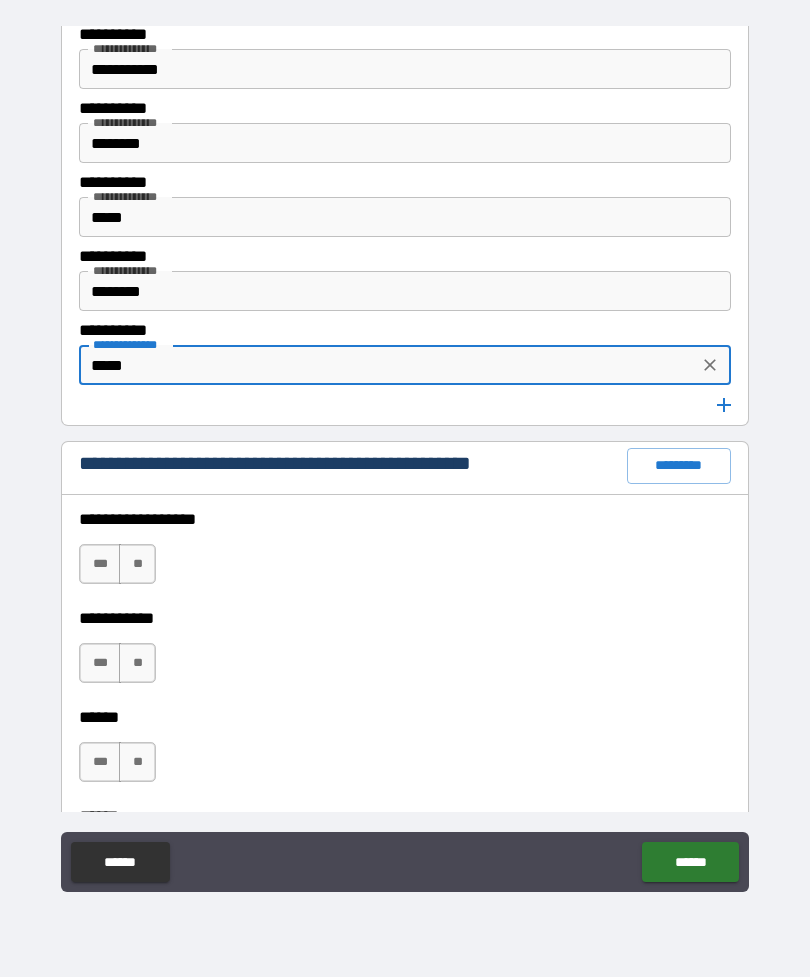 scroll, scrollTop: 4136, scrollLeft: 0, axis: vertical 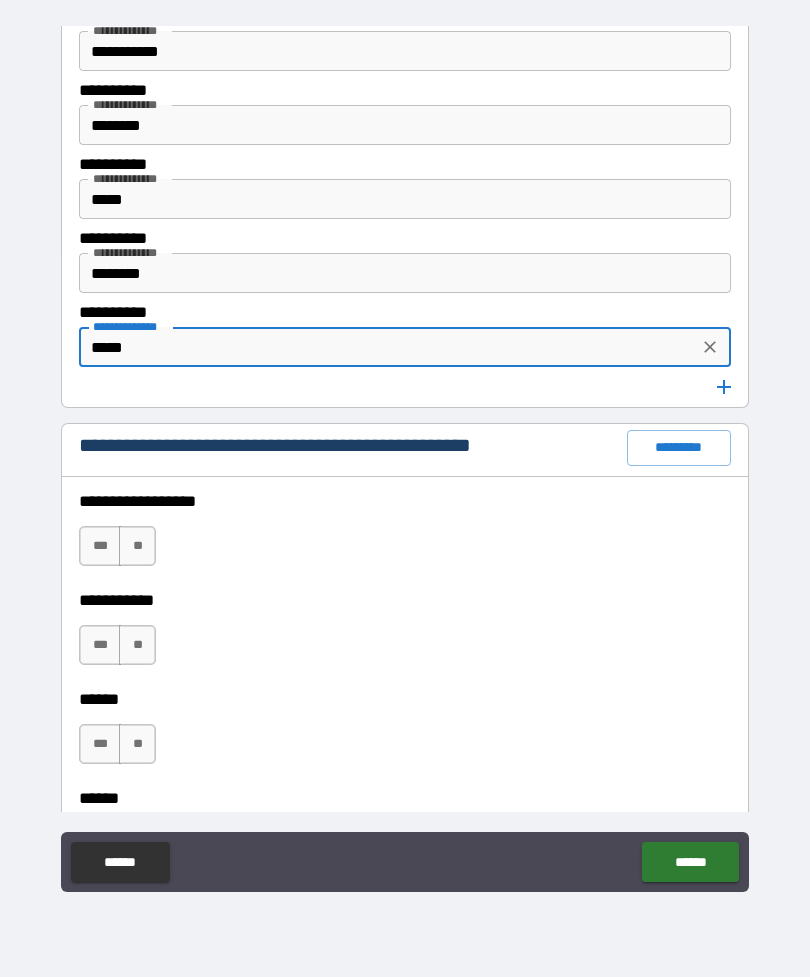 type on "*****" 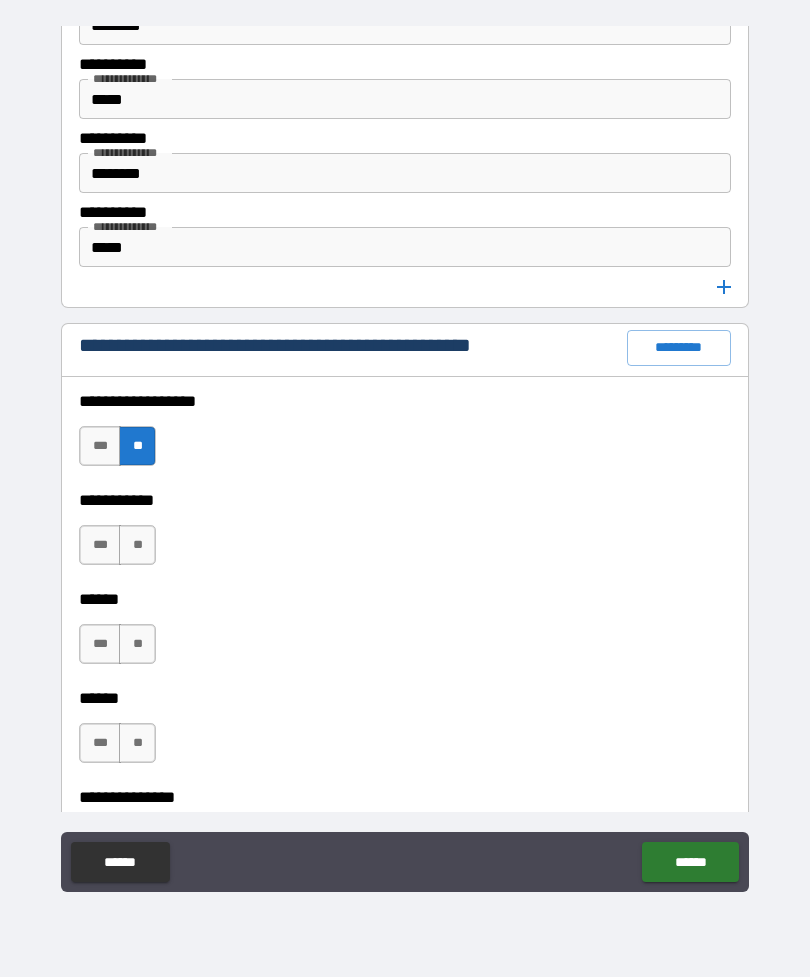 scroll, scrollTop: 4255, scrollLeft: 0, axis: vertical 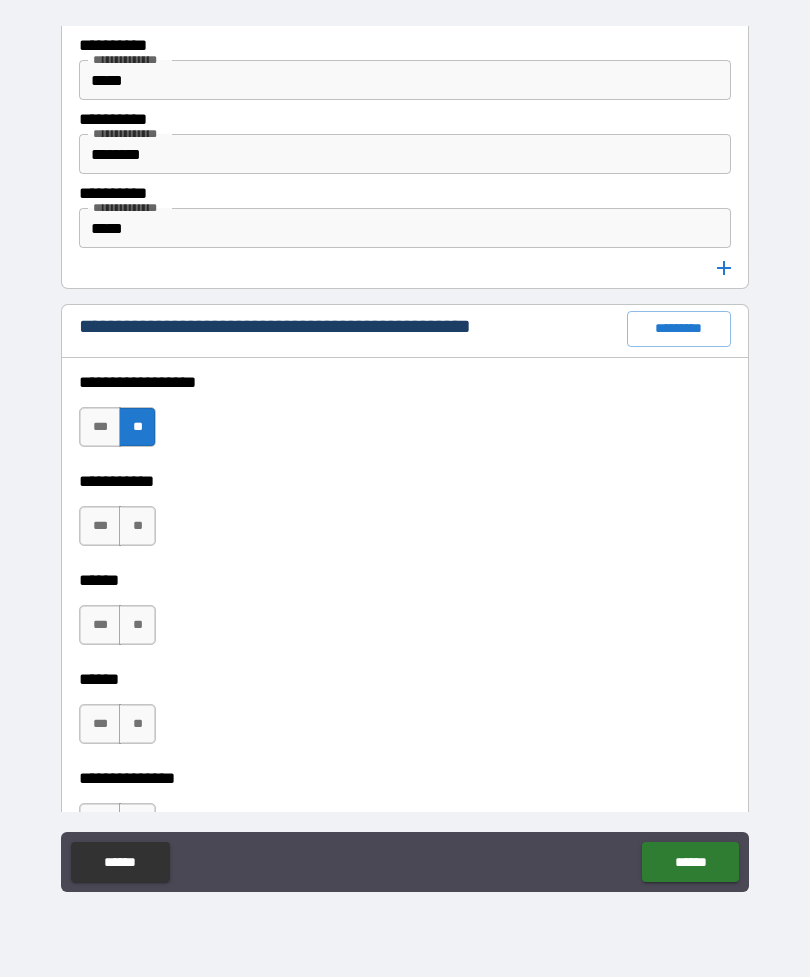 click on "**" at bounding box center [137, 526] 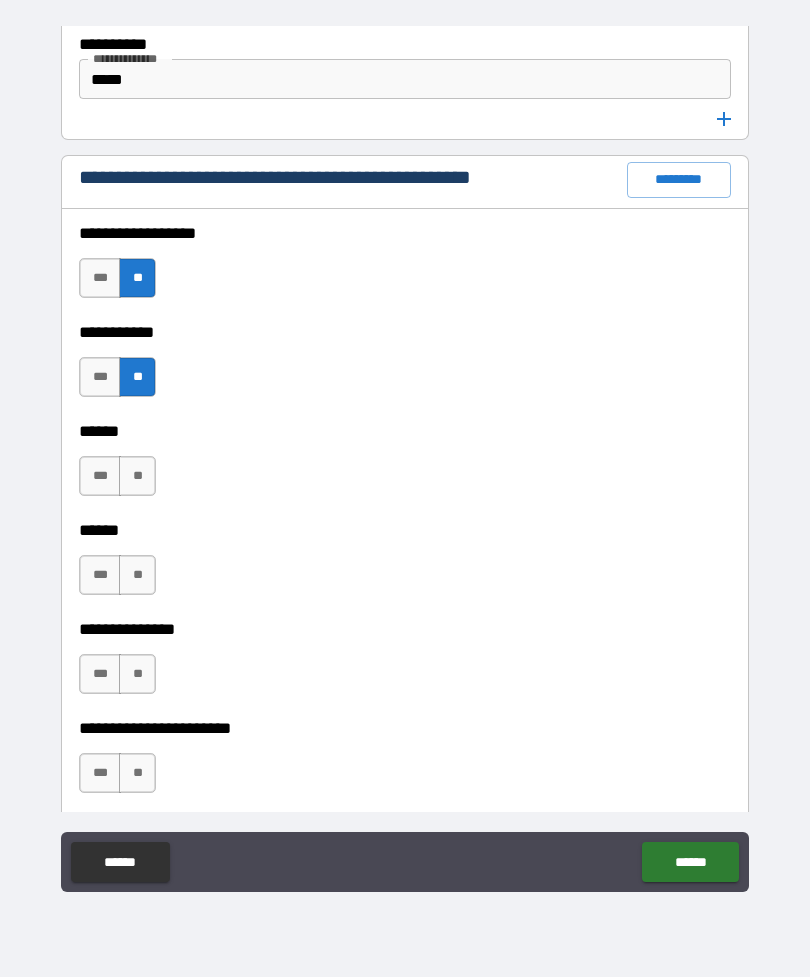 scroll, scrollTop: 4407, scrollLeft: 0, axis: vertical 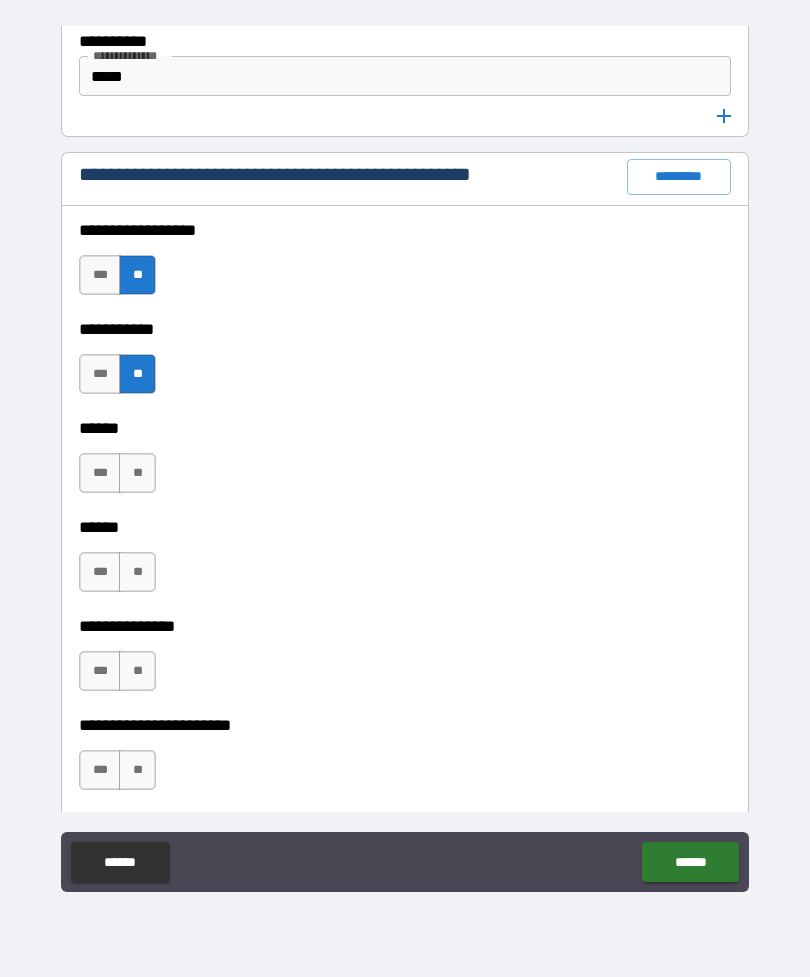 click on "***" at bounding box center (100, 473) 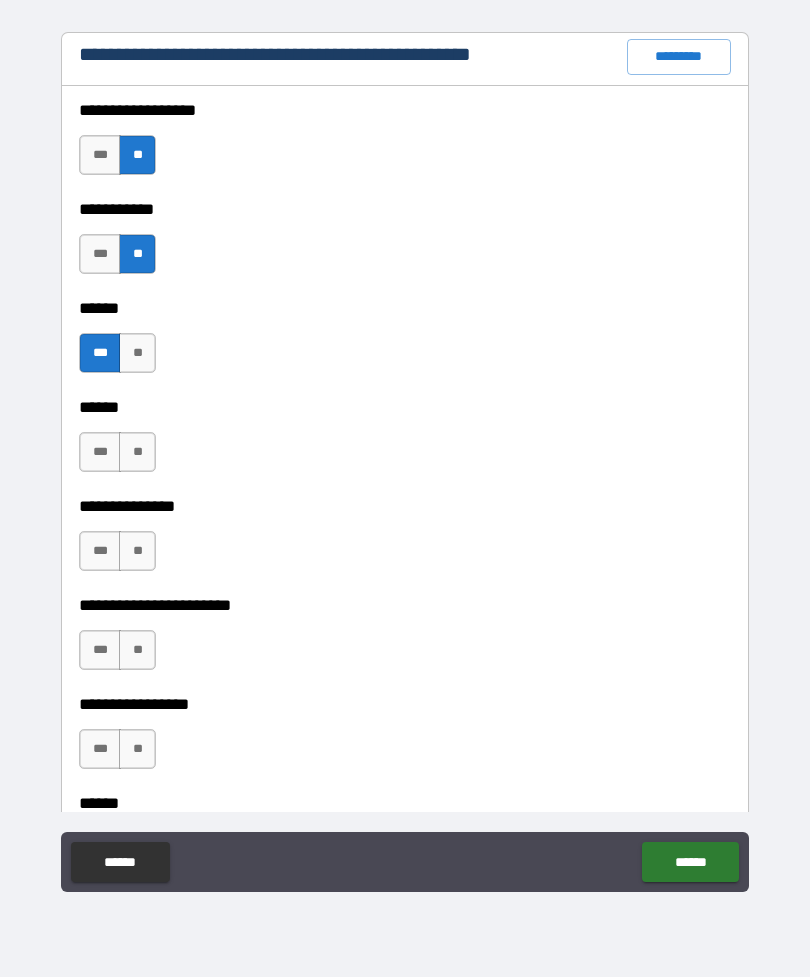 scroll, scrollTop: 4535, scrollLeft: 0, axis: vertical 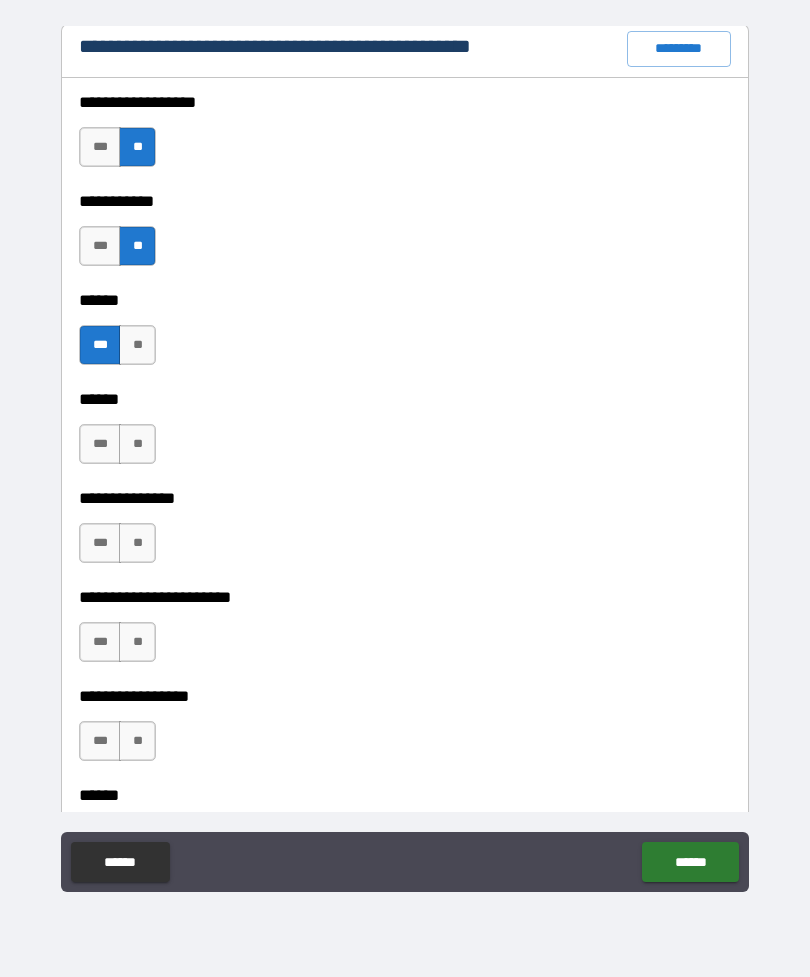 click on "**" at bounding box center (137, 444) 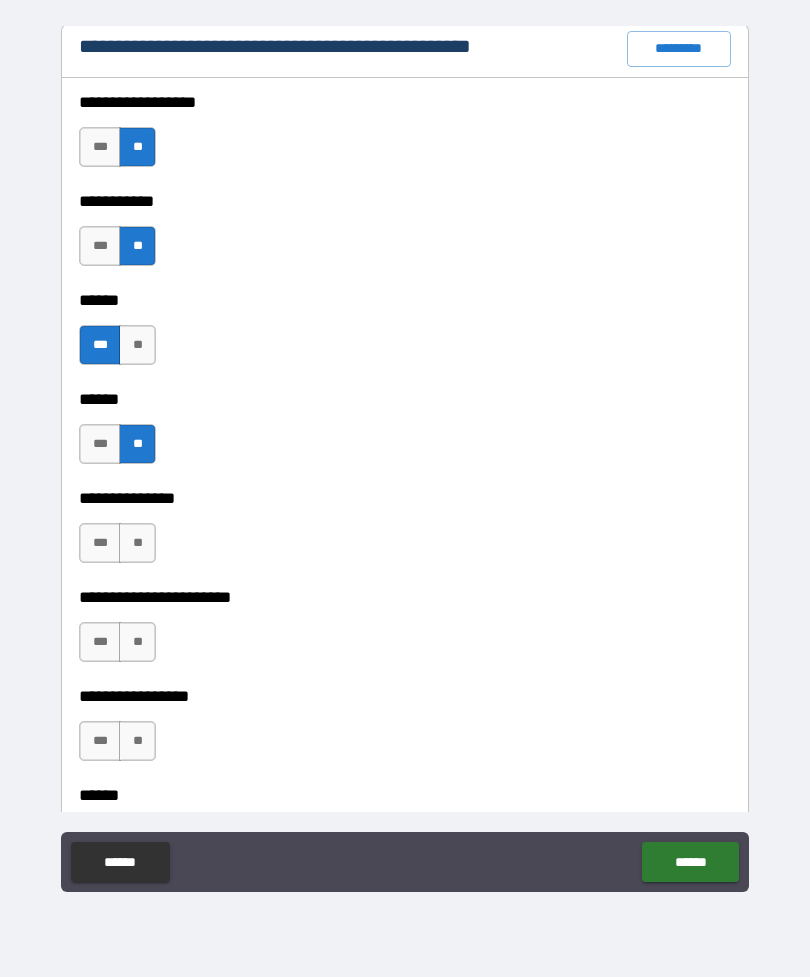 click on "***" at bounding box center (100, 543) 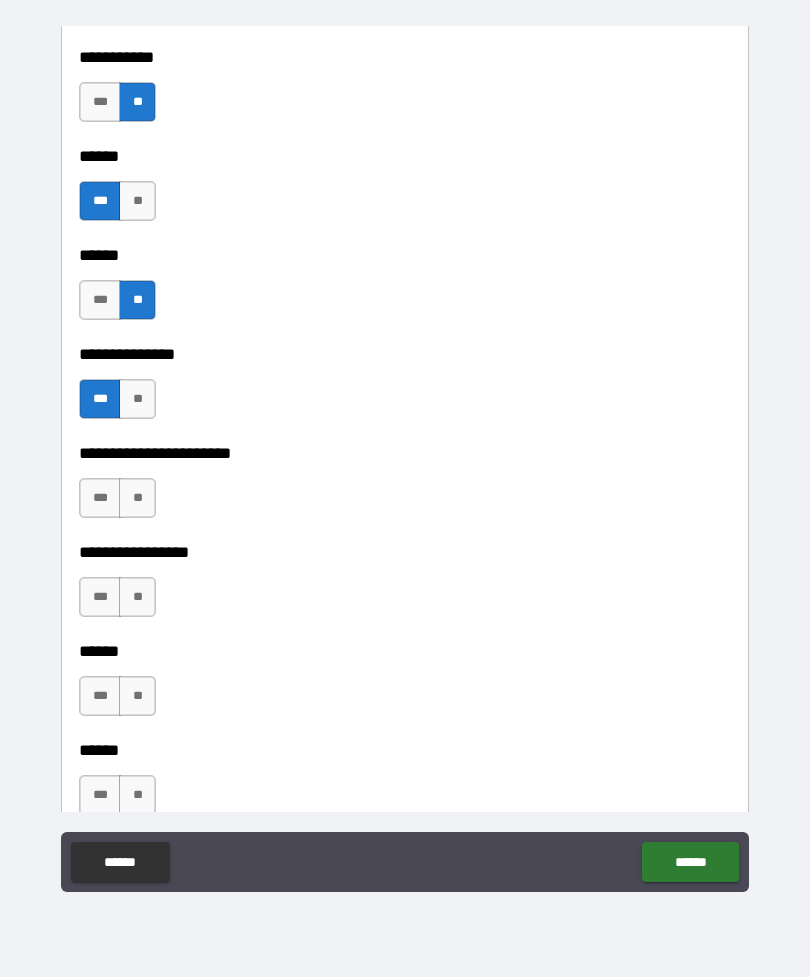 scroll, scrollTop: 4689, scrollLeft: 0, axis: vertical 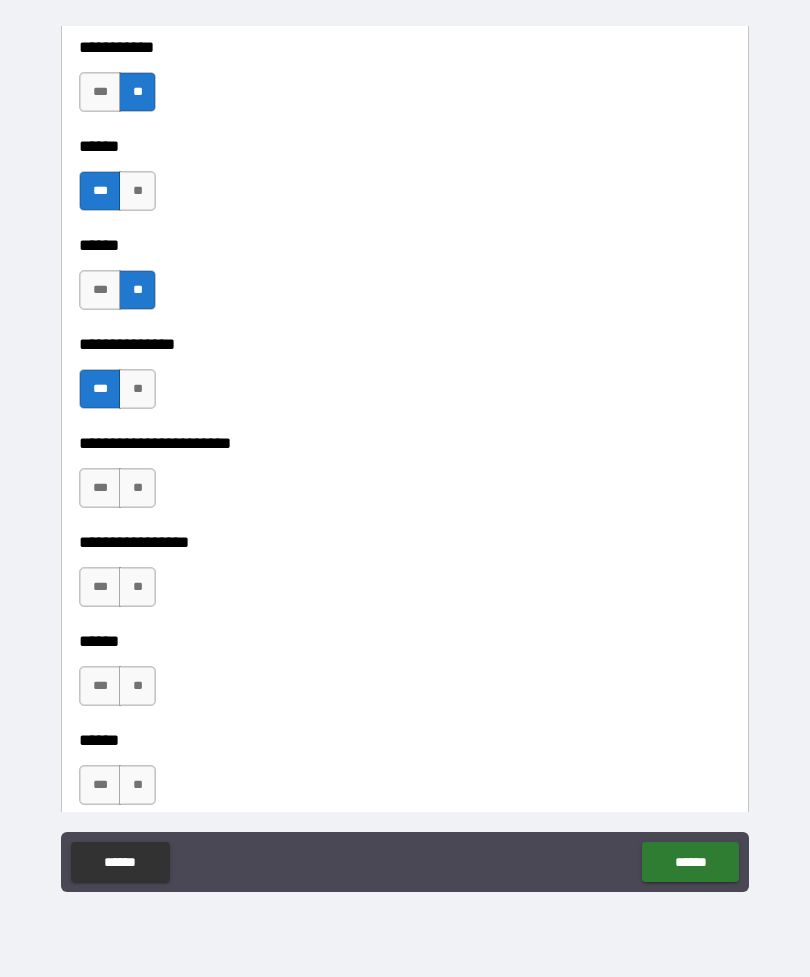 click on "**" at bounding box center [137, 488] 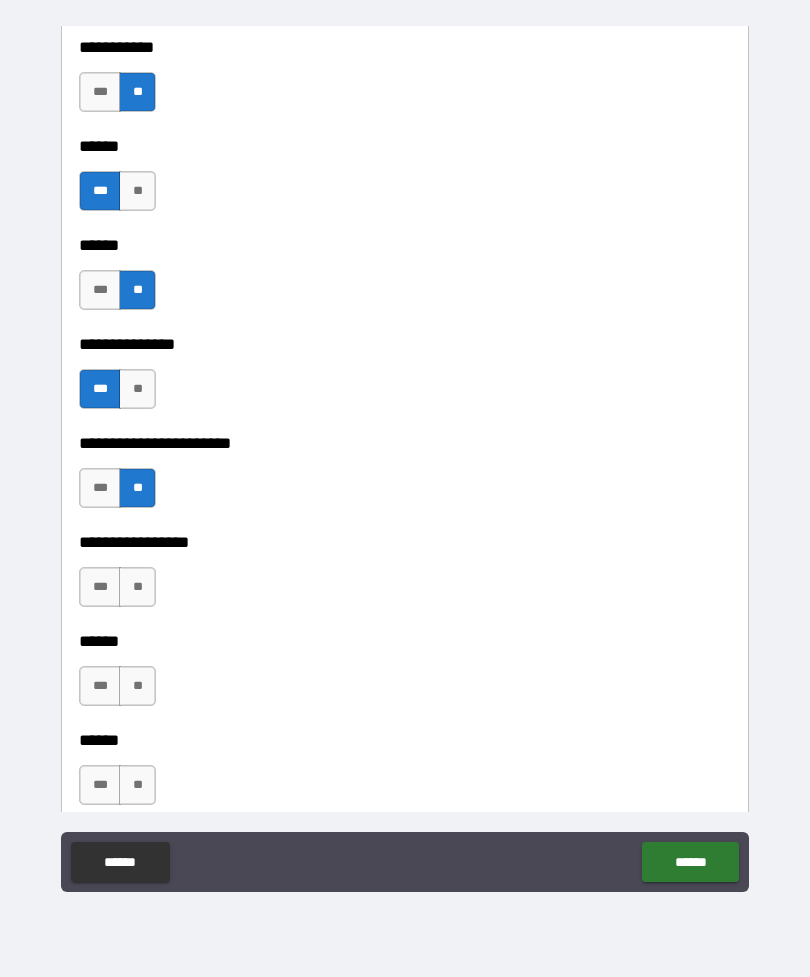 click on "**" at bounding box center [137, 587] 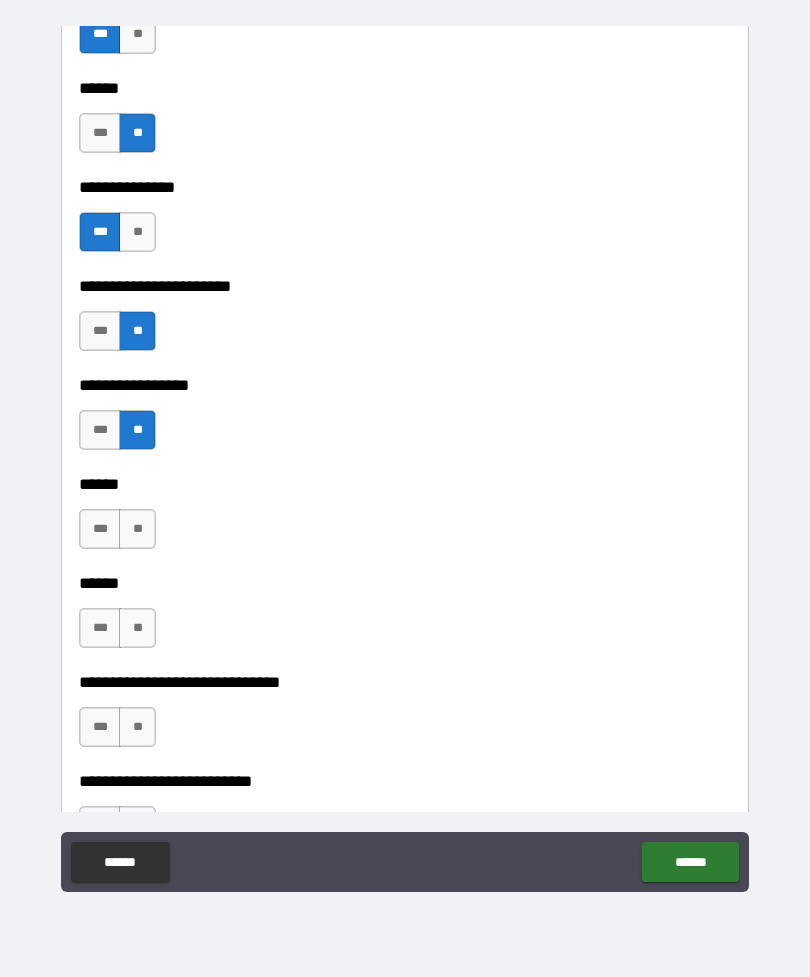 scroll, scrollTop: 4851, scrollLeft: 0, axis: vertical 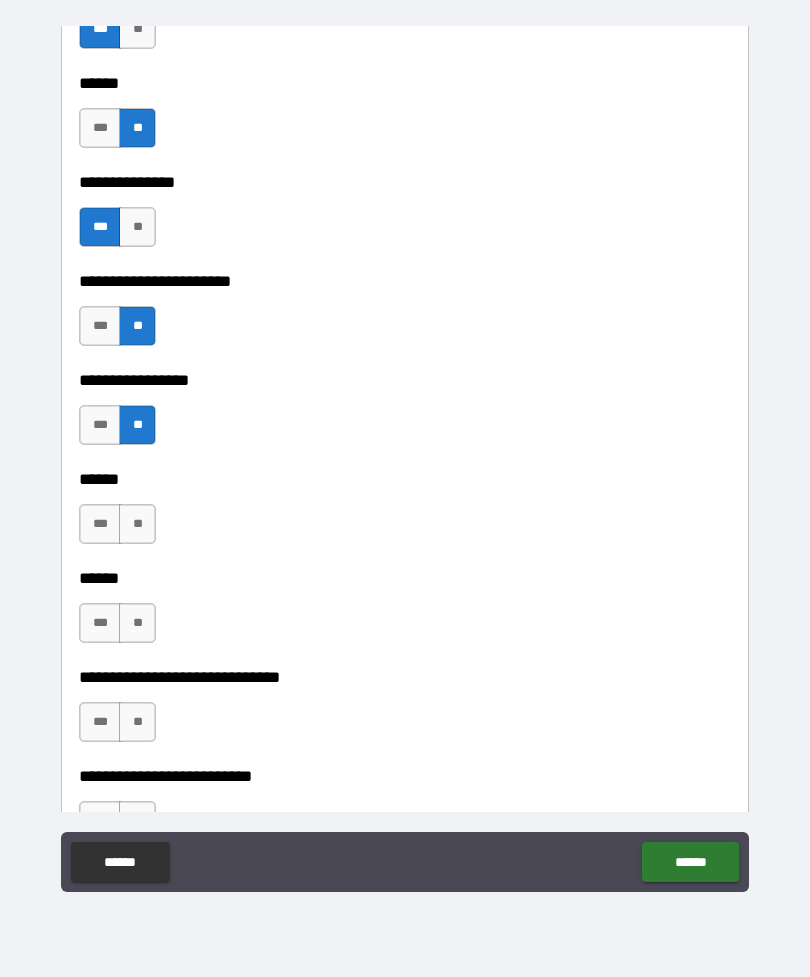 click on "**" at bounding box center [137, 524] 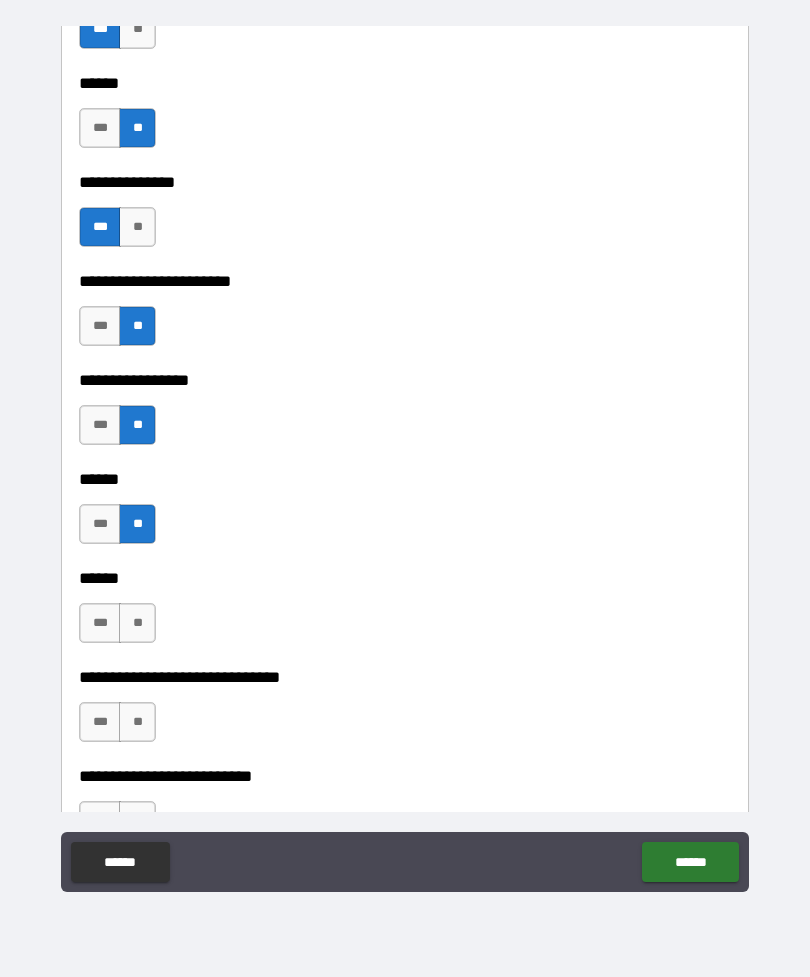 click on "**" at bounding box center (137, 623) 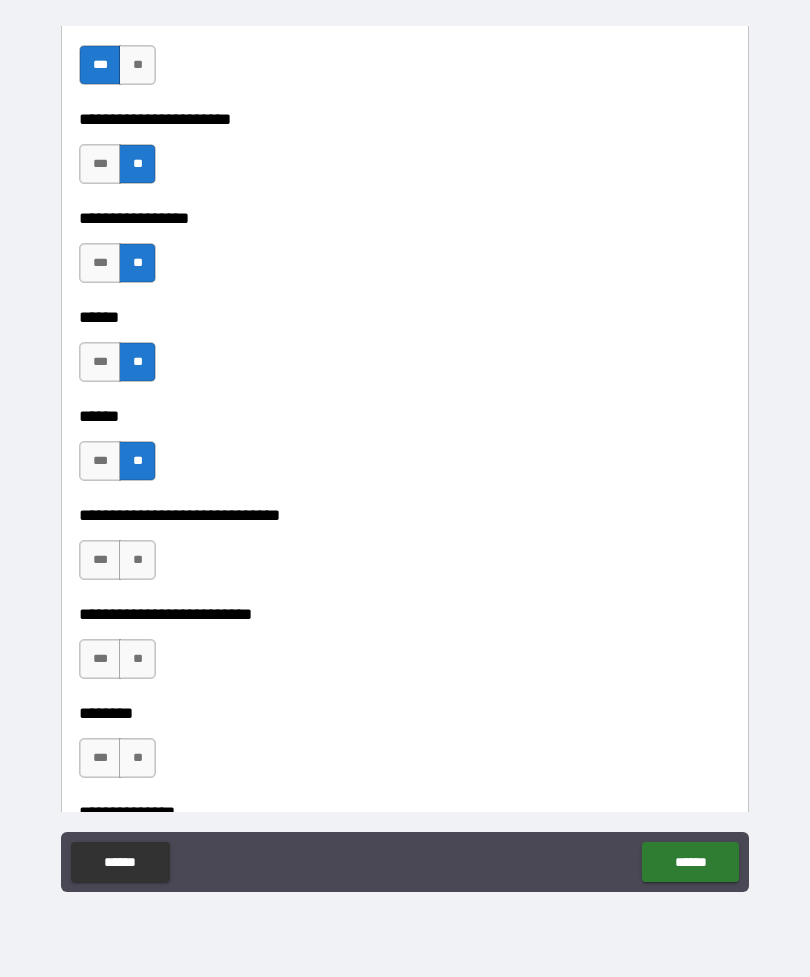 scroll, scrollTop: 5015, scrollLeft: 0, axis: vertical 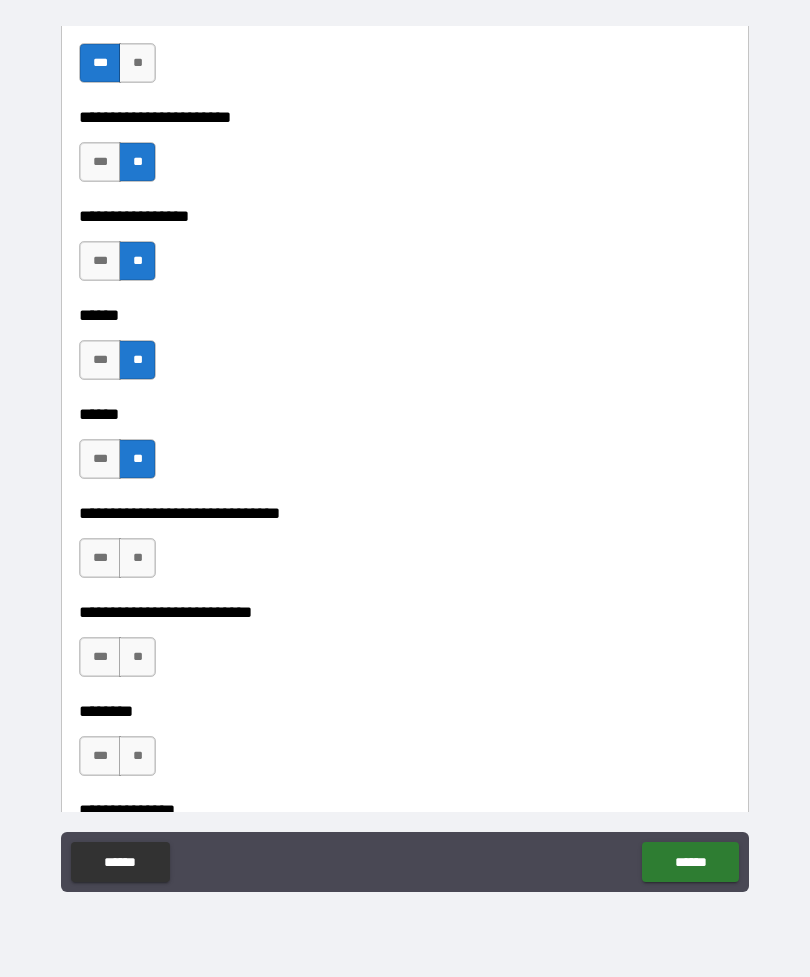 click on "**" at bounding box center (137, 558) 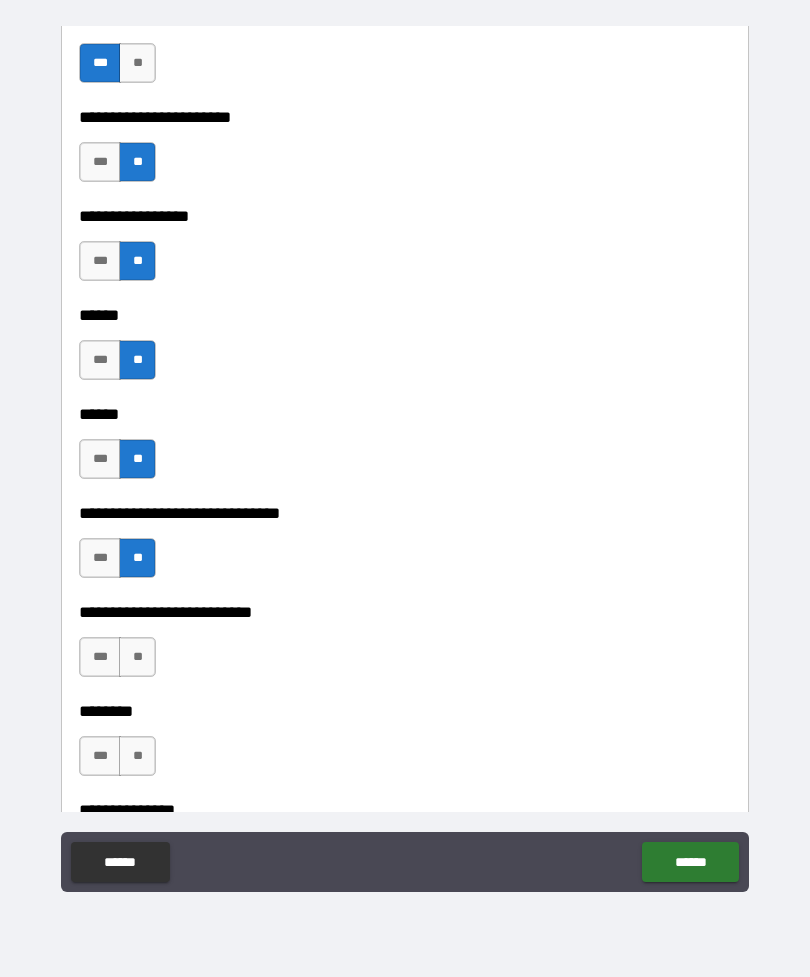 click on "**" at bounding box center [137, 657] 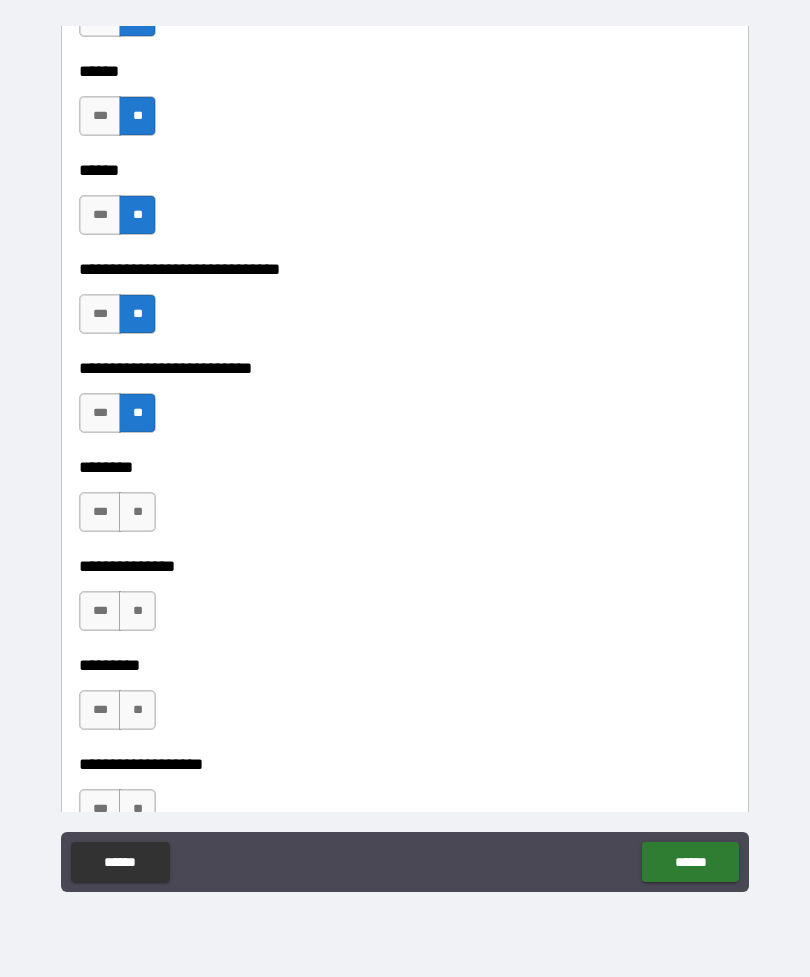 scroll, scrollTop: 5265, scrollLeft: 0, axis: vertical 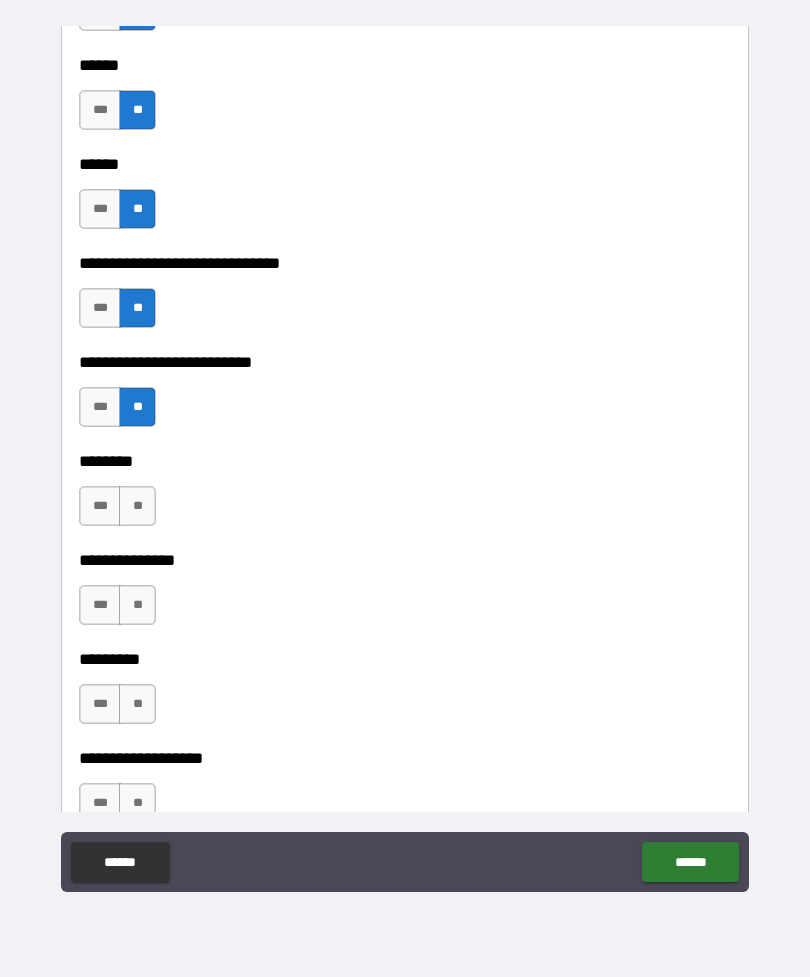 click on "**" at bounding box center (137, 506) 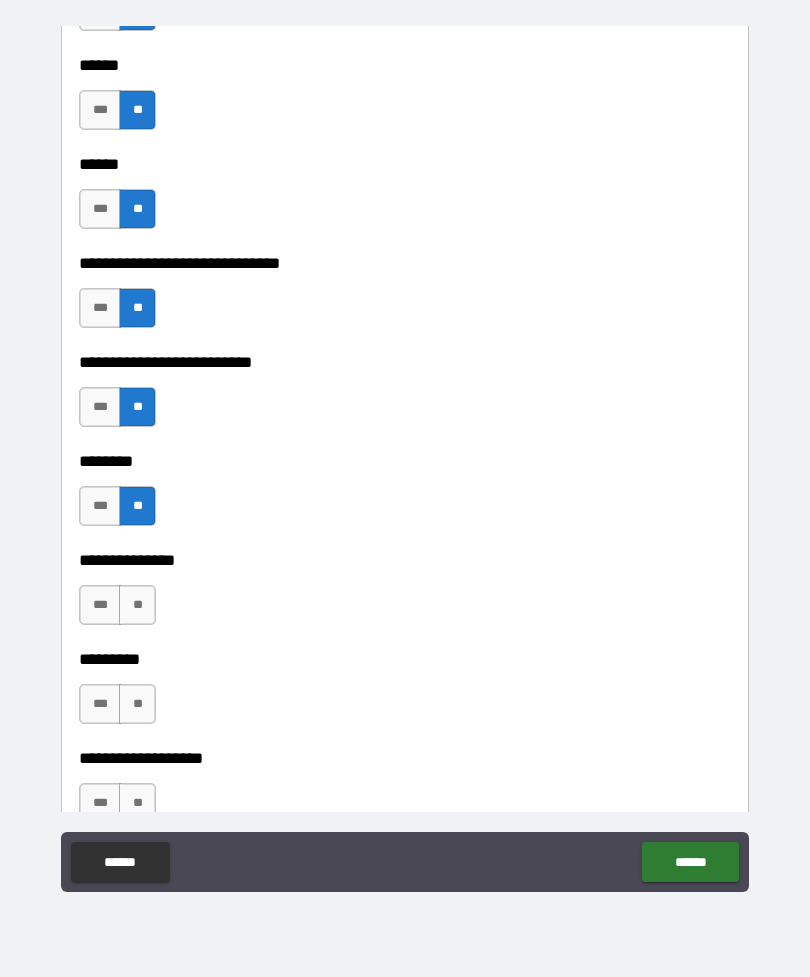 click on "**" at bounding box center (137, 605) 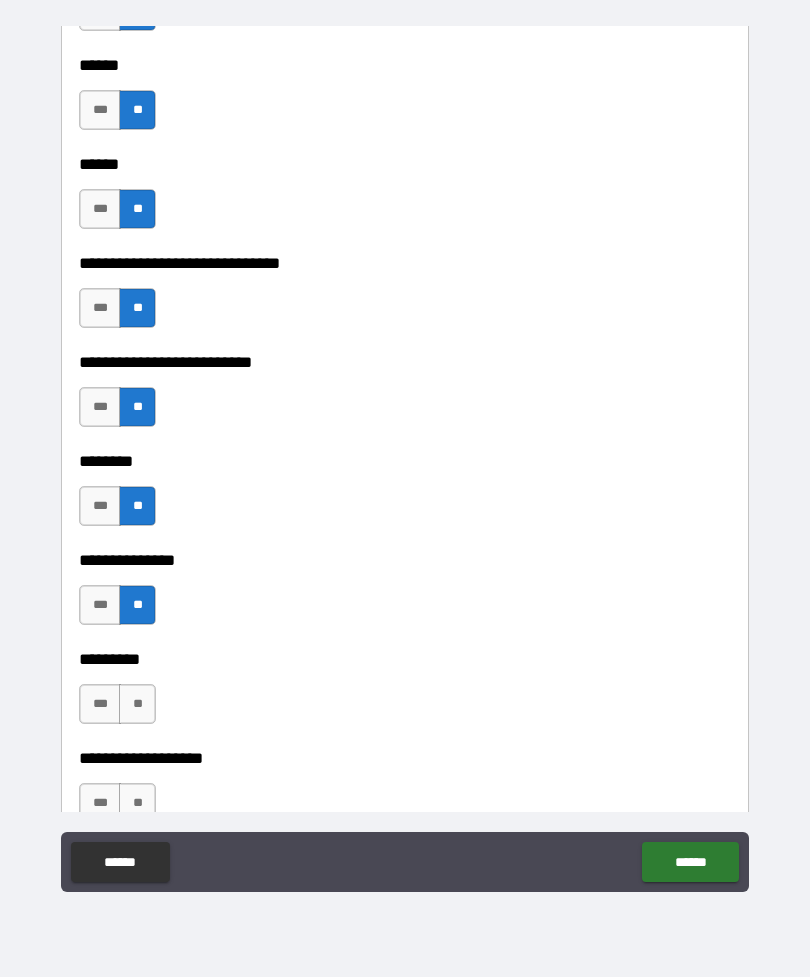 click on "**" at bounding box center [137, 704] 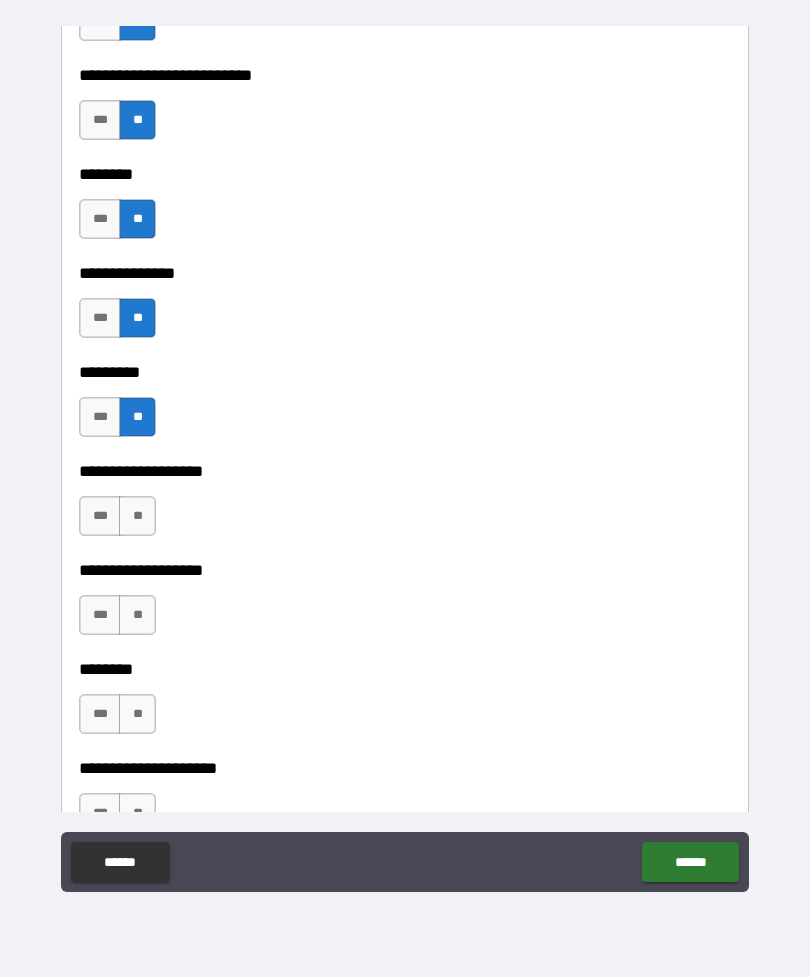 scroll, scrollTop: 5558, scrollLeft: 0, axis: vertical 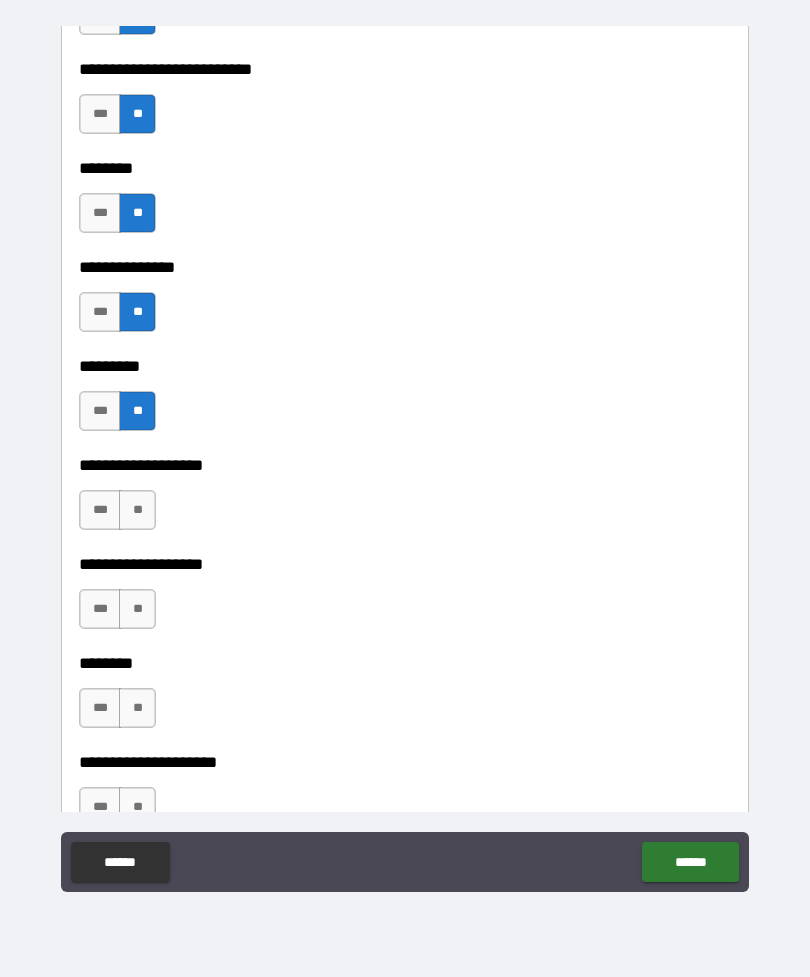 click on "**" at bounding box center (137, 510) 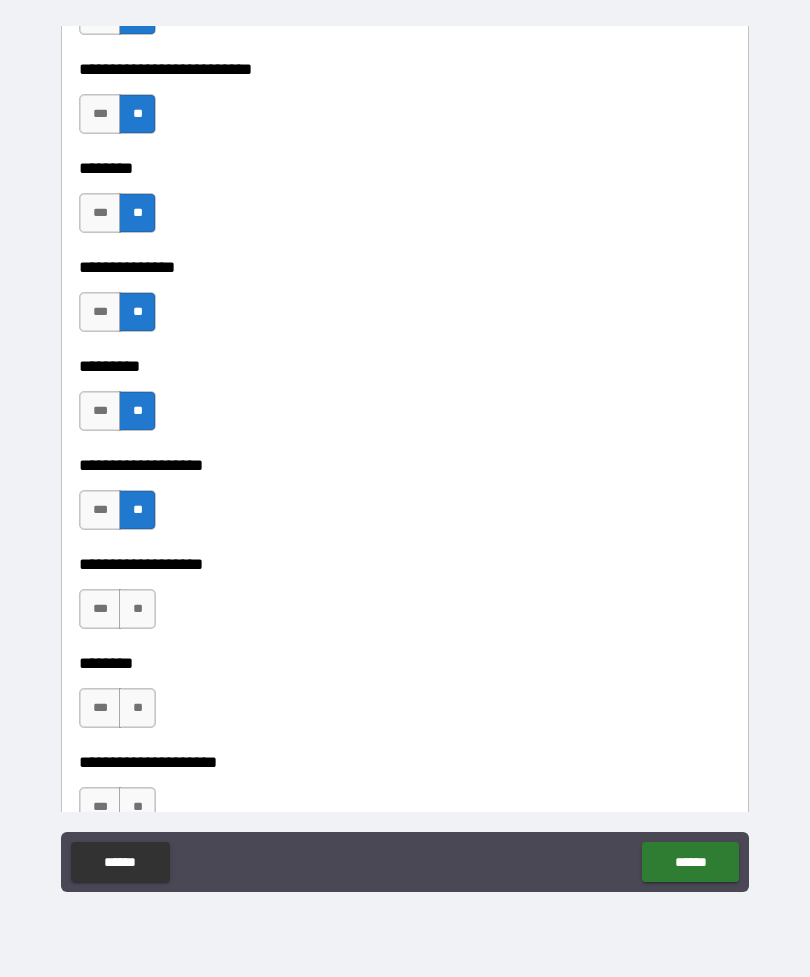 click on "**" at bounding box center [137, 609] 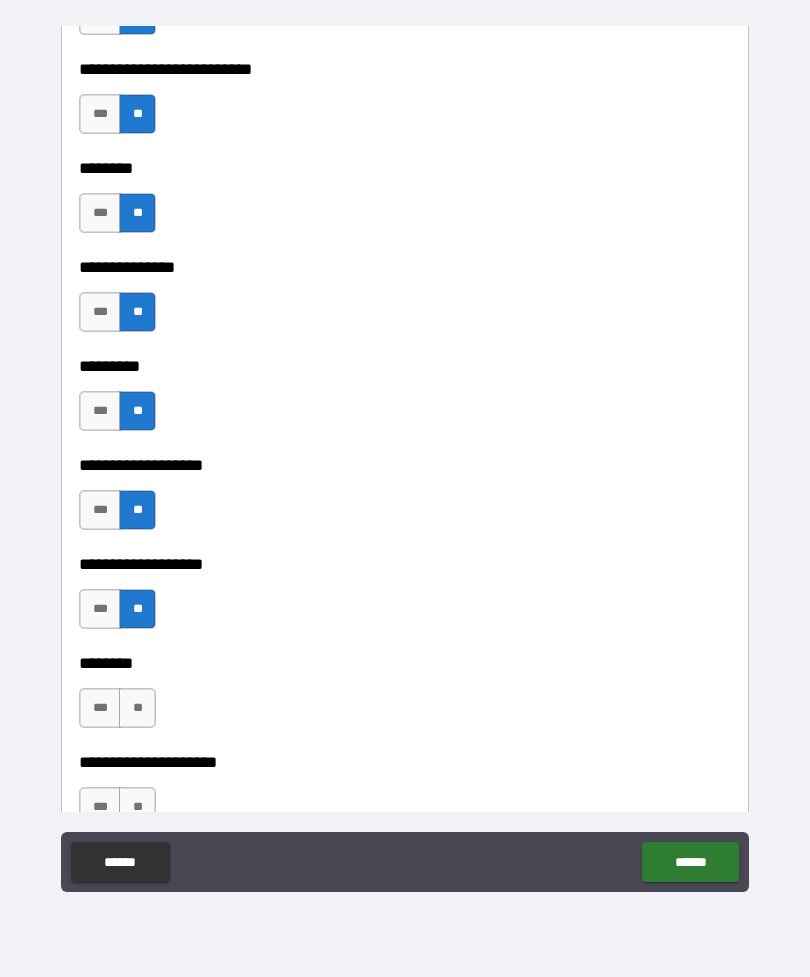 click on "**" at bounding box center [137, 708] 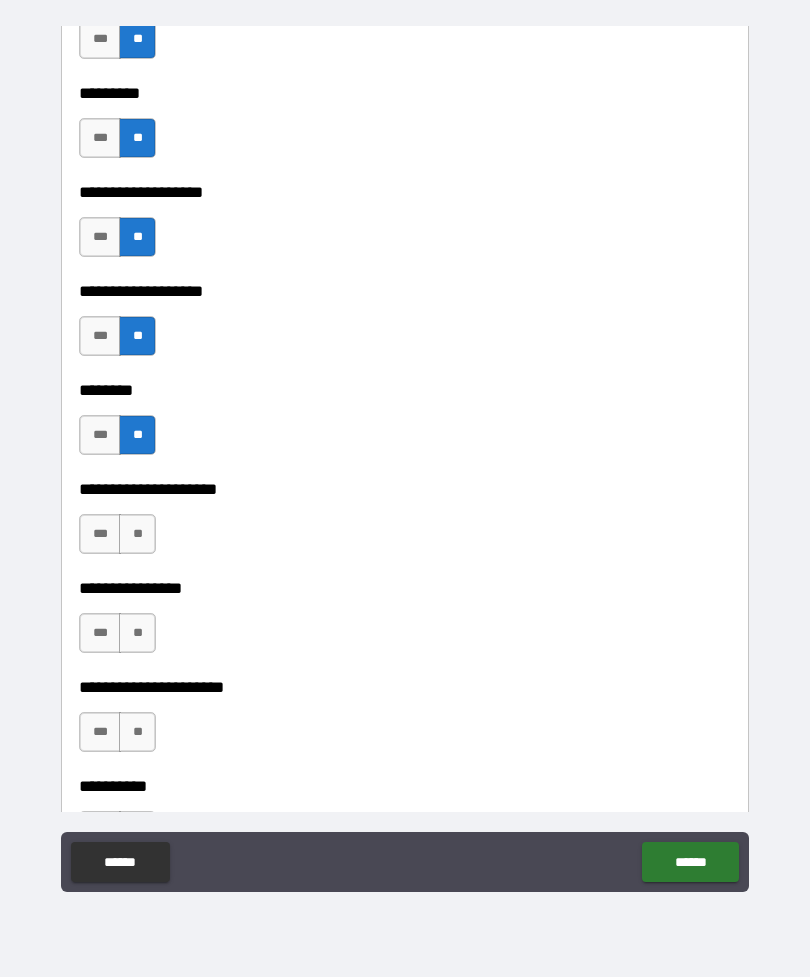 scroll, scrollTop: 5840, scrollLeft: 0, axis: vertical 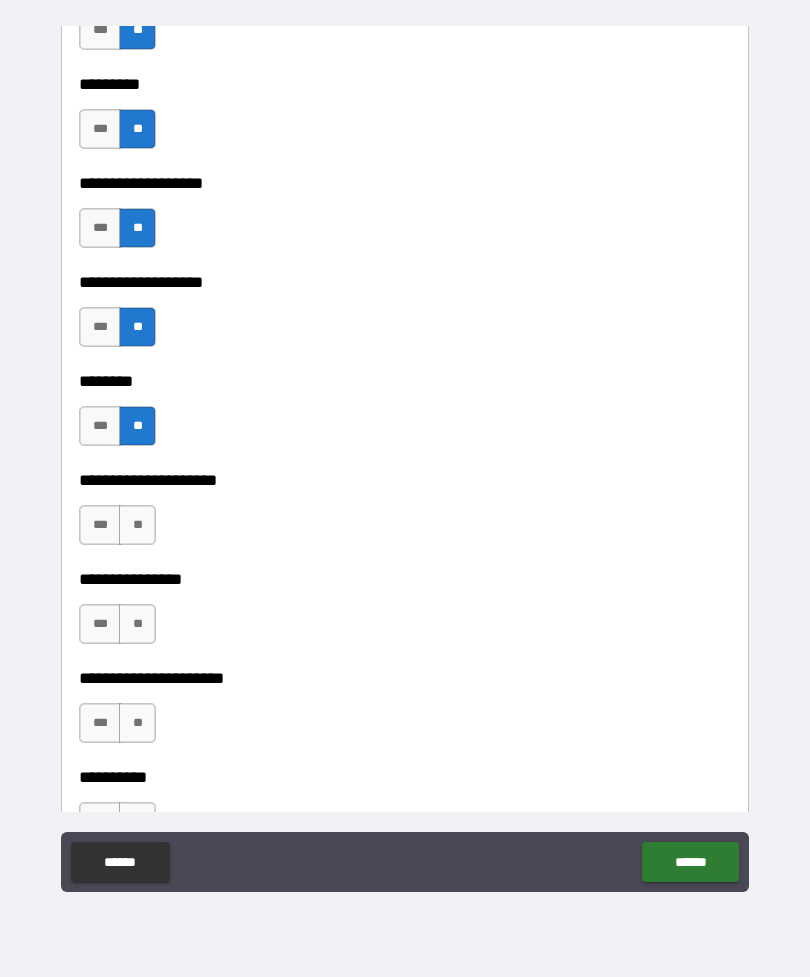 click on "**" at bounding box center (137, 525) 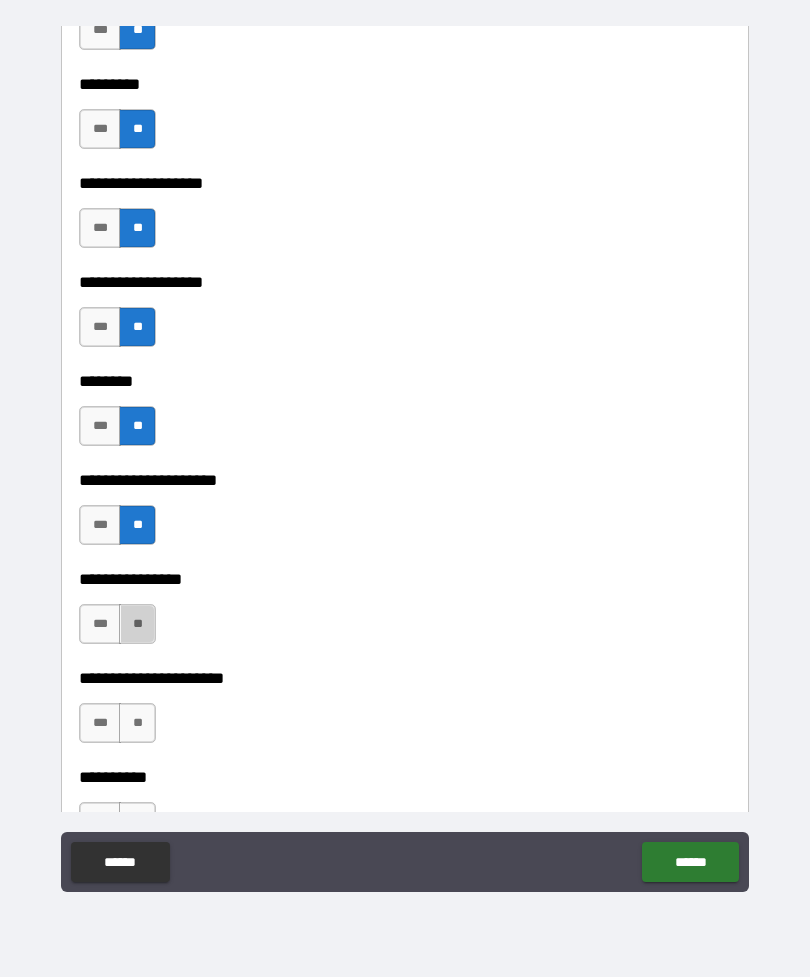 click on "**" at bounding box center [137, 624] 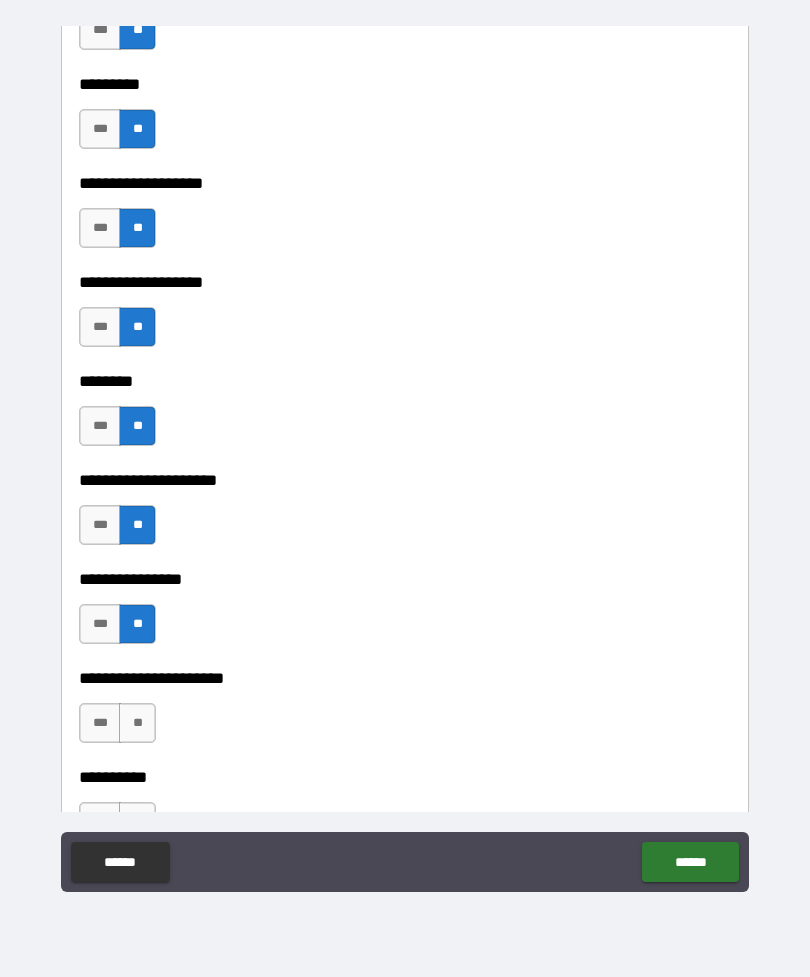click on "**" at bounding box center [137, 723] 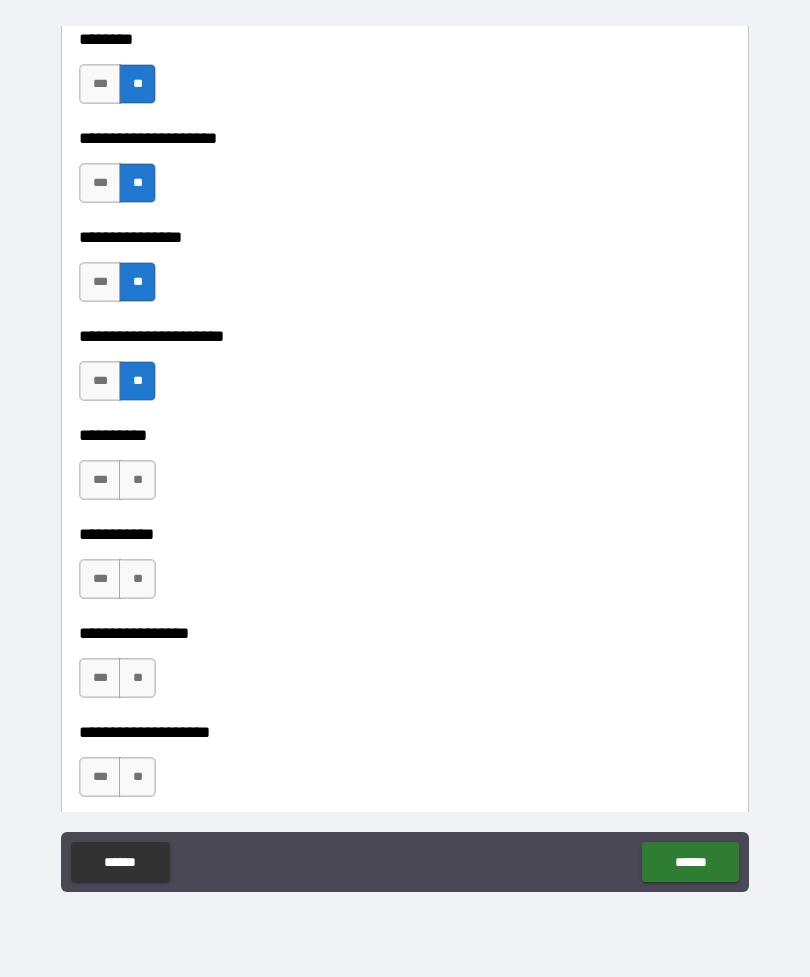 scroll, scrollTop: 6195, scrollLeft: 0, axis: vertical 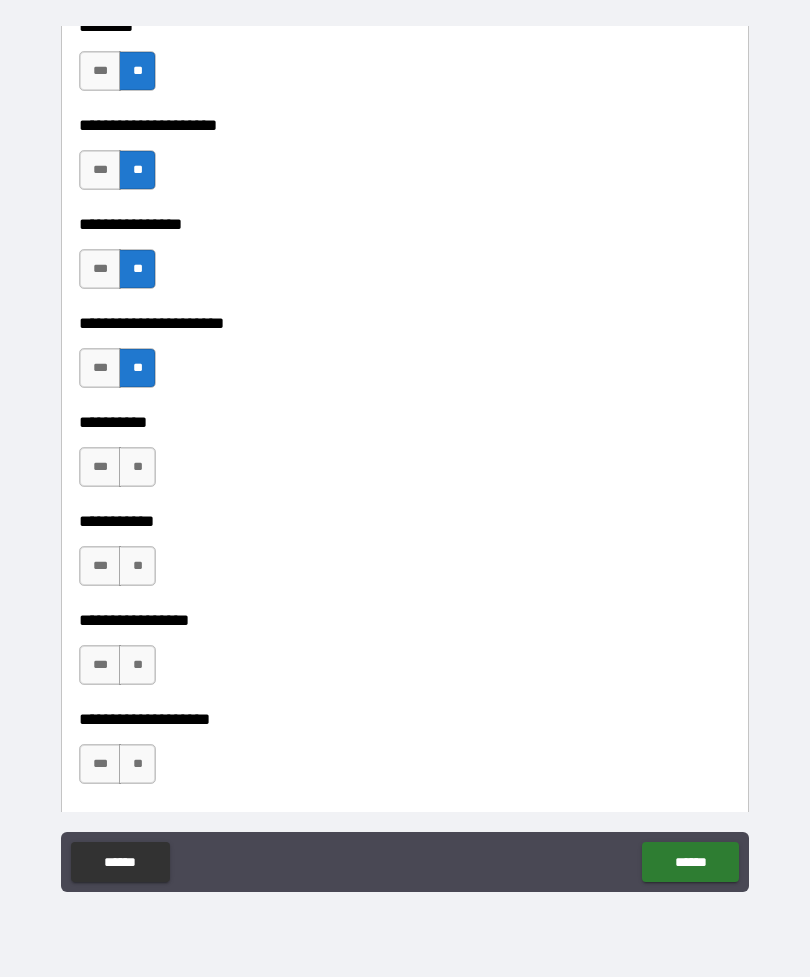 click on "**" at bounding box center [137, 467] 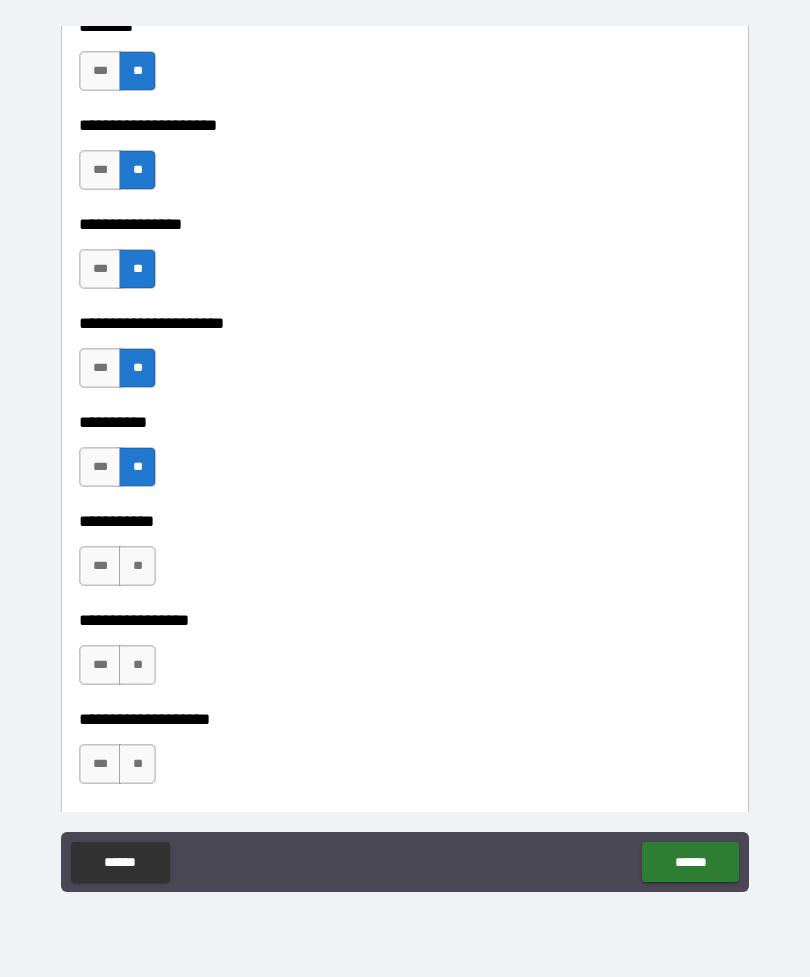 click on "**" at bounding box center (137, 566) 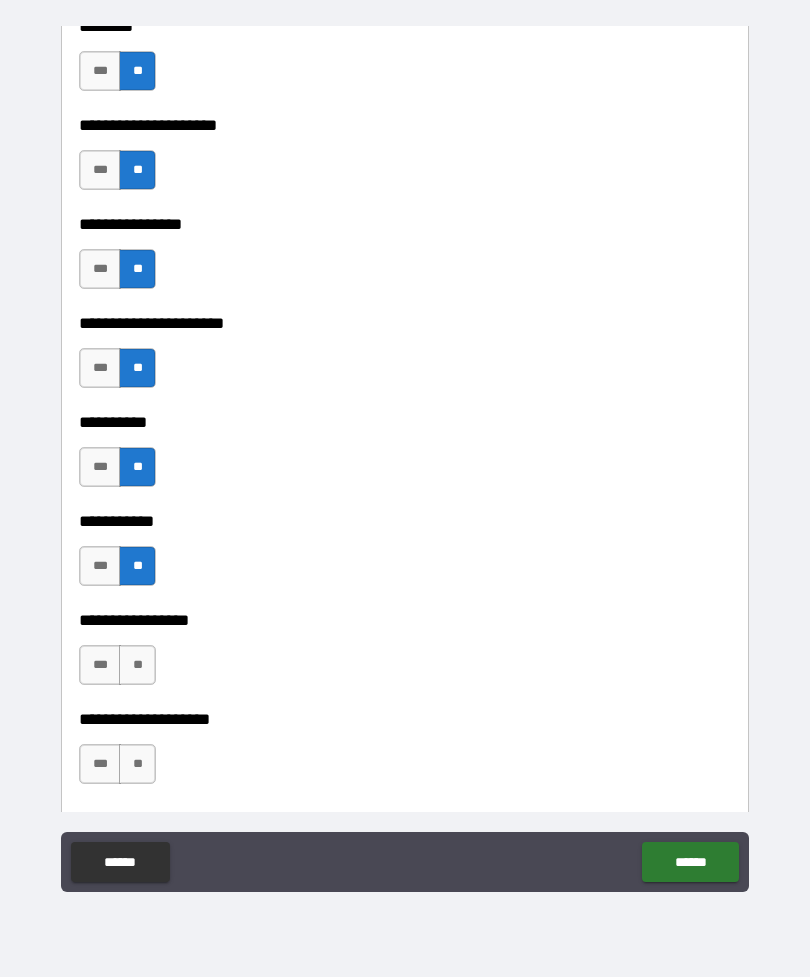 click on "**" at bounding box center (137, 665) 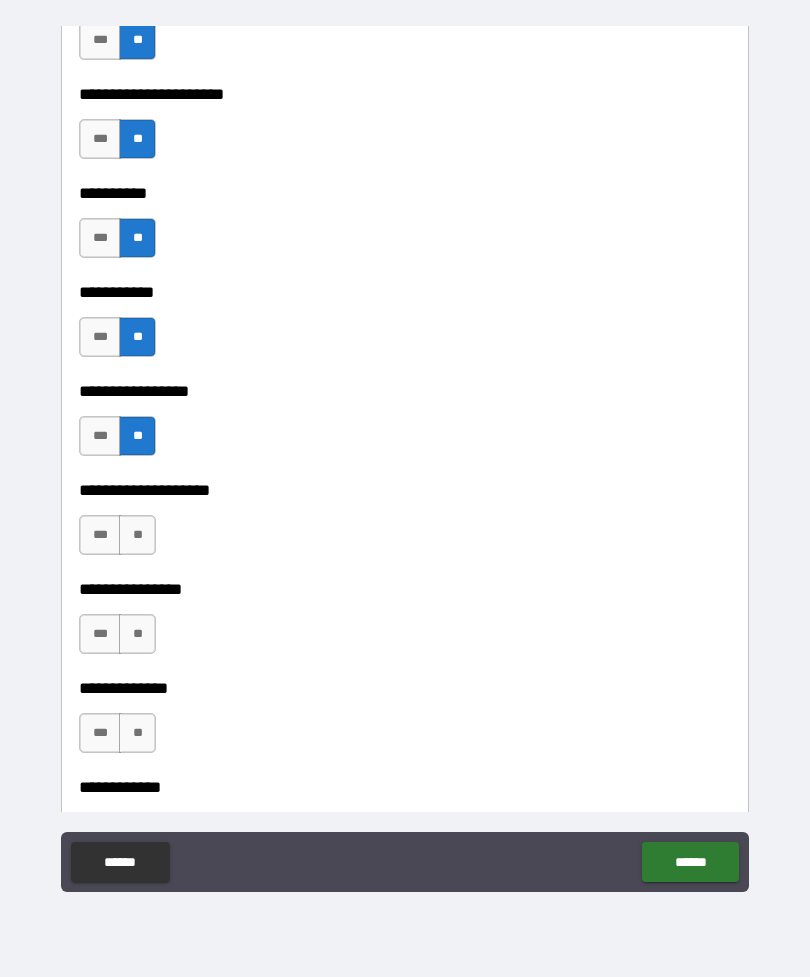 scroll, scrollTop: 6435, scrollLeft: 0, axis: vertical 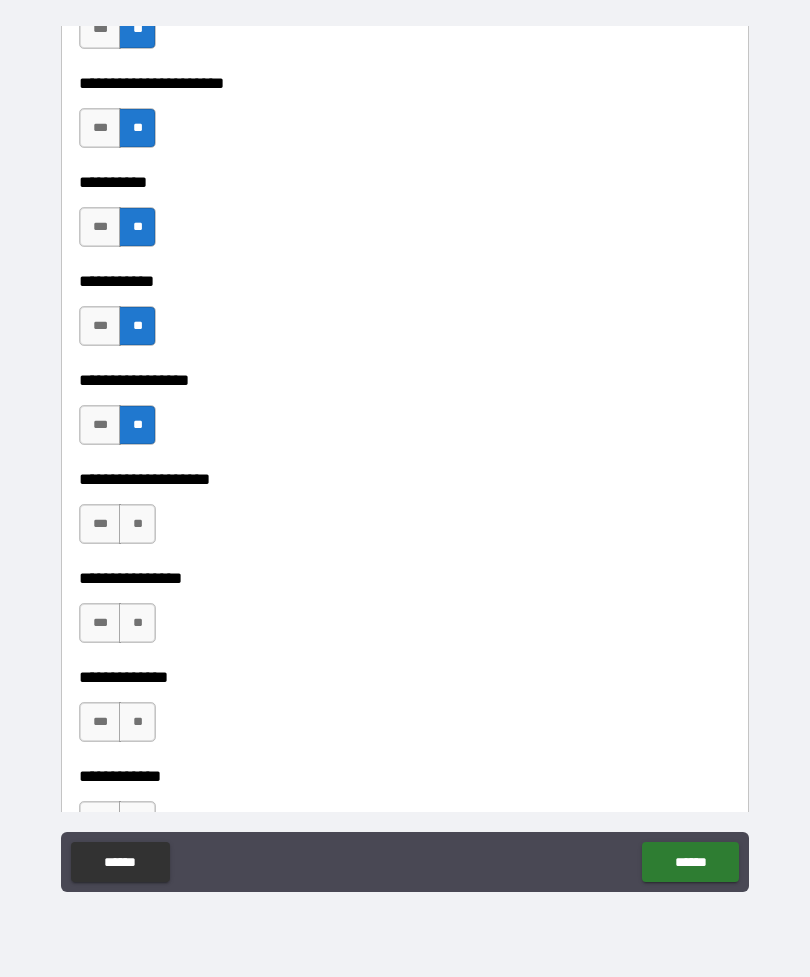 click on "***" at bounding box center (100, 524) 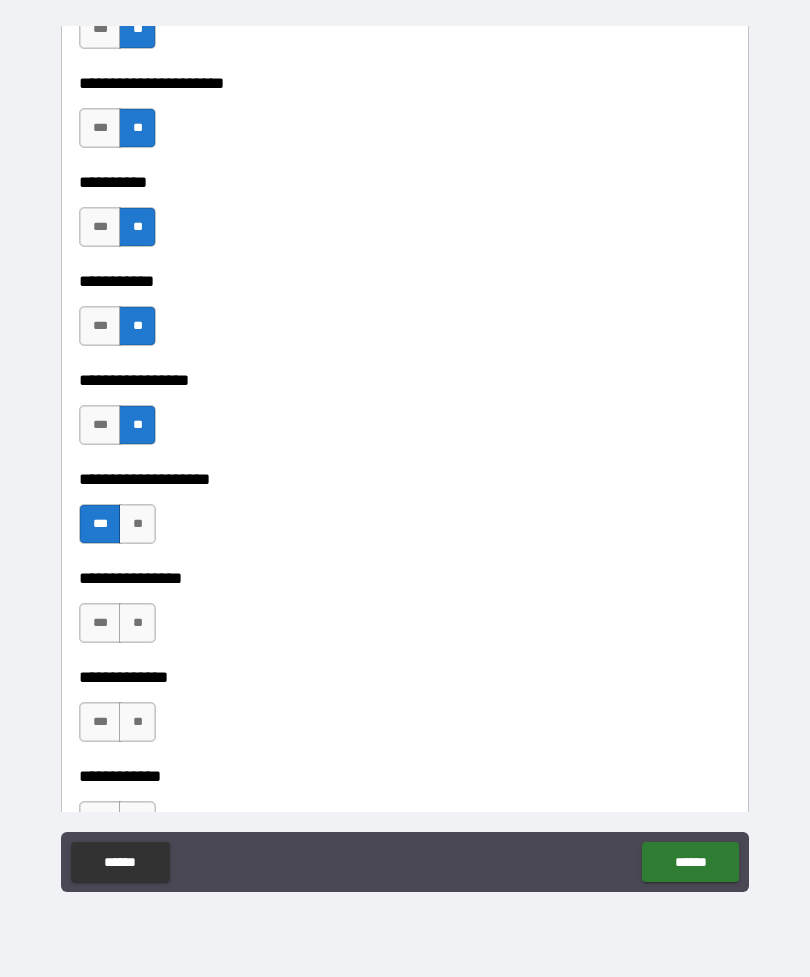 click on "**" at bounding box center (137, 623) 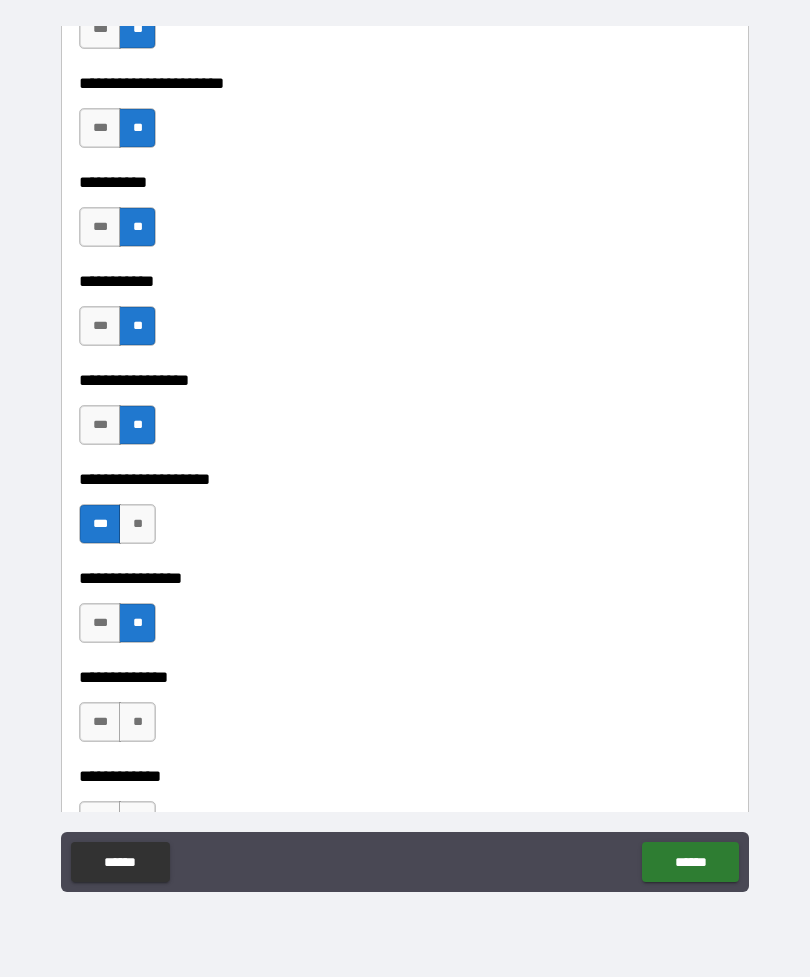 click on "**" at bounding box center [137, 722] 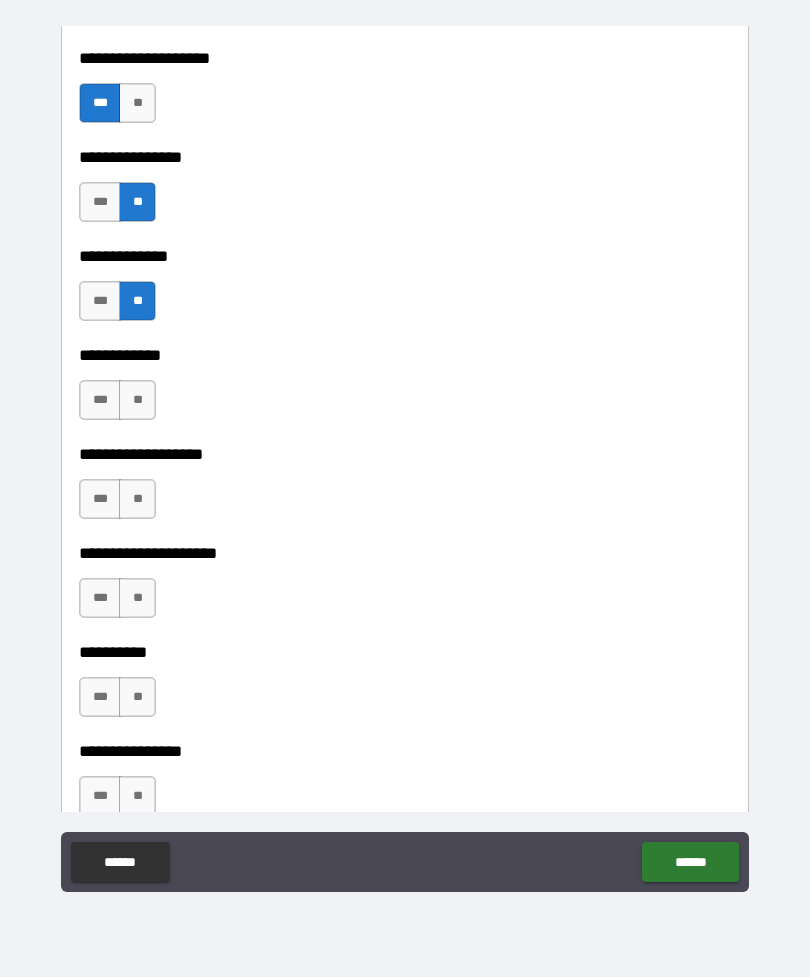 scroll, scrollTop: 6859, scrollLeft: 0, axis: vertical 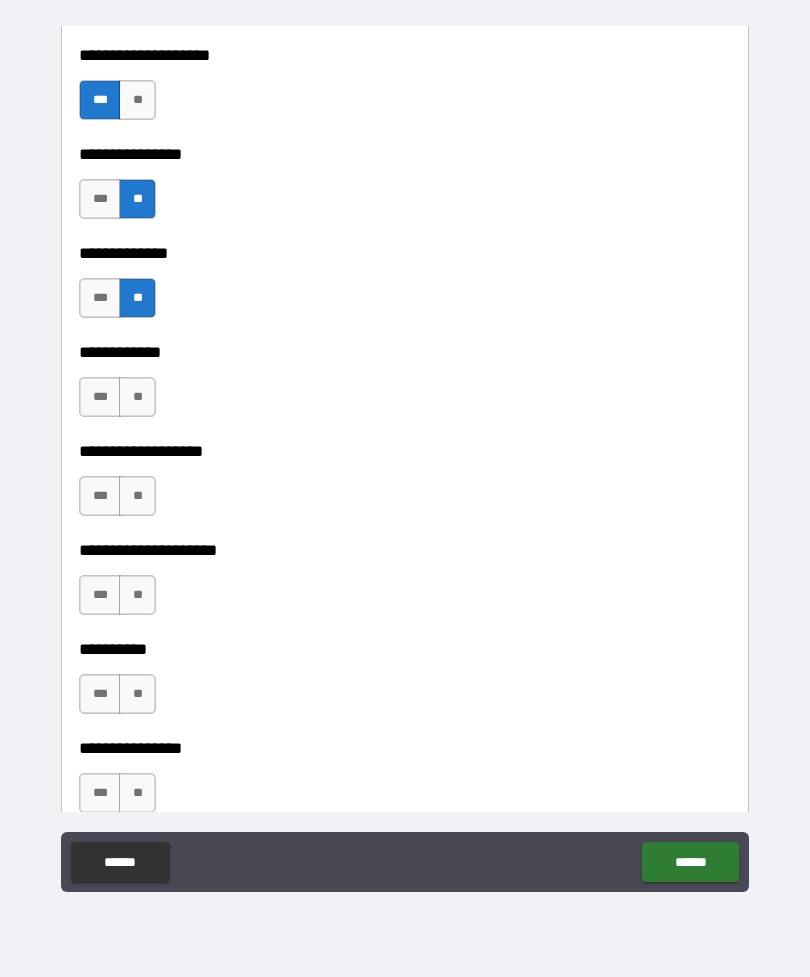click on "**" at bounding box center [137, 397] 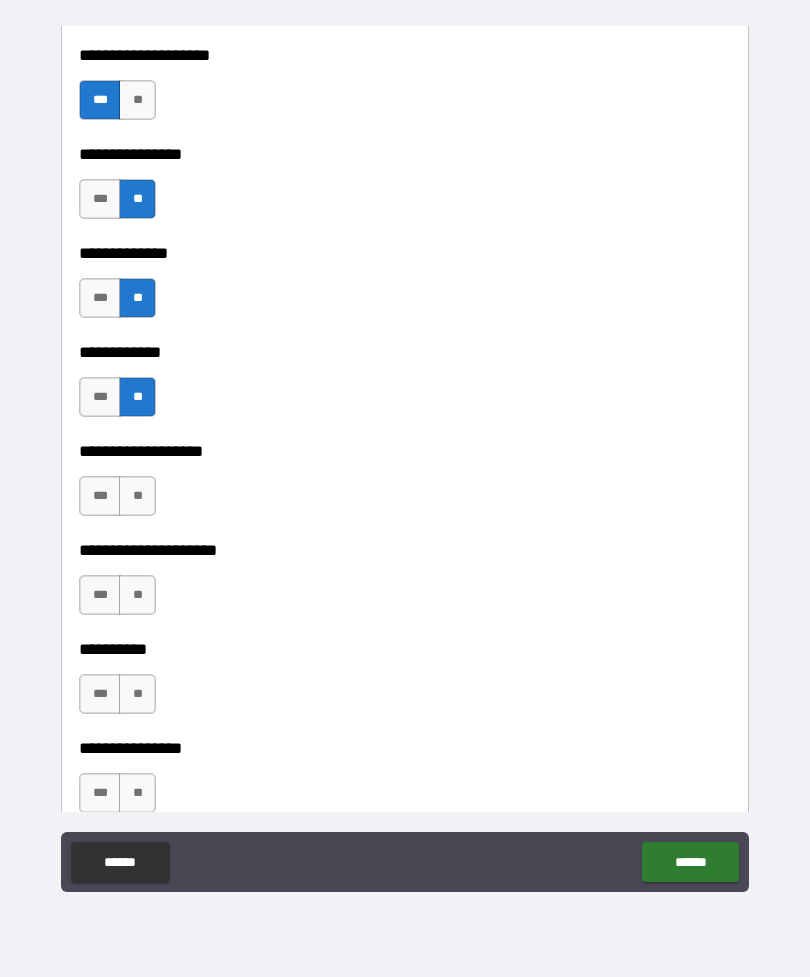 click on "**" at bounding box center [137, 496] 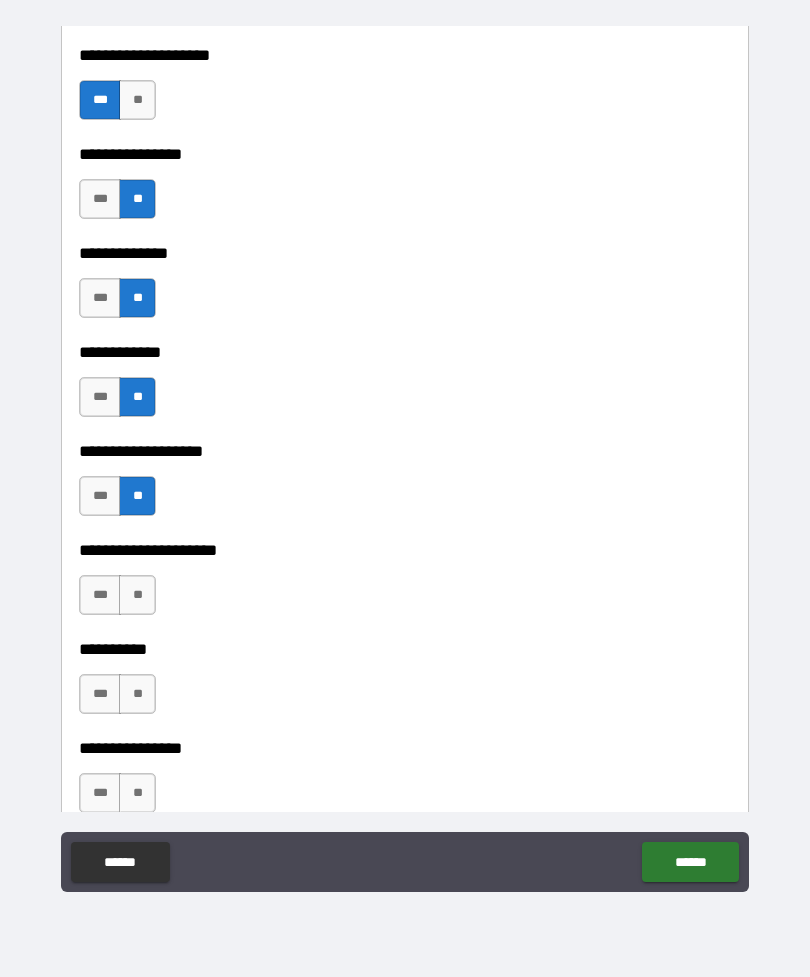 click on "**" at bounding box center (137, 595) 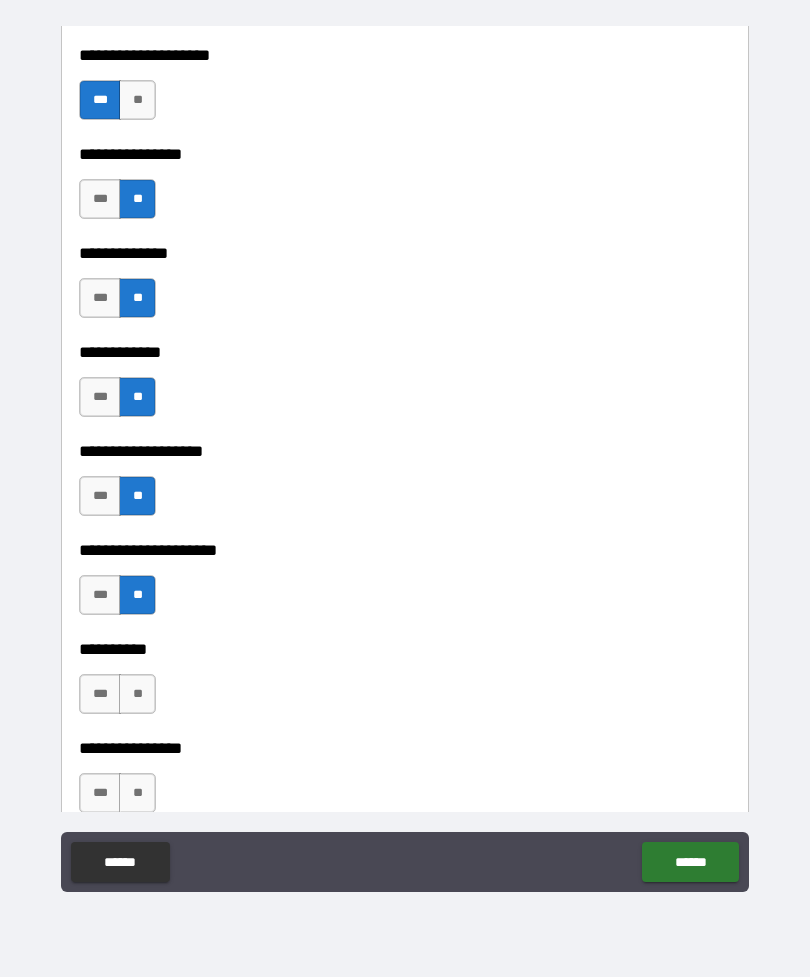 click on "**" at bounding box center (137, 694) 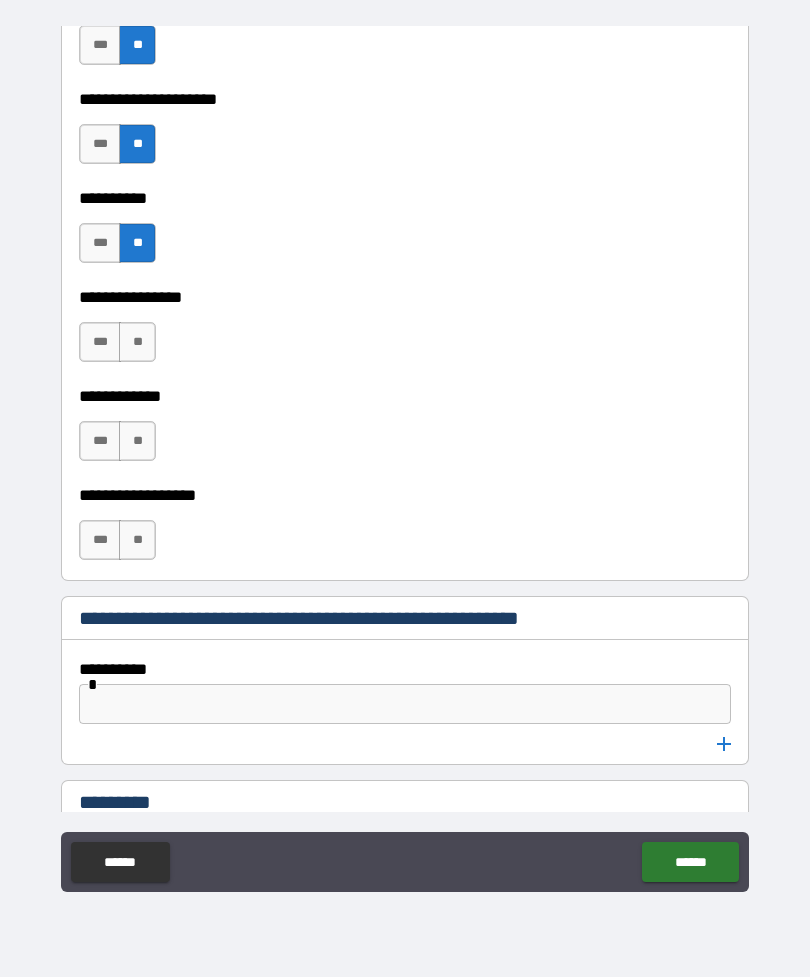 scroll, scrollTop: 7311, scrollLeft: 0, axis: vertical 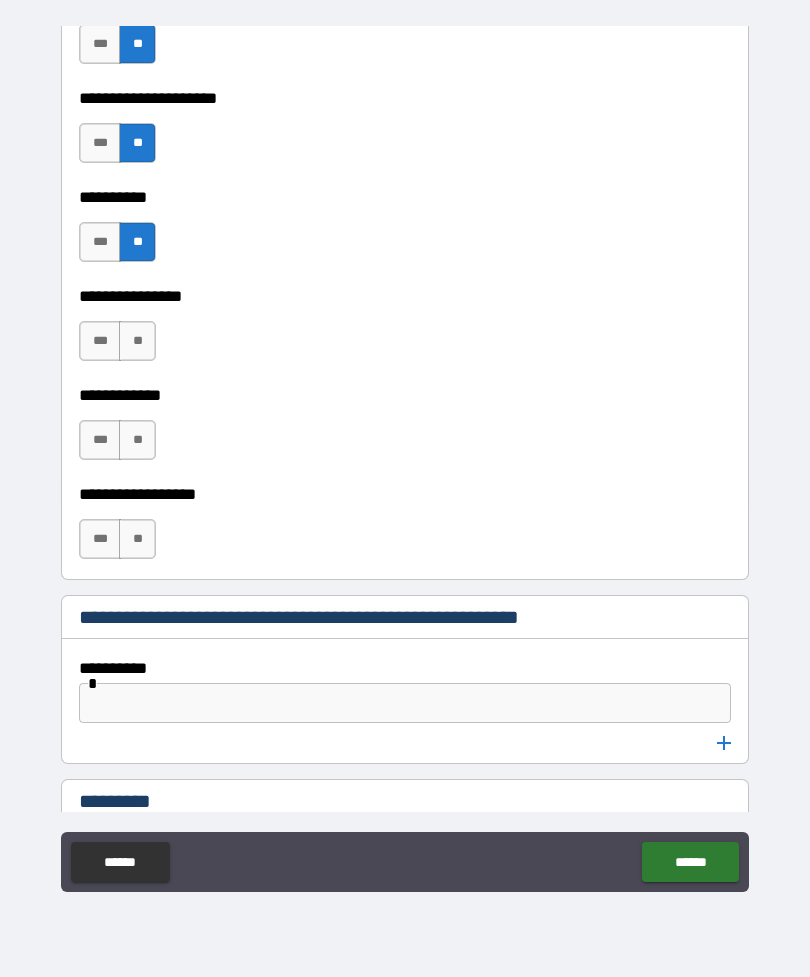 click on "***" at bounding box center [100, 341] 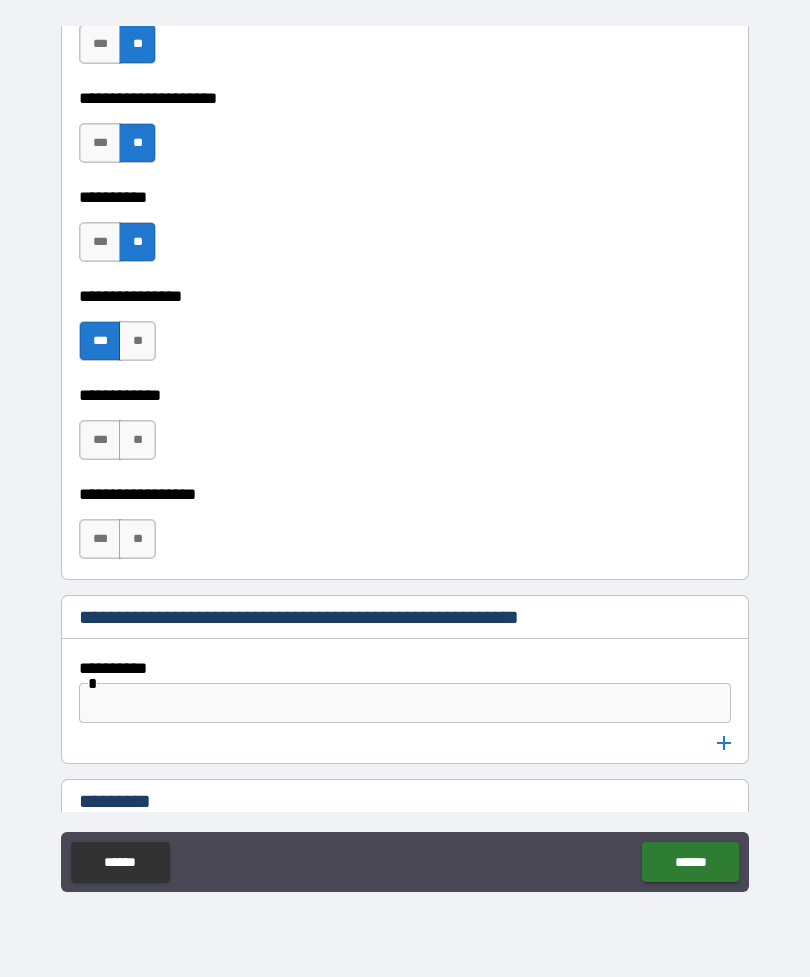 click on "**" at bounding box center [137, 440] 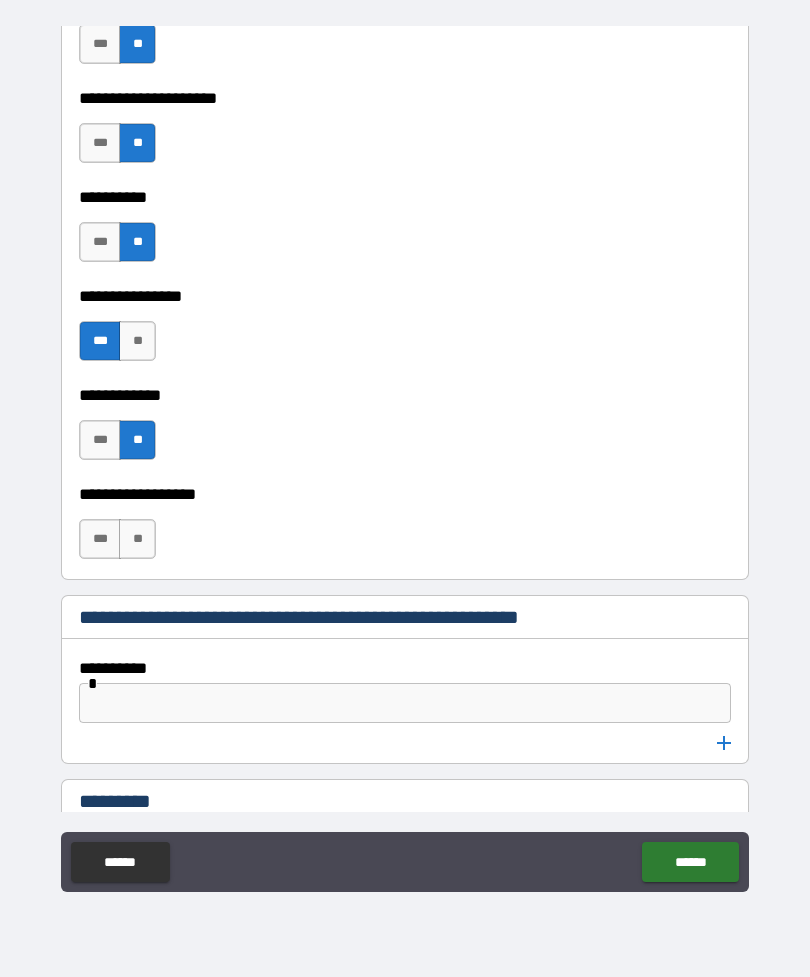 click on "**" at bounding box center (137, 539) 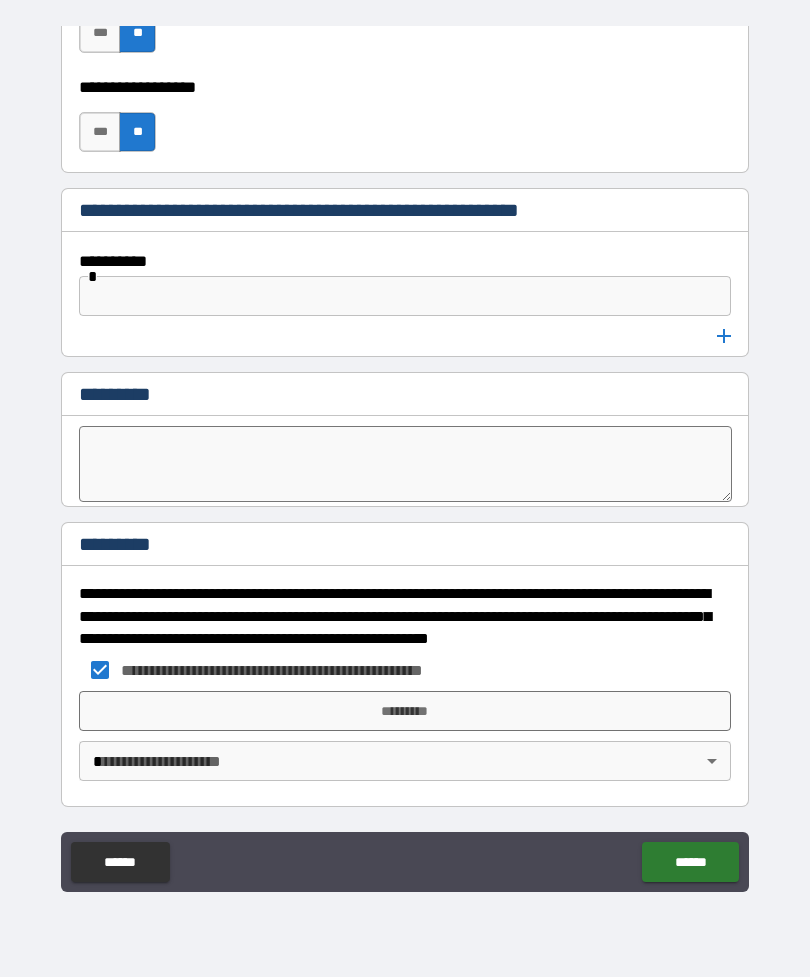scroll, scrollTop: 7714, scrollLeft: 0, axis: vertical 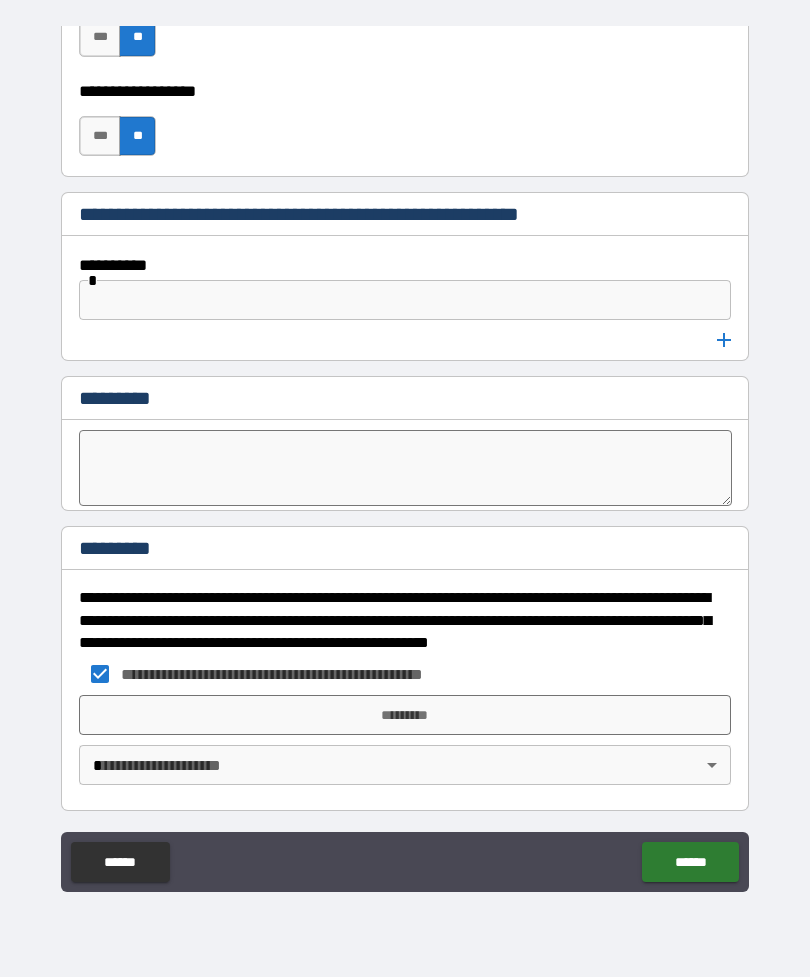 click on "**********" at bounding box center [405, 456] 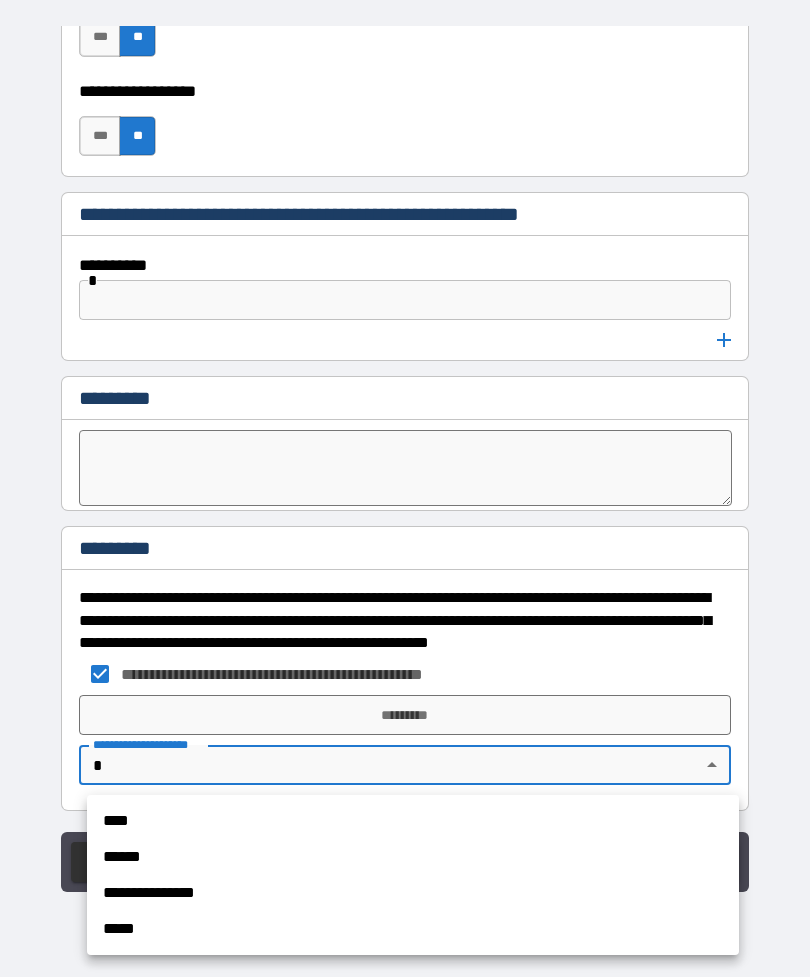 click on "****" at bounding box center (413, 821) 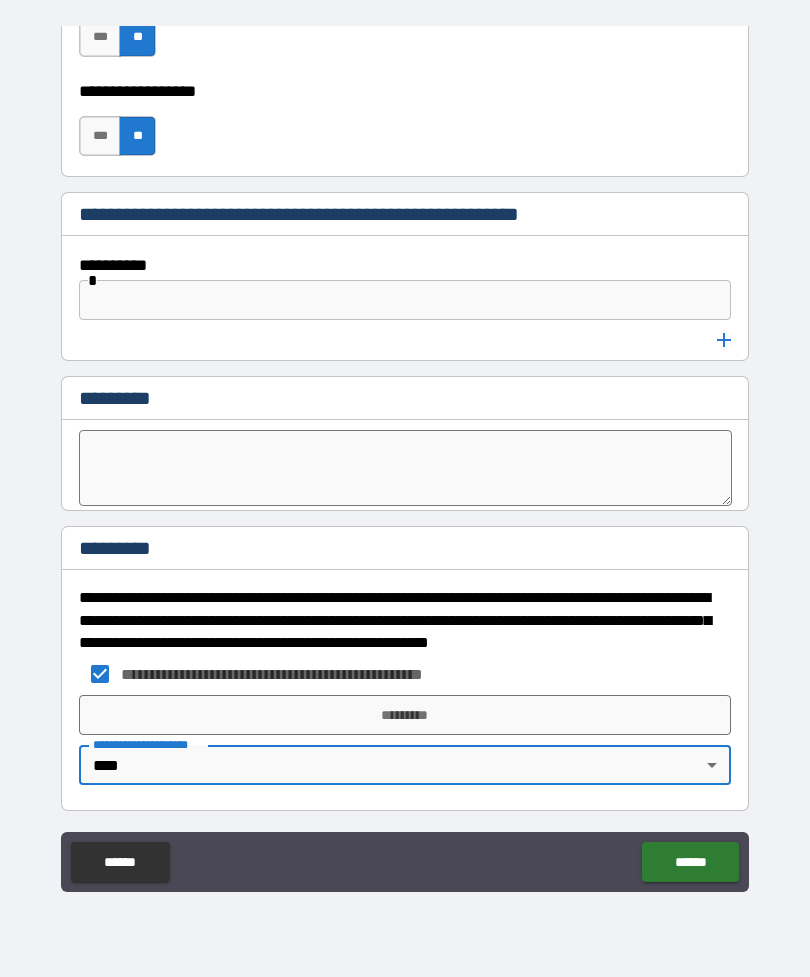 click on "******" at bounding box center [690, 862] 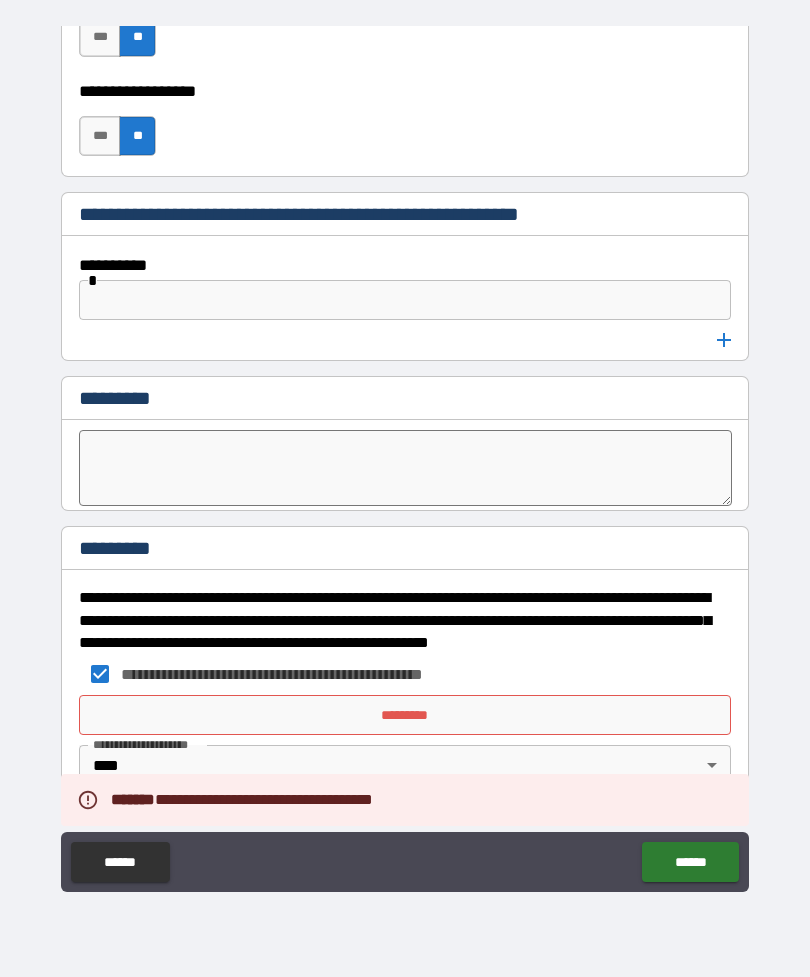 click on "*********" at bounding box center (405, 715) 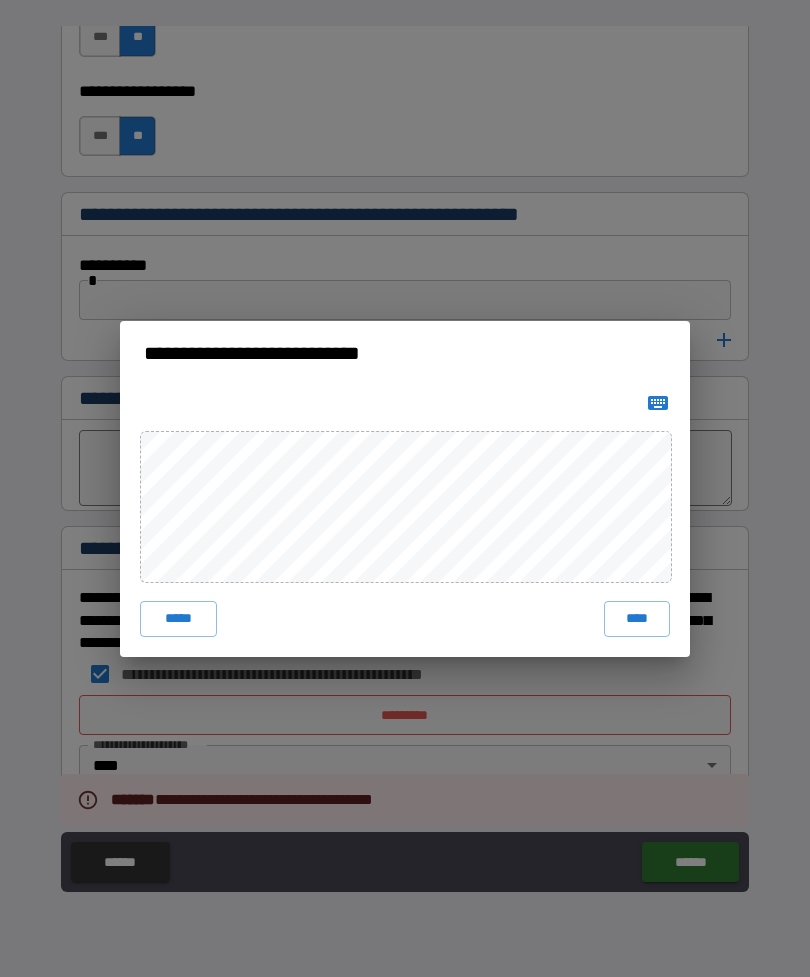 click on "**********" at bounding box center (405, 488) 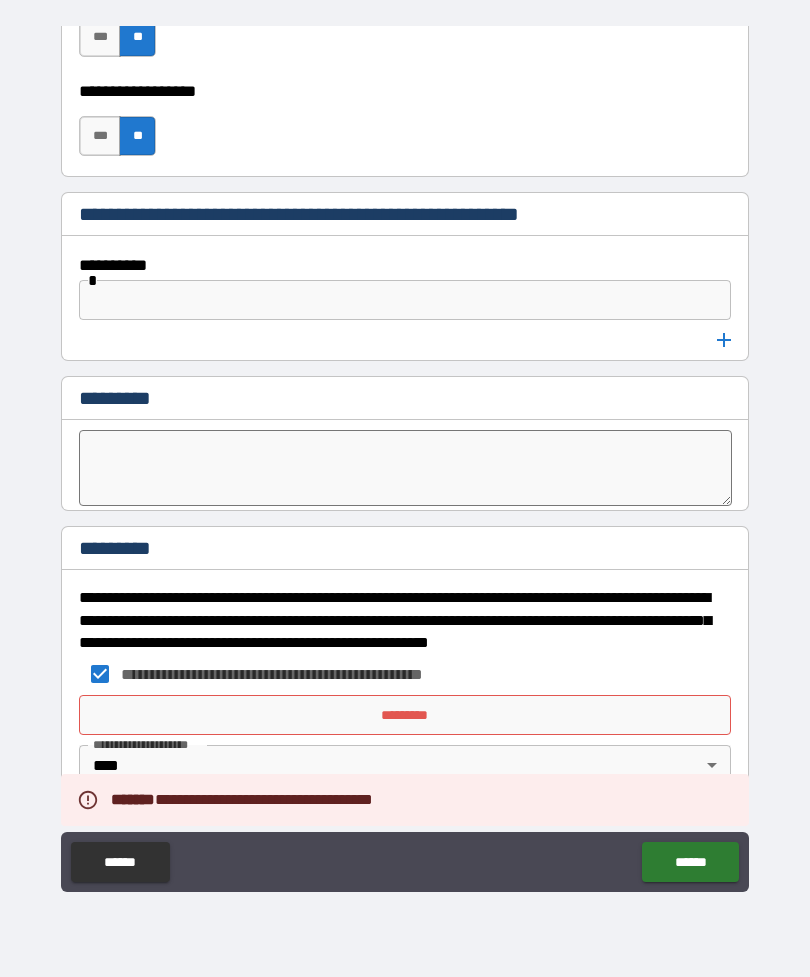 click on "*********" at bounding box center (405, 715) 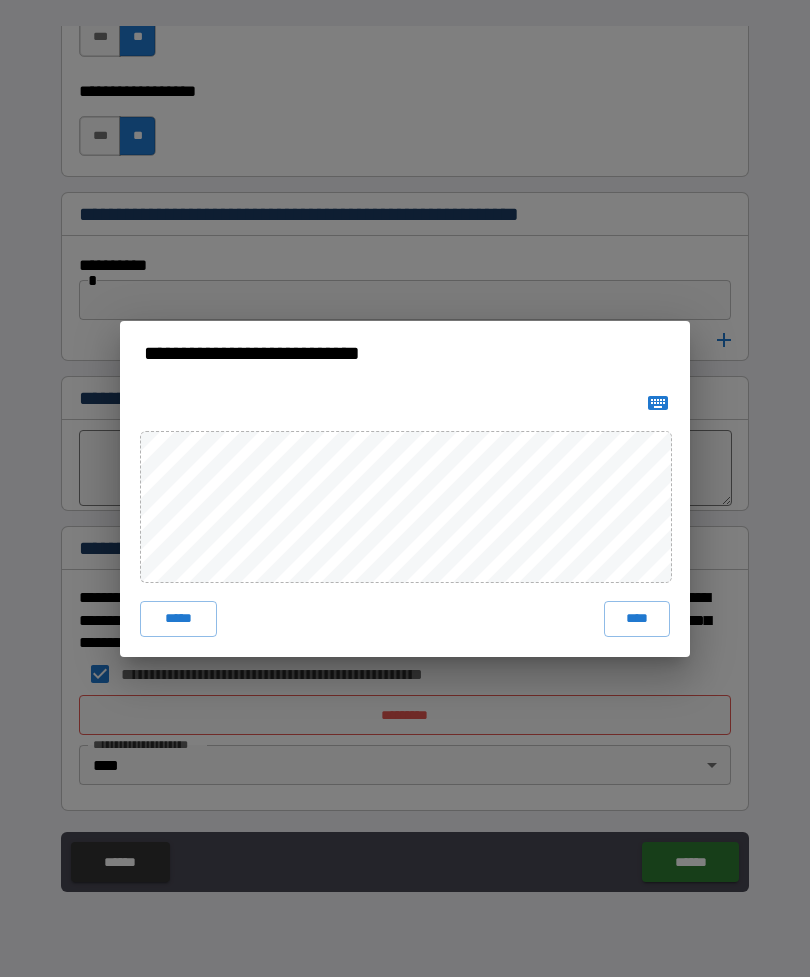 click on "****" at bounding box center (637, 619) 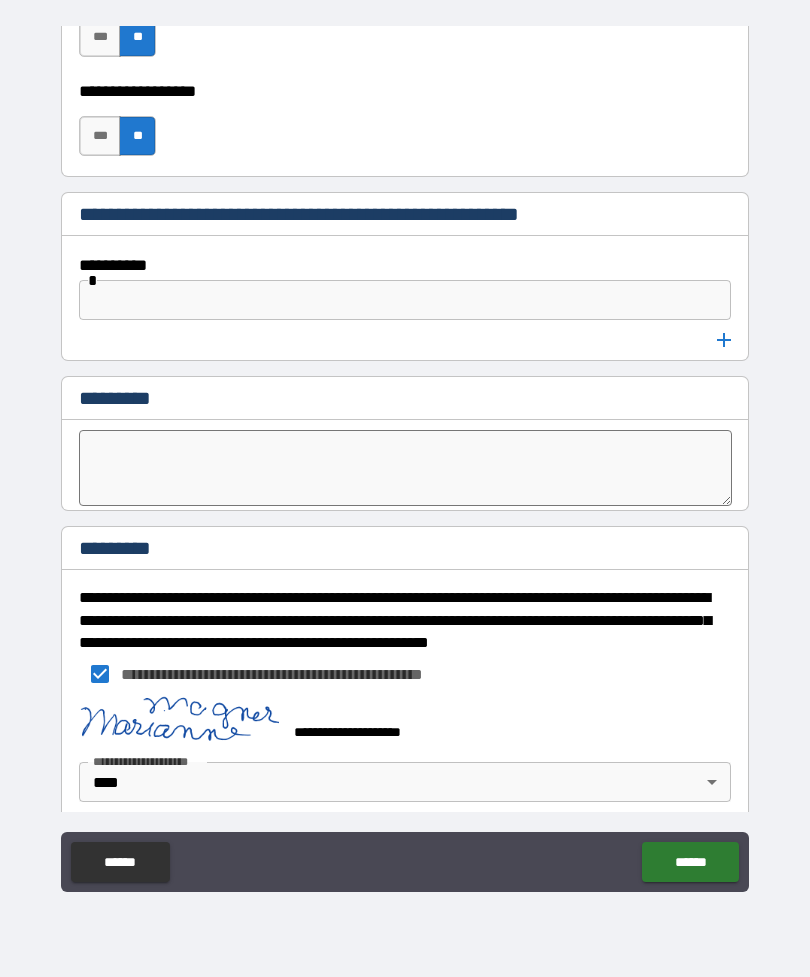 scroll, scrollTop: 7708, scrollLeft: 0, axis: vertical 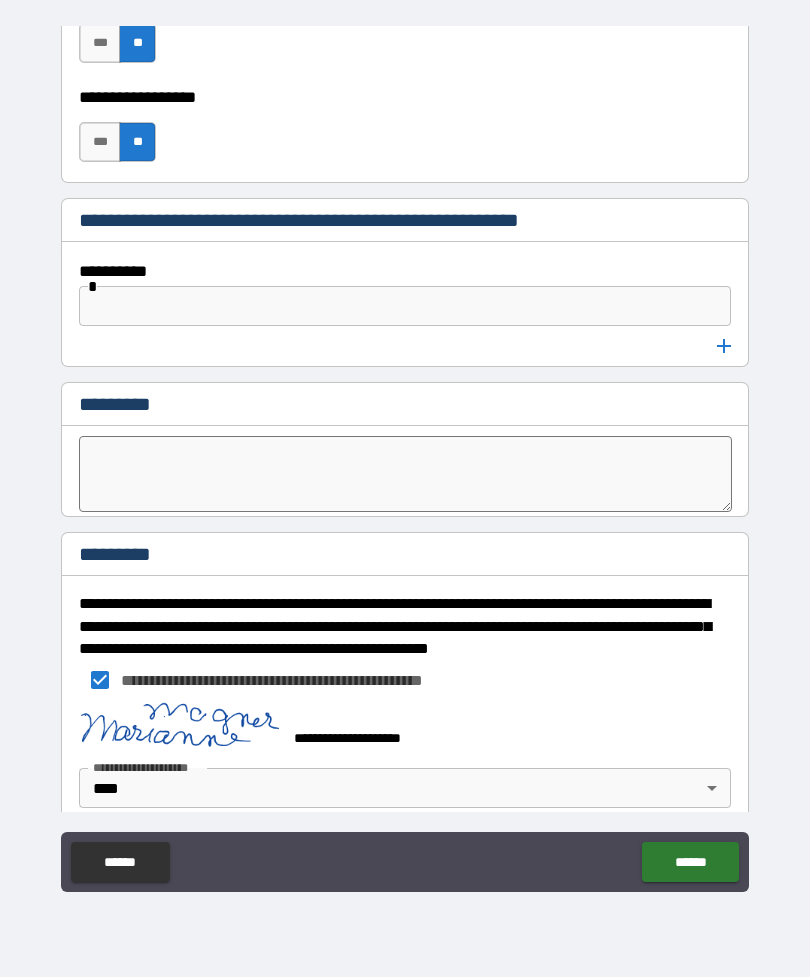 click on "******" at bounding box center [690, 862] 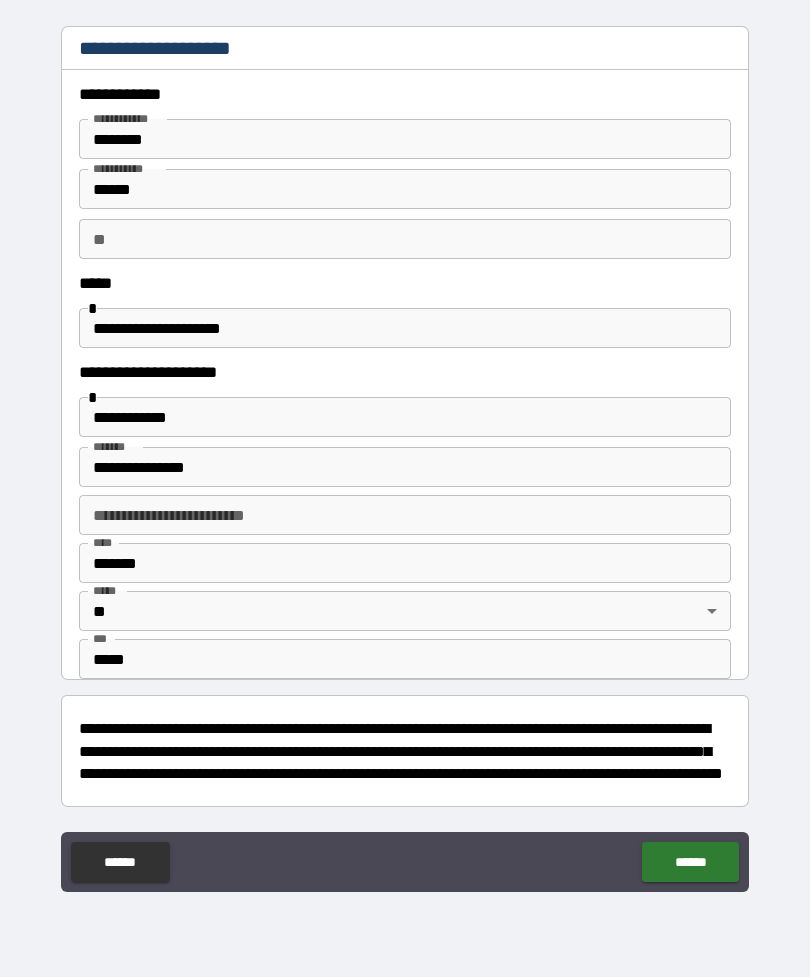 scroll, scrollTop: 0, scrollLeft: 0, axis: both 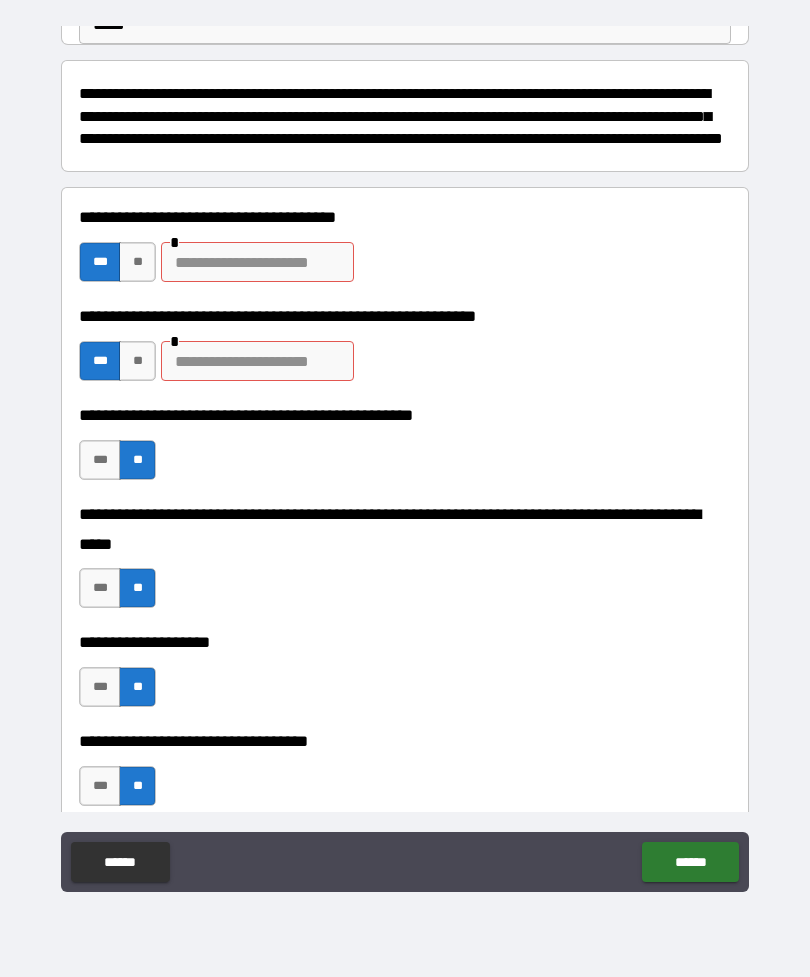 type on "*" 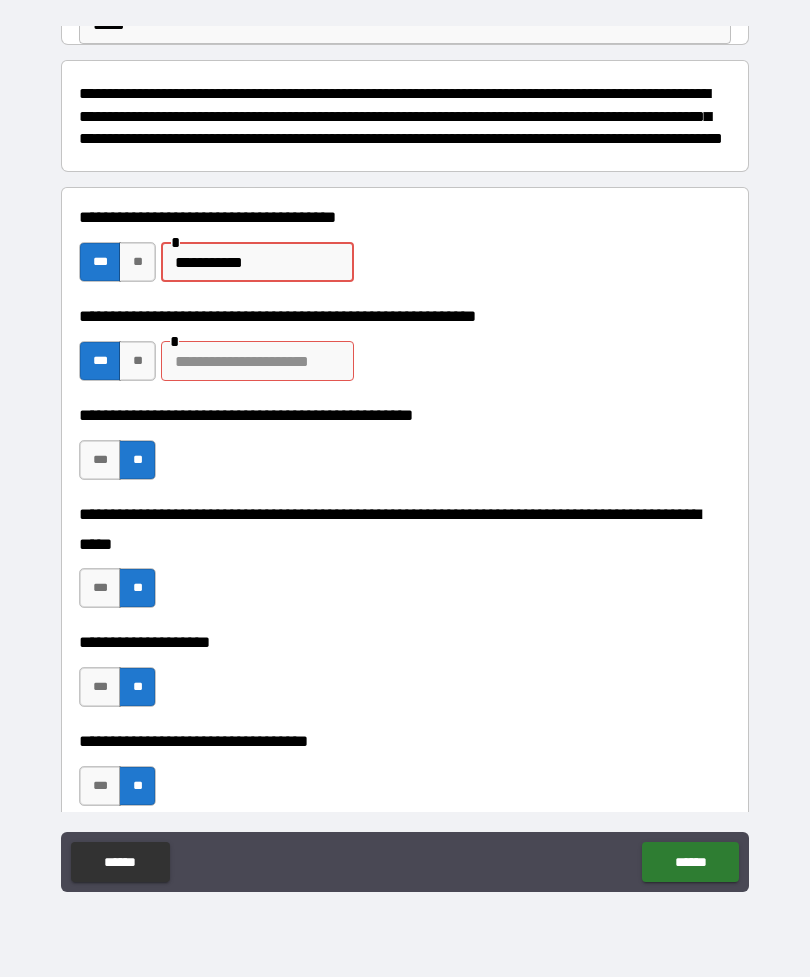 type on "**********" 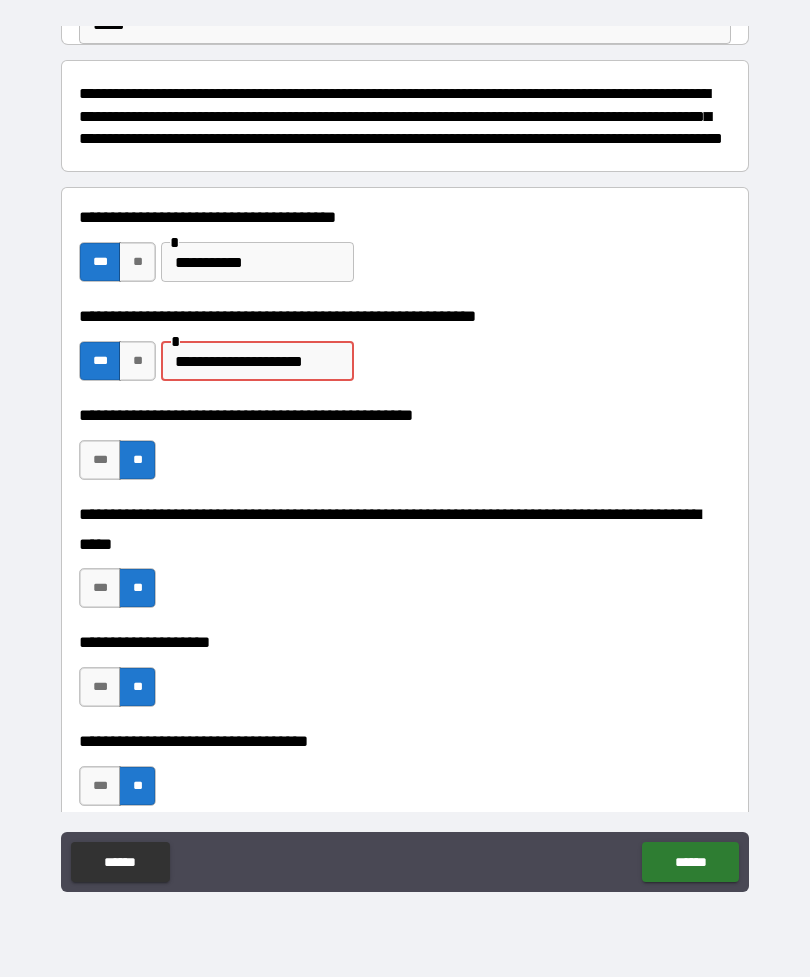 type on "**********" 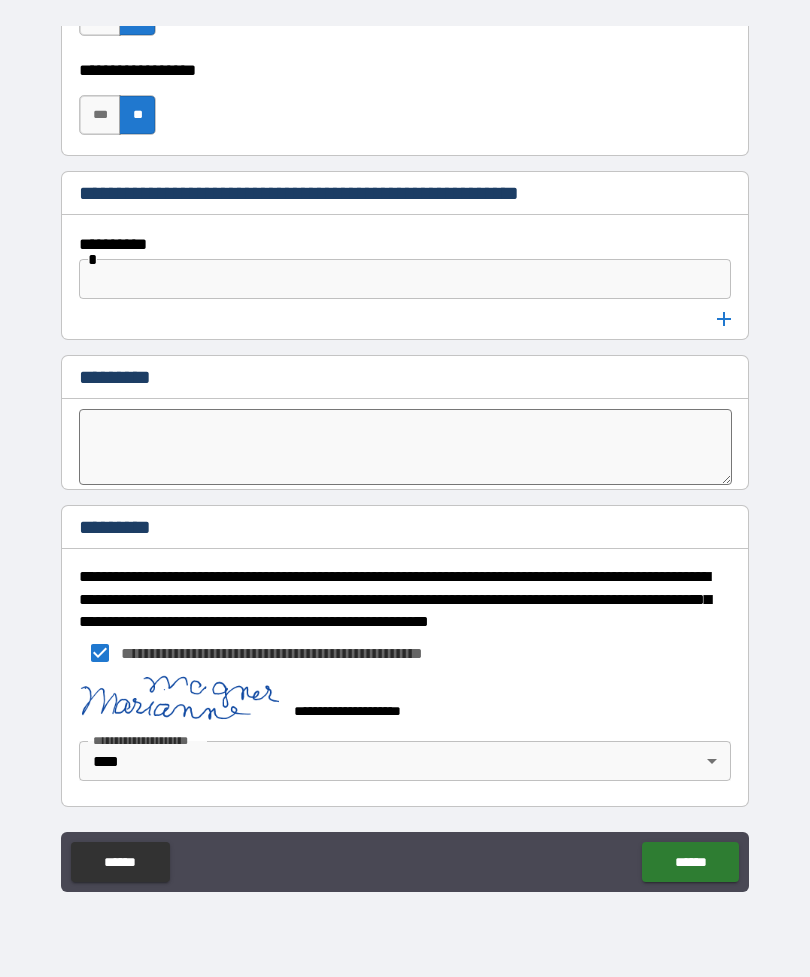 scroll, scrollTop: 7735, scrollLeft: 0, axis: vertical 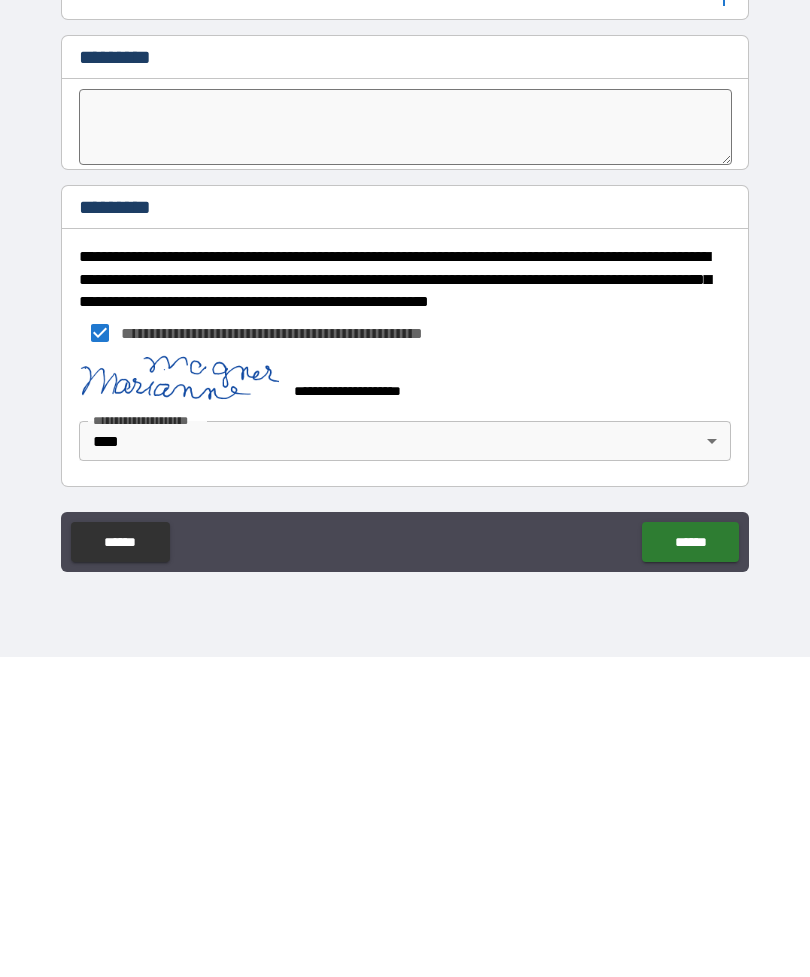 click on "******" at bounding box center (690, 862) 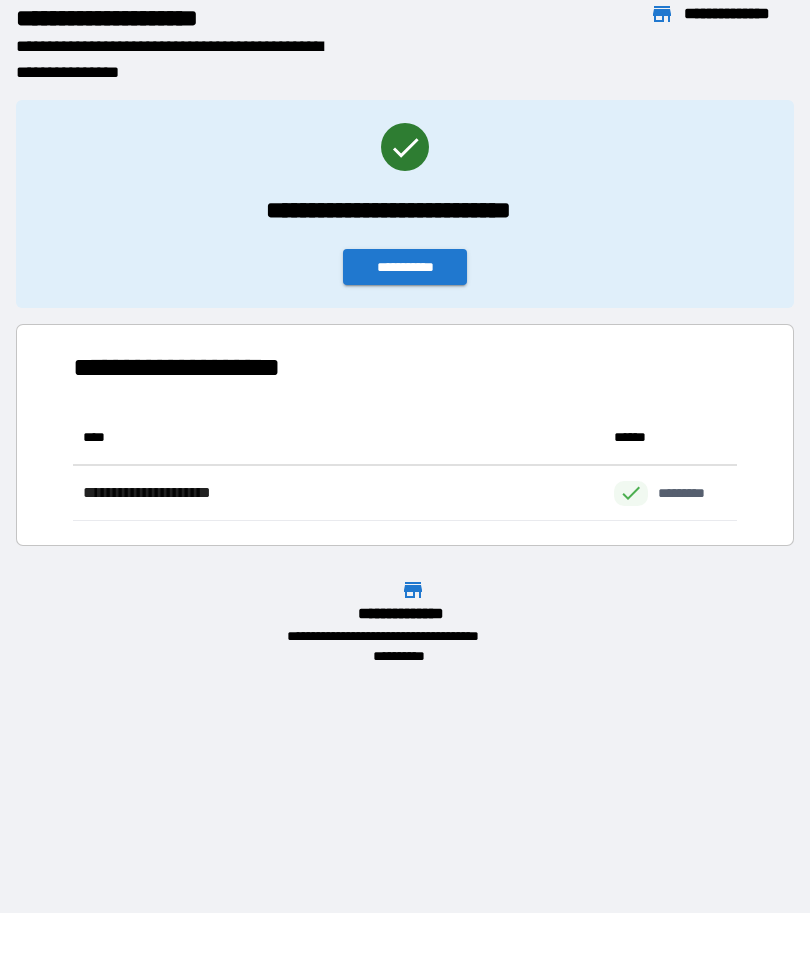 scroll, scrollTop: 1, scrollLeft: 1, axis: both 